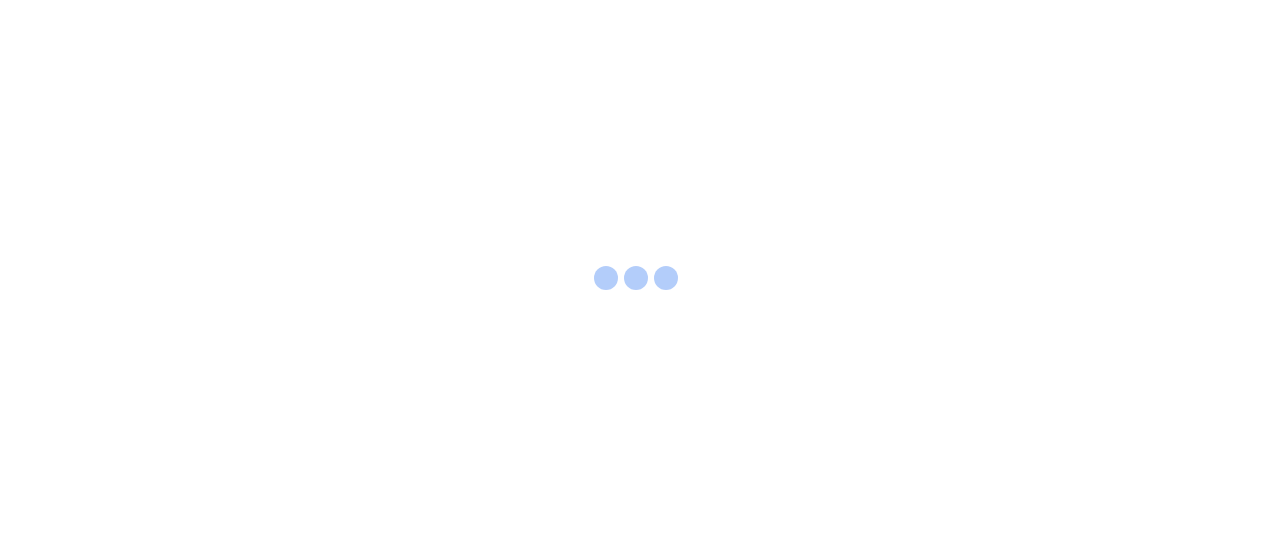 scroll, scrollTop: 0, scrollLeft: 0, axis: both 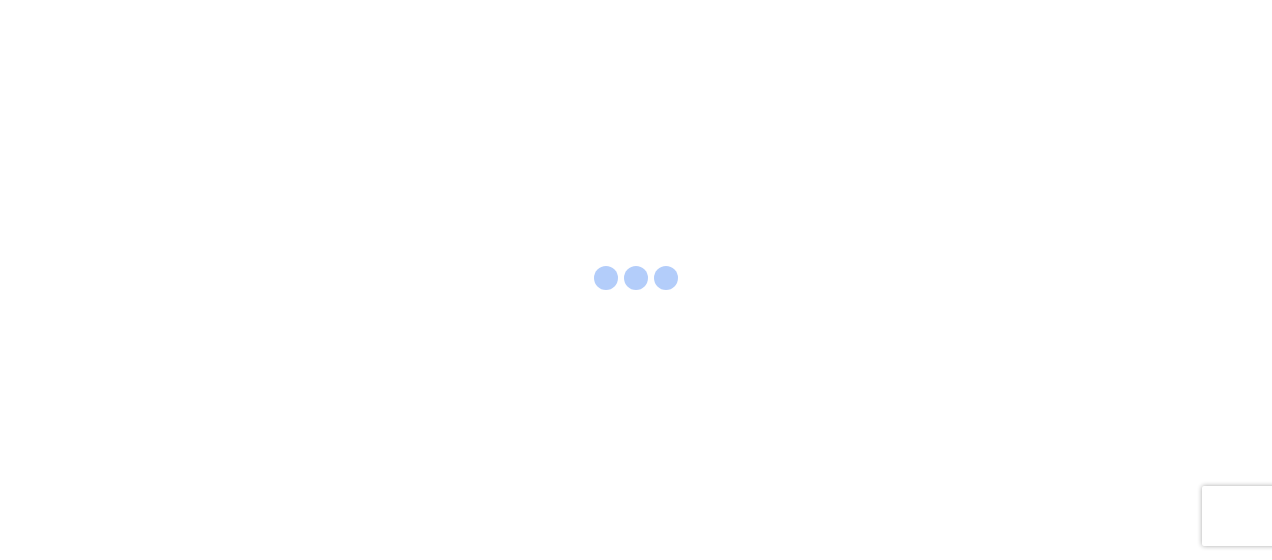 select on "FULL" 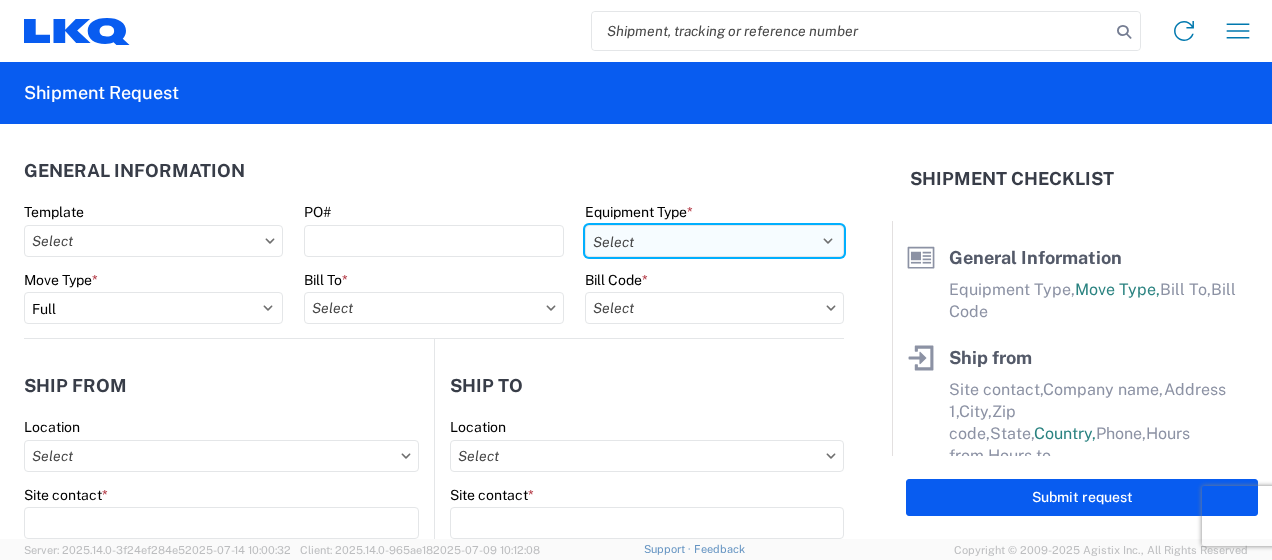 drag, startPoint x: 817, startPoint y: 236, endPoint x: 795, endPoint y: 242, distance: 22.803509 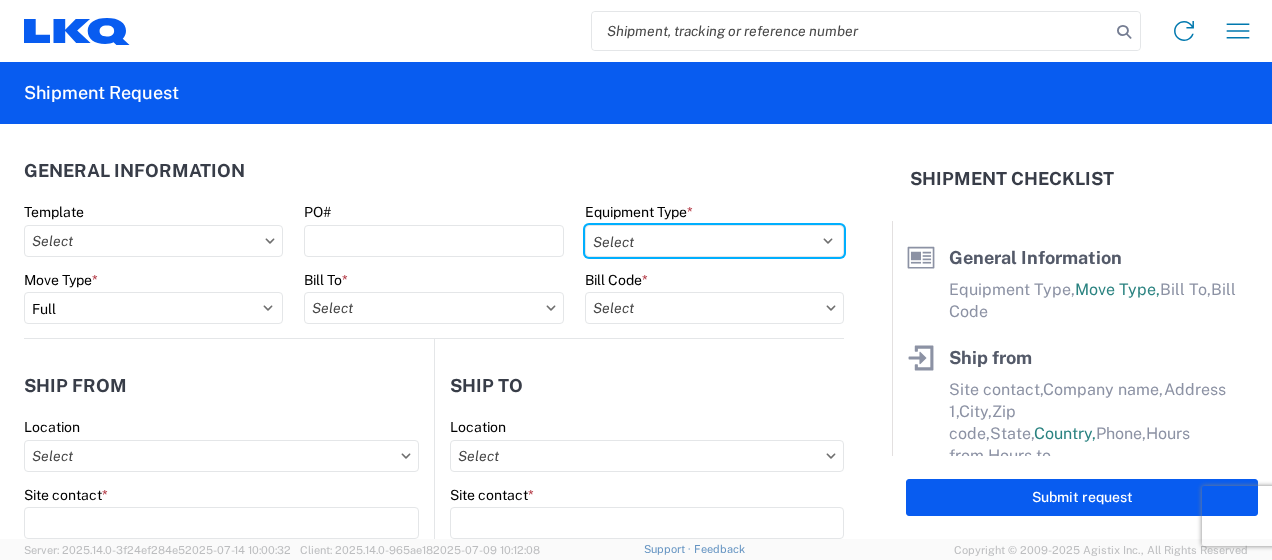 select on "STDV" 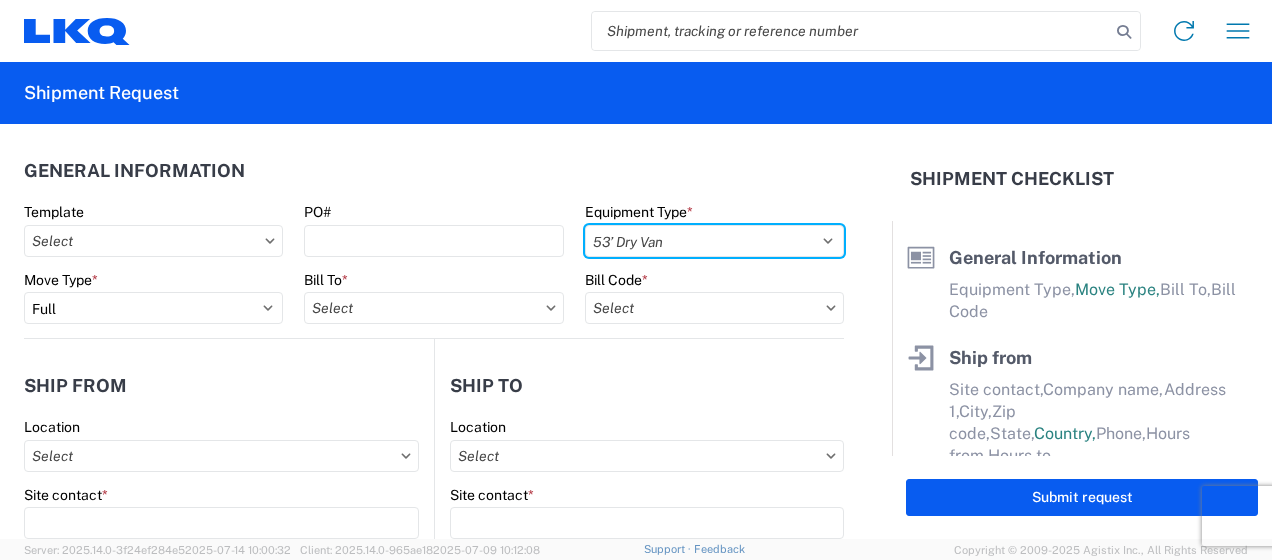 click on "Select 53’ Dry Van Flatbed Dropdeck (van) Lowboy (flatbed) Rail" at bounding box center (714, 241) 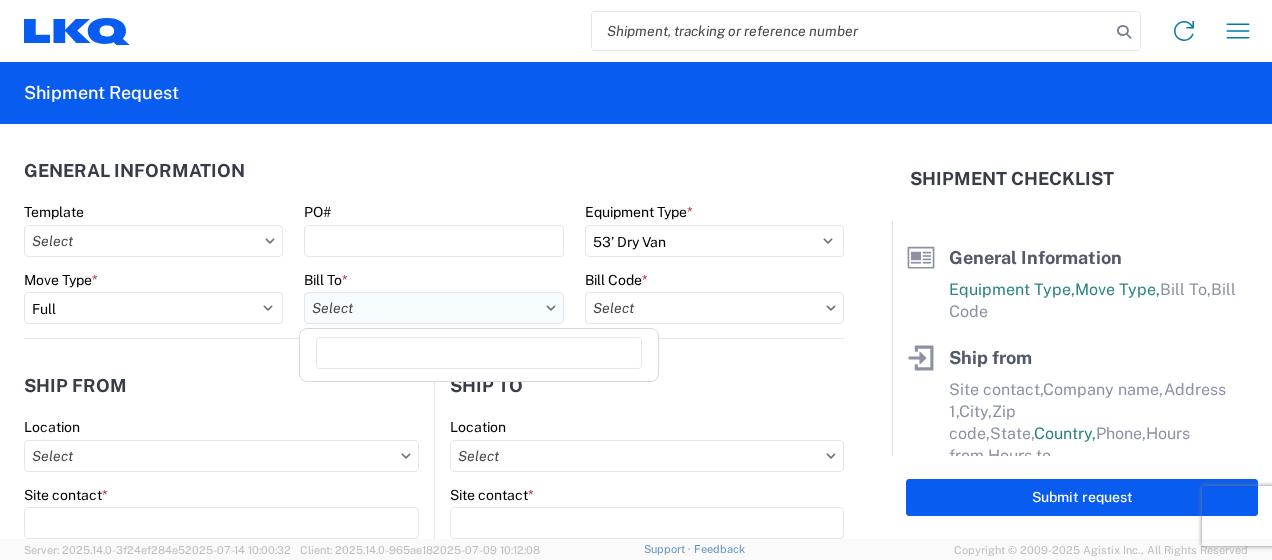 click on "Bill To  *" at bounding box center [433, 308] 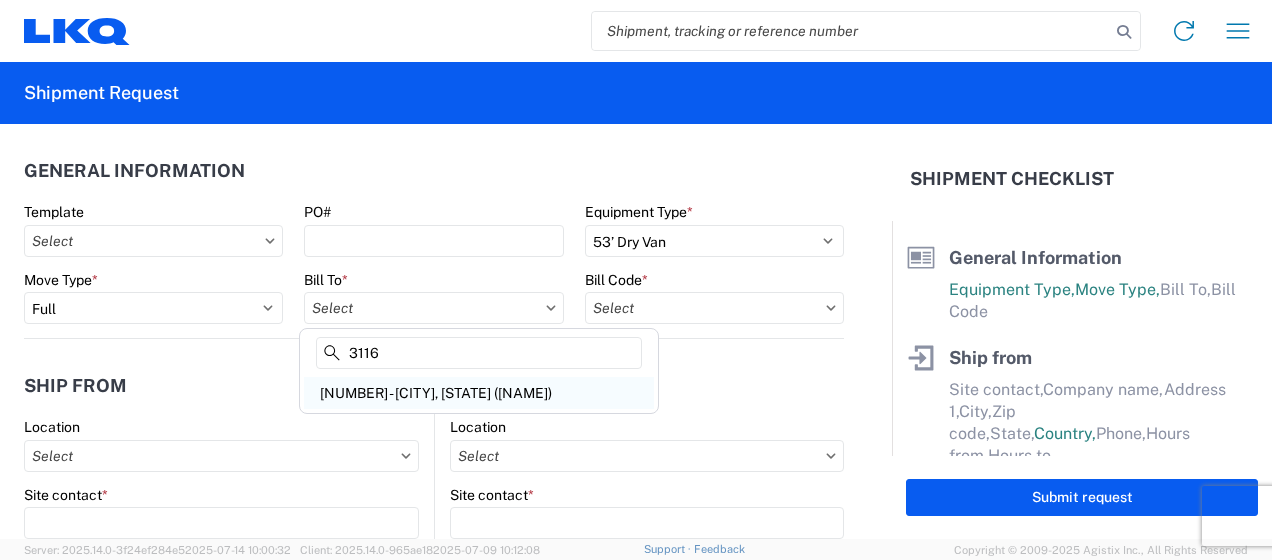 type on "3116" 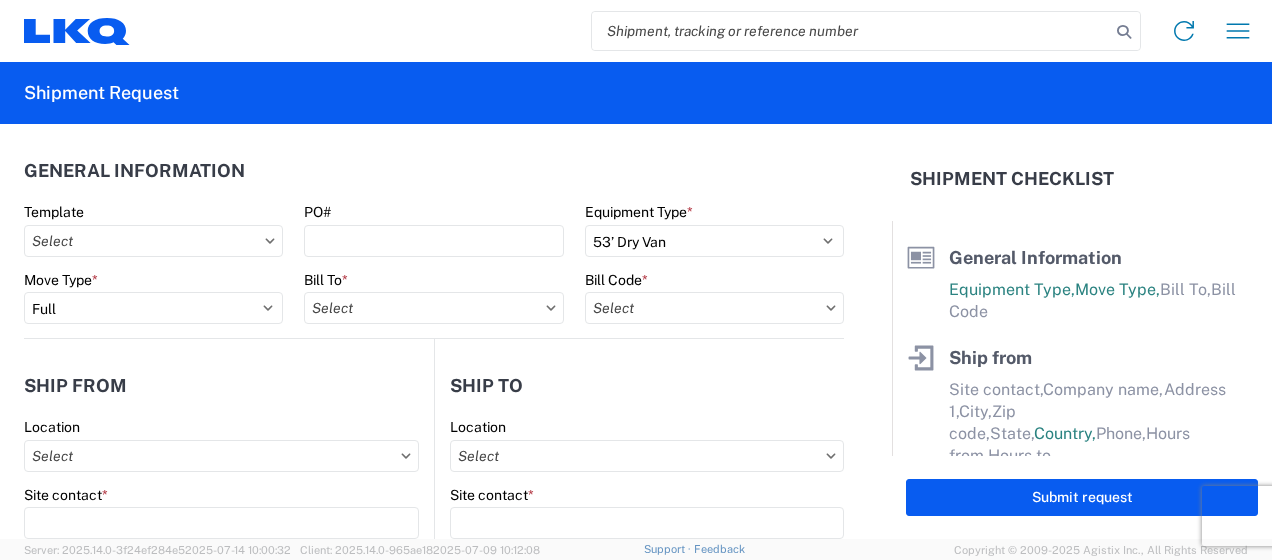 type on "[NUMBER] - [CITY], [STATE] ([DESCRIPTION])" 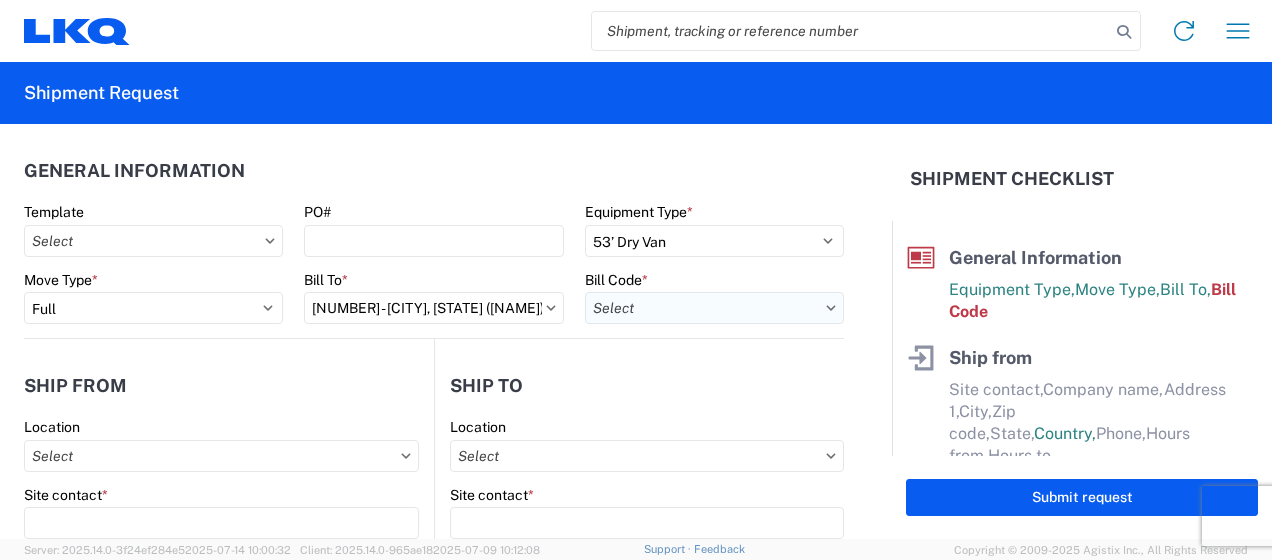 click on "Bill Code  *" at bounding box center (714, 308) 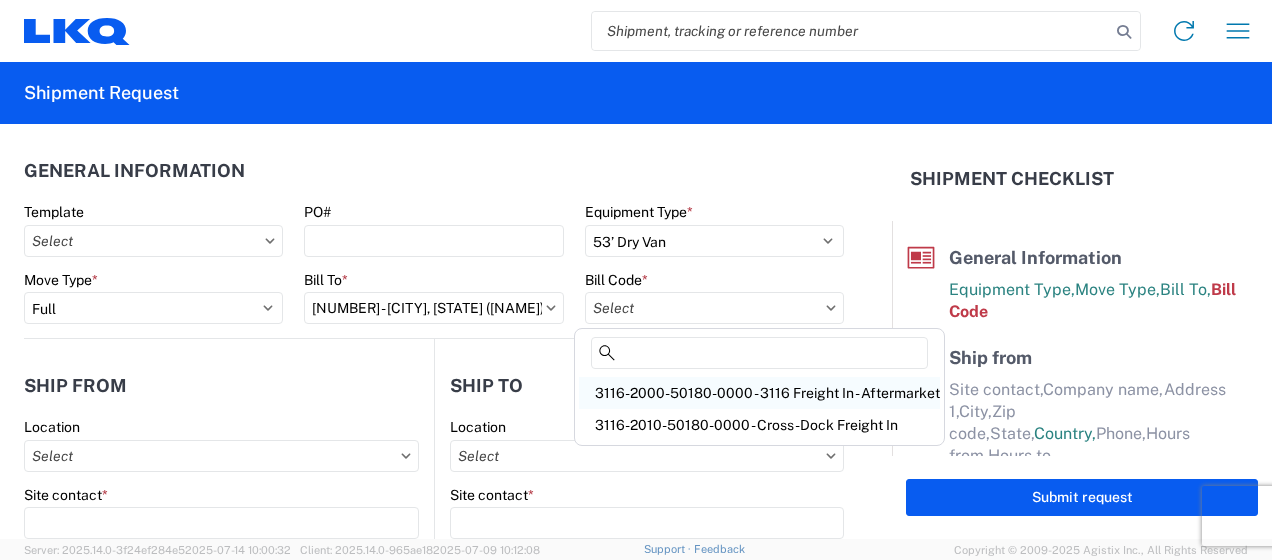 click on "3116-2000-50180-0000 - 3116 Freight In - Aftermarket" 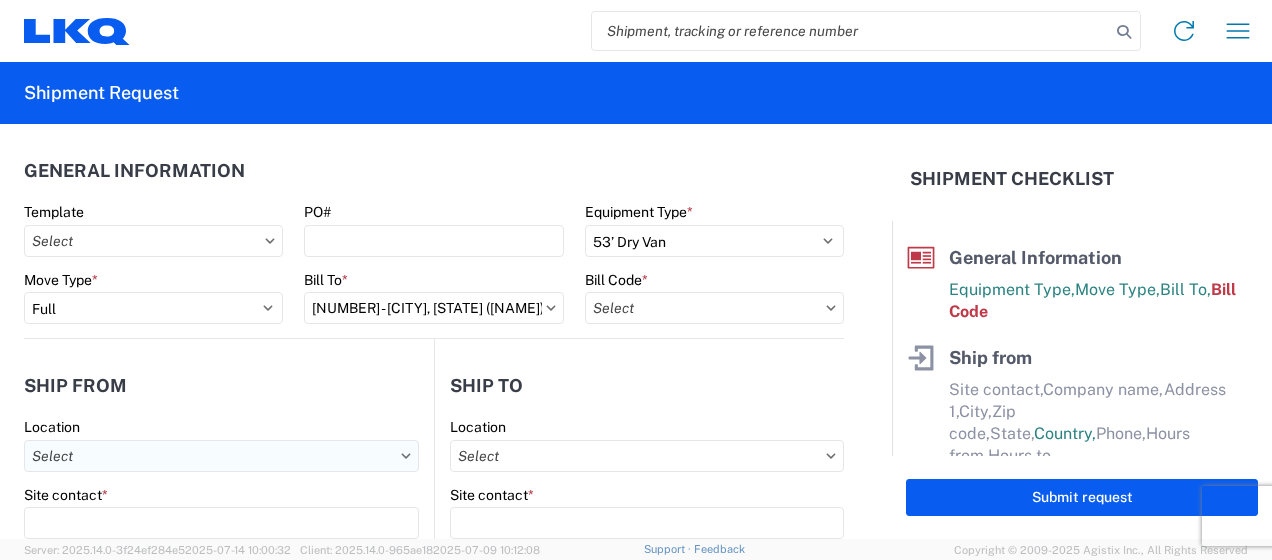 type on "3116-2000-50180-0000 - 3116 Freight In - Aftermarket" 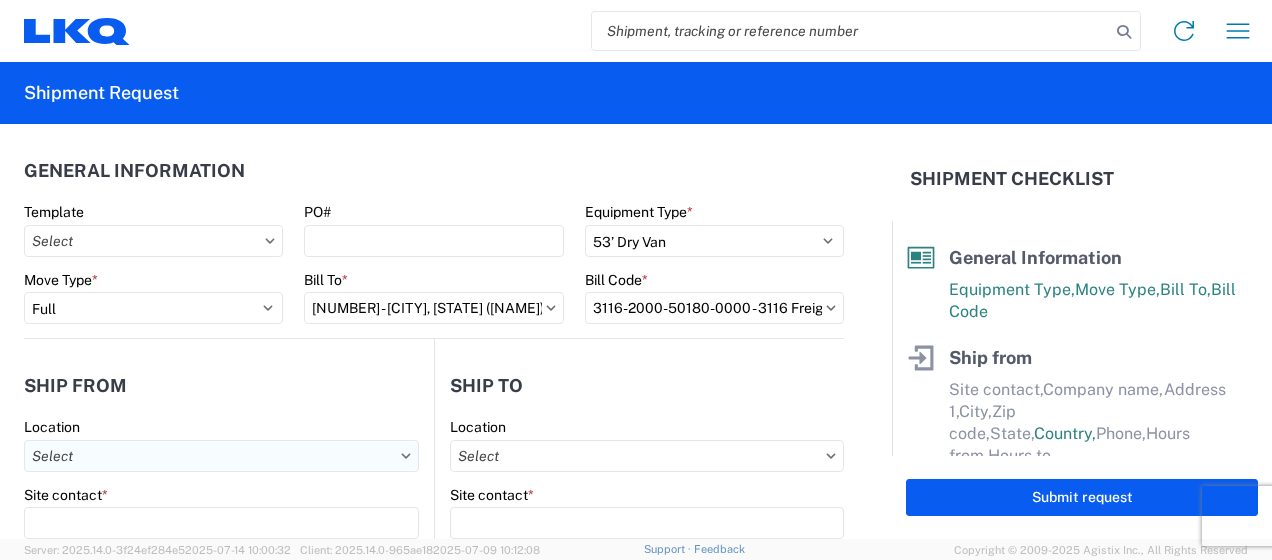 click on "Location" at bounding box center (221, 456) 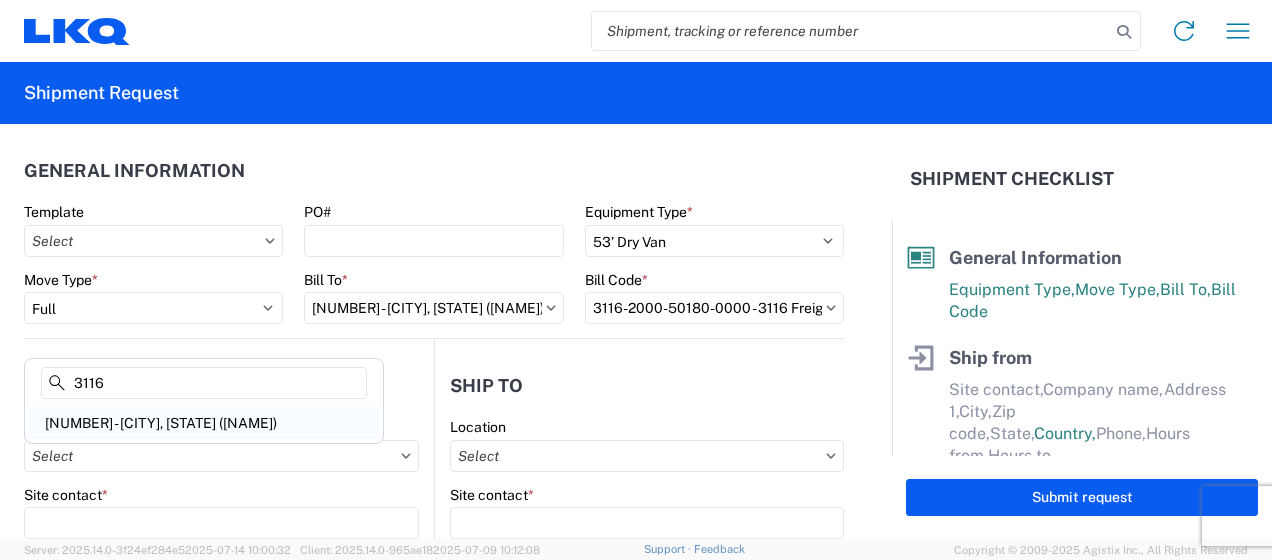 type on "3116" 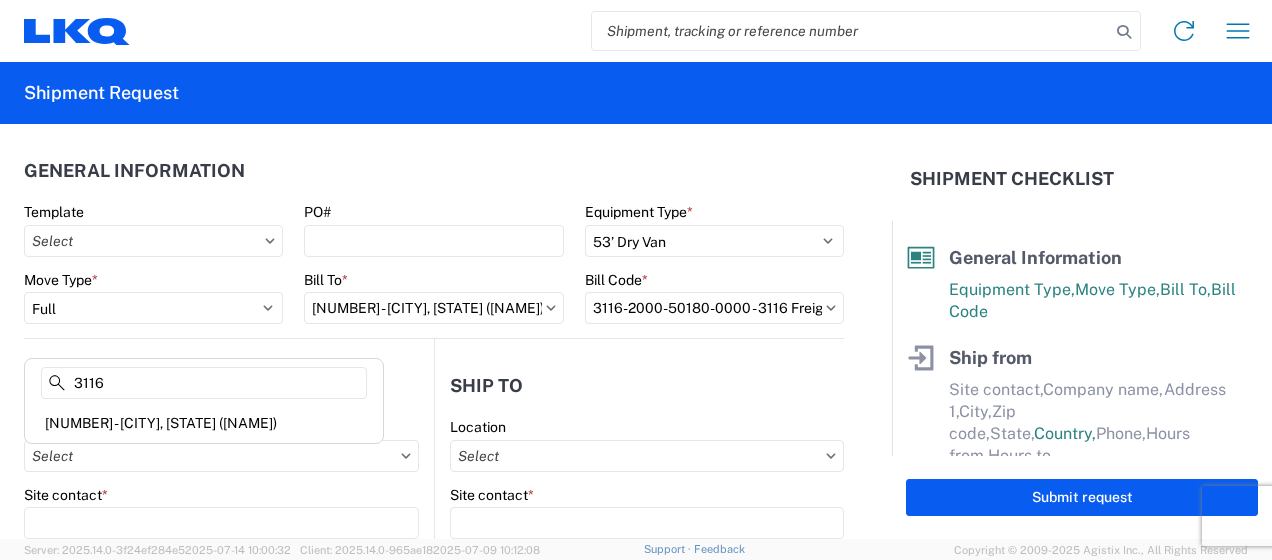 type on "[NUMBER] - [CITY], [STATE] ([DESCRIPTION])" 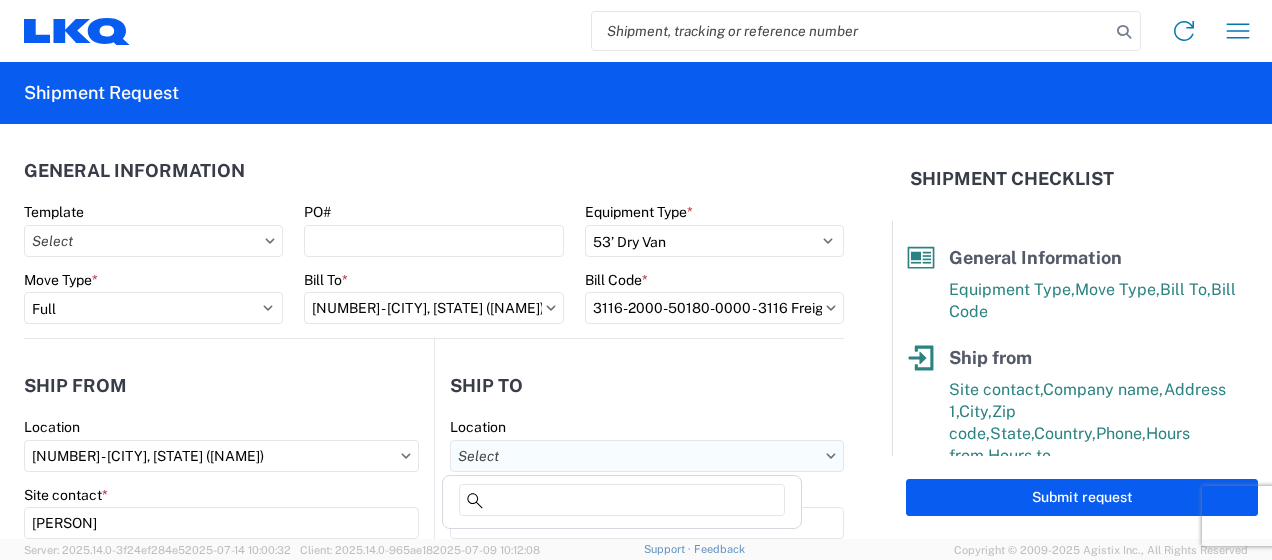 click on "Location" at bounding box center (647, 456) 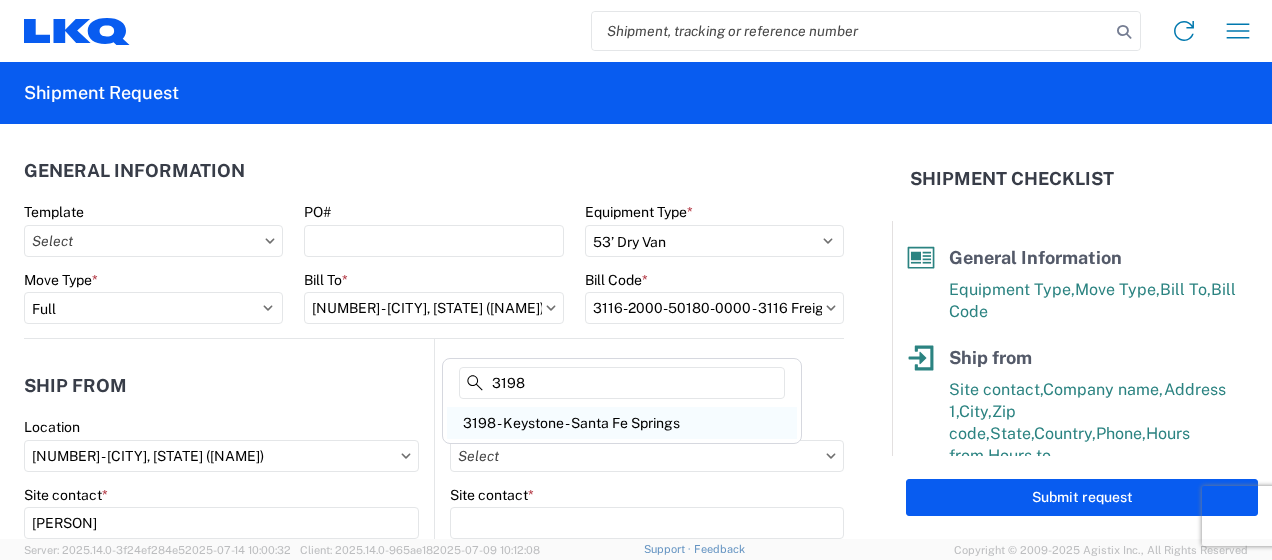 type on "3198" 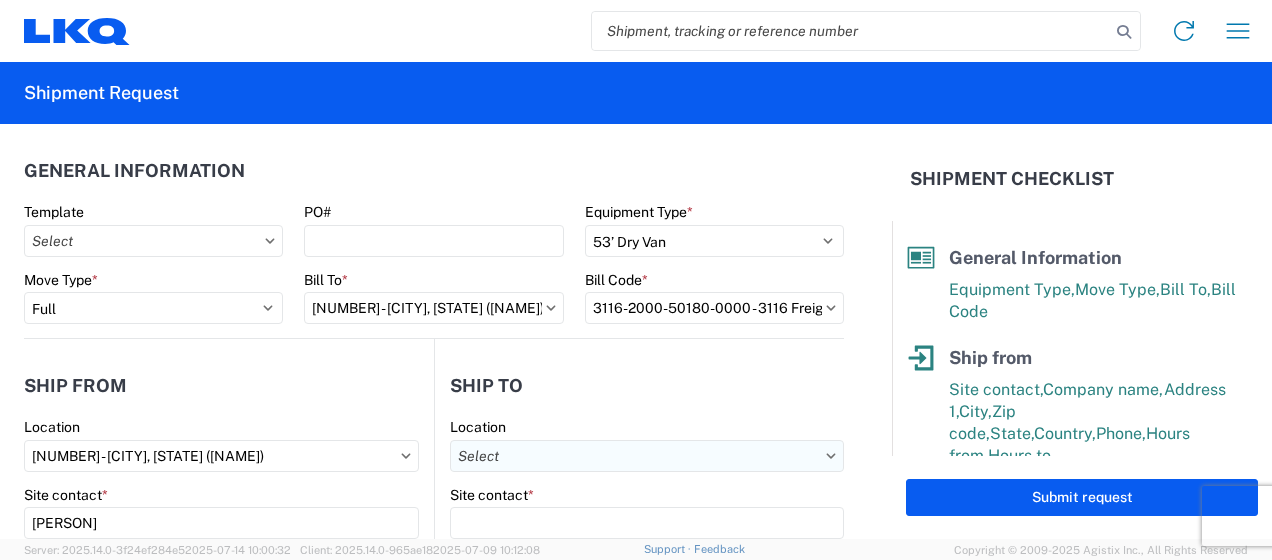 type on "3198 - Keystone - Santa Fe Springs" 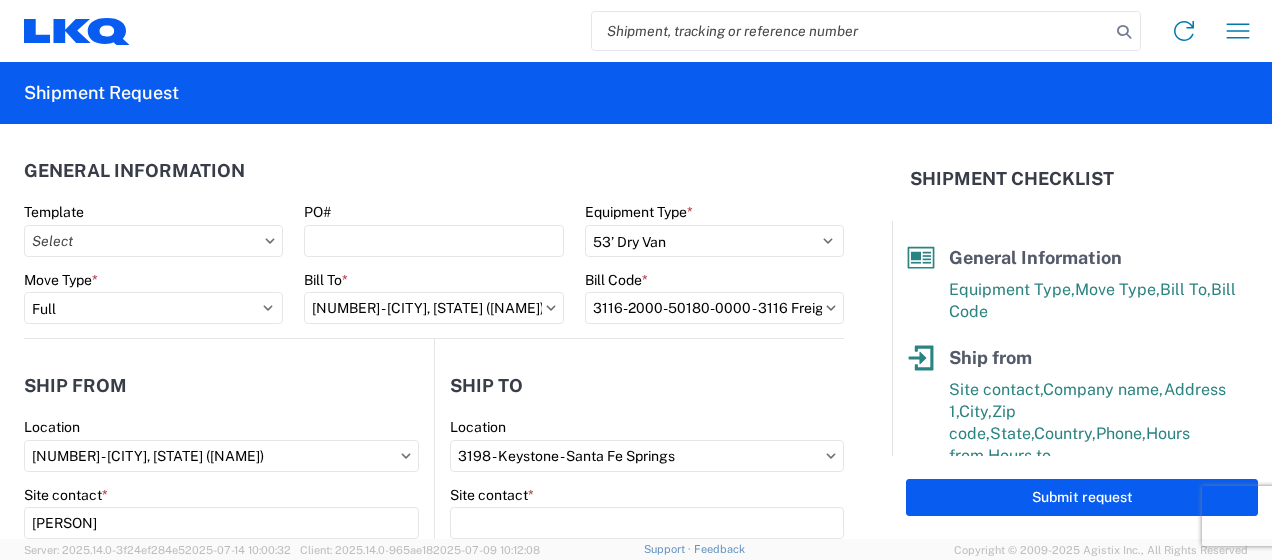 select on "US" 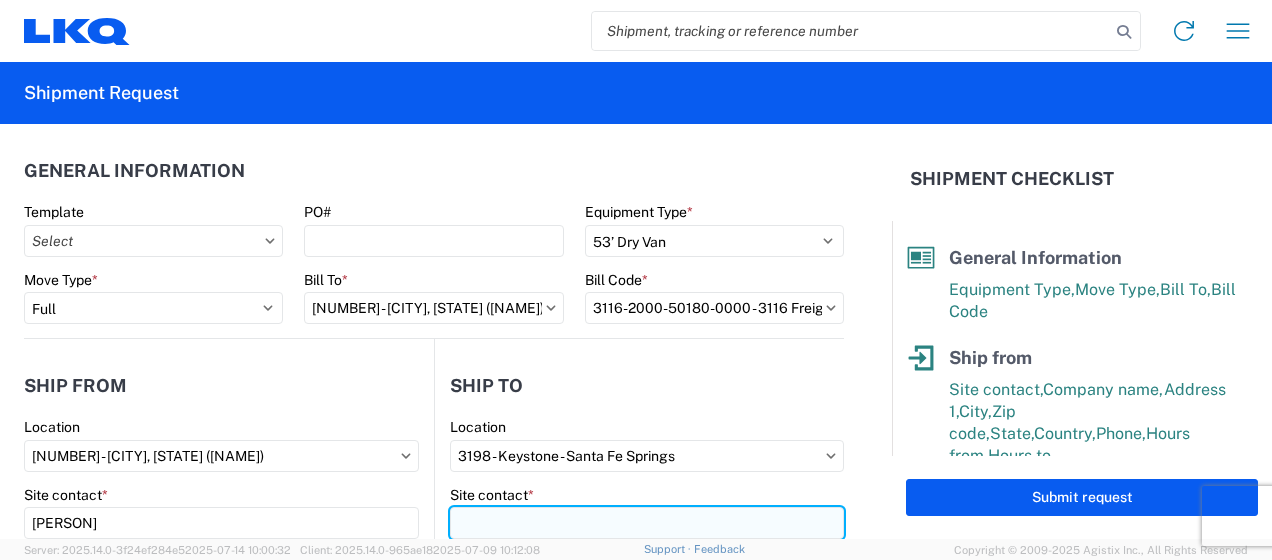 click on "Site contact  *" at bounding box center [647, 523] 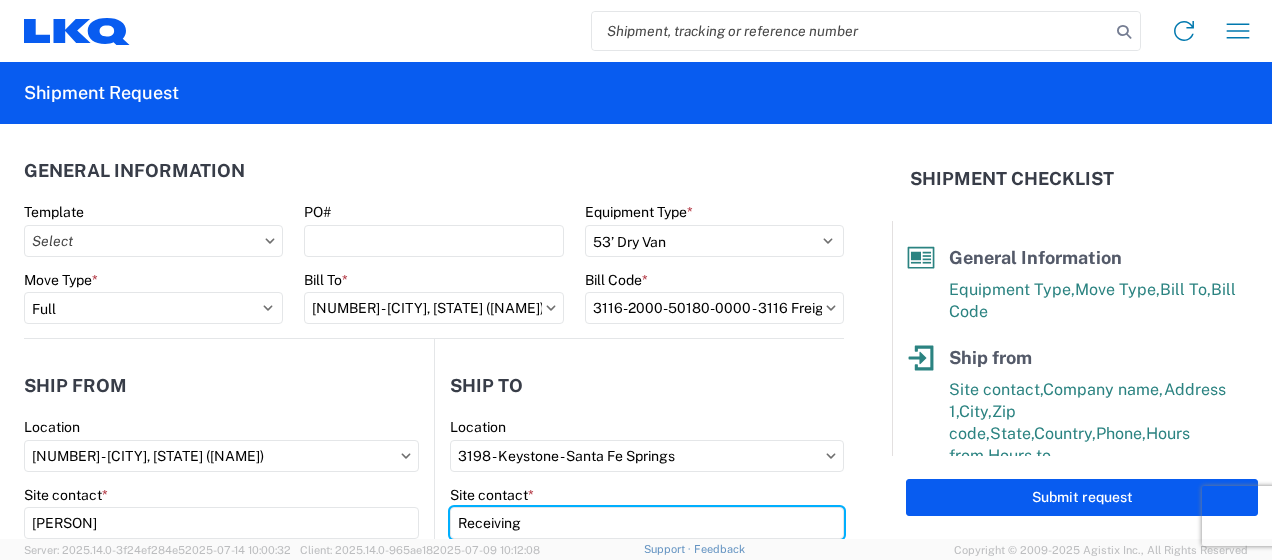 type on "Receiving" 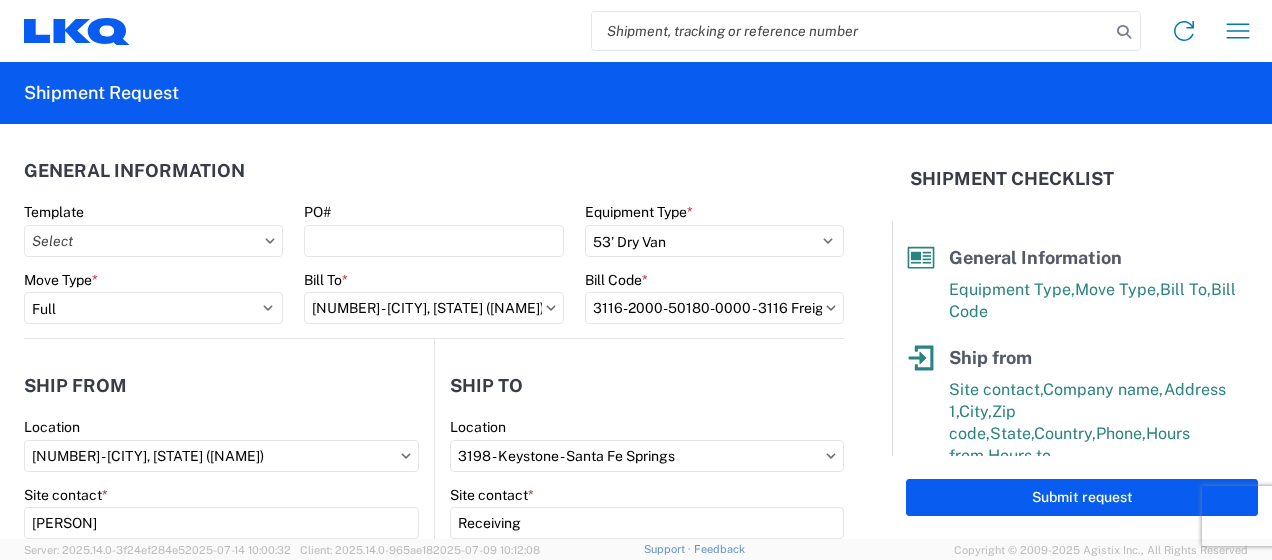 scroll, scrollTop: 258, scrollLeft: 0, axis: vertical 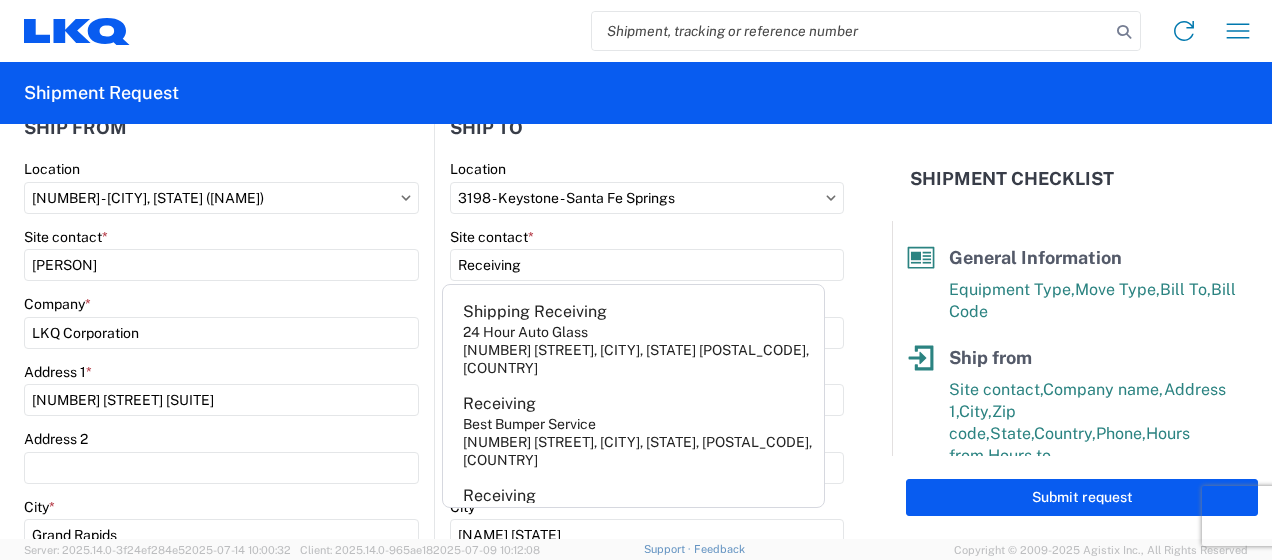 click on "Site contact  *" 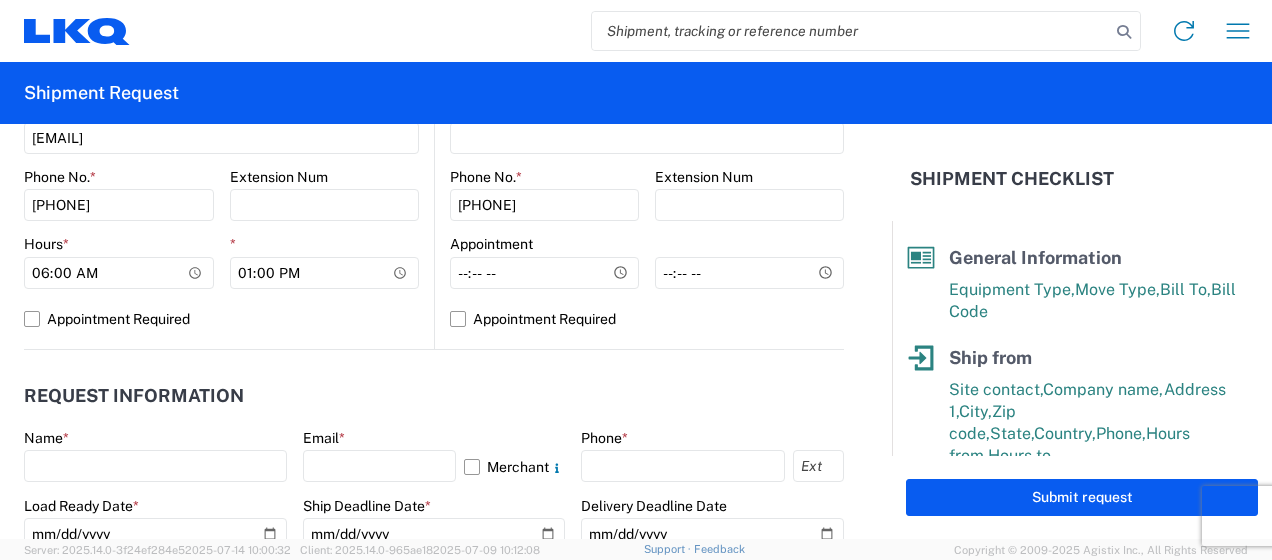 scroll, scrollTop: 958, scrollLeft: 0, axis: vertical 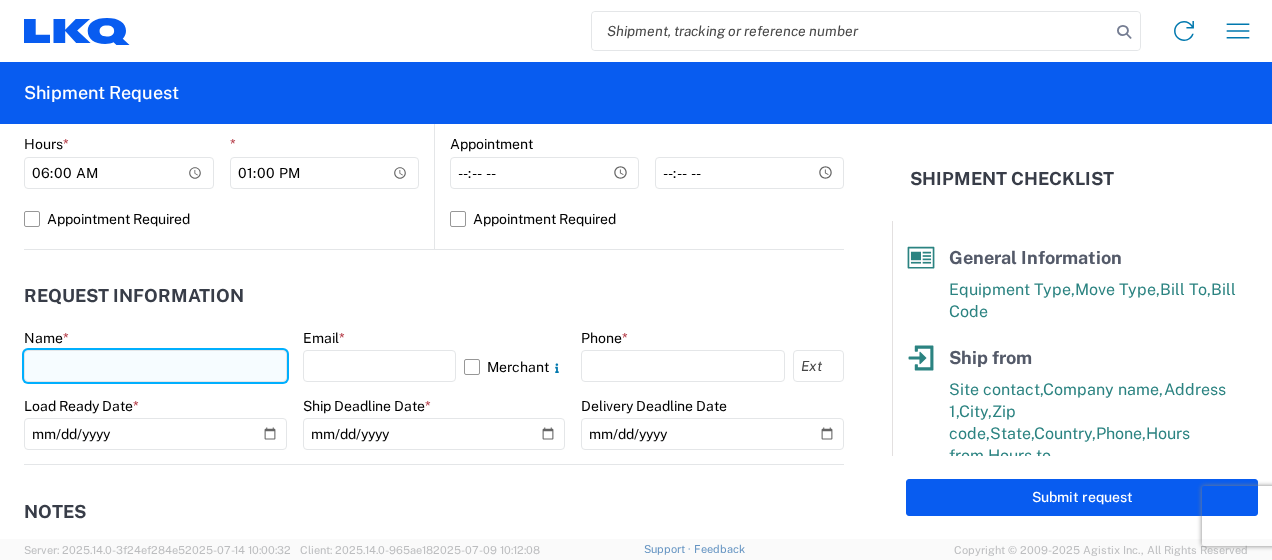 click 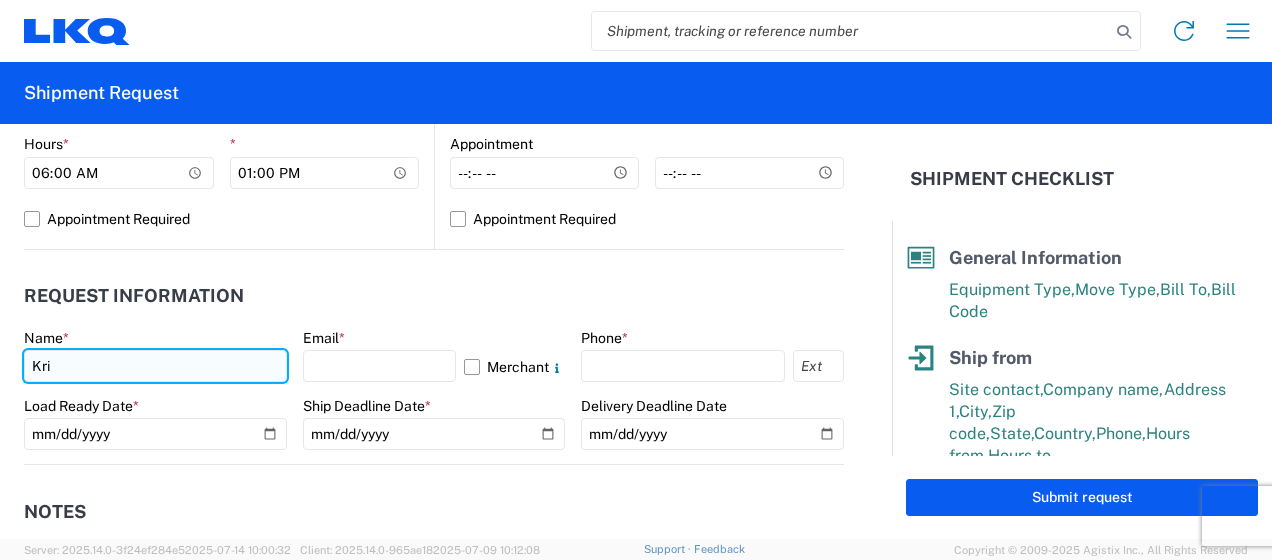 type on "[FIRST] [LAST]" 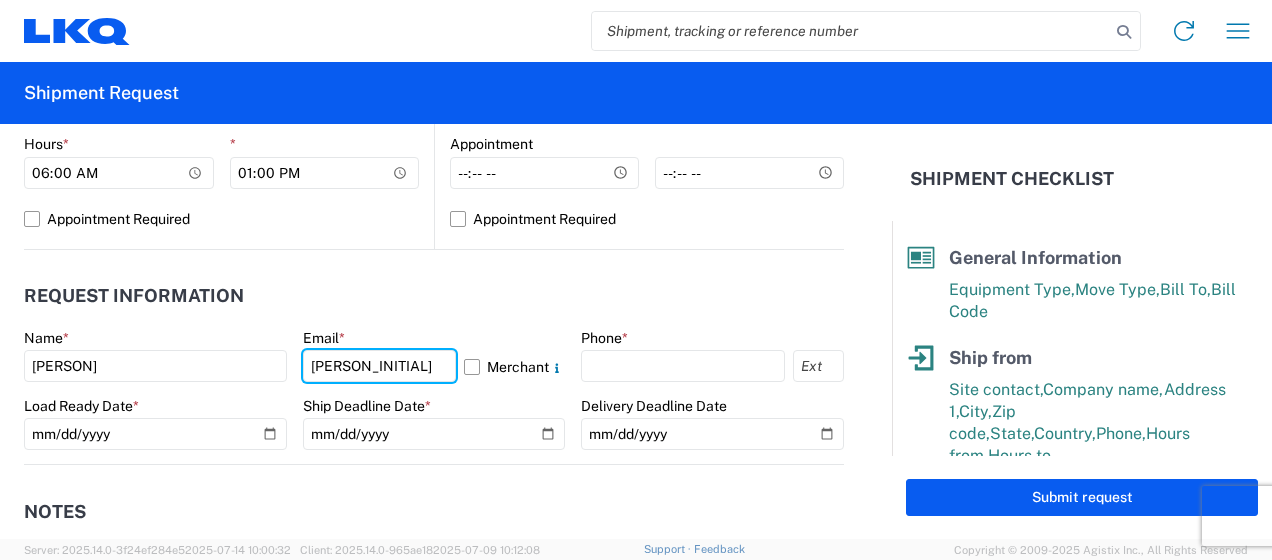 type on "[EMAIL]" 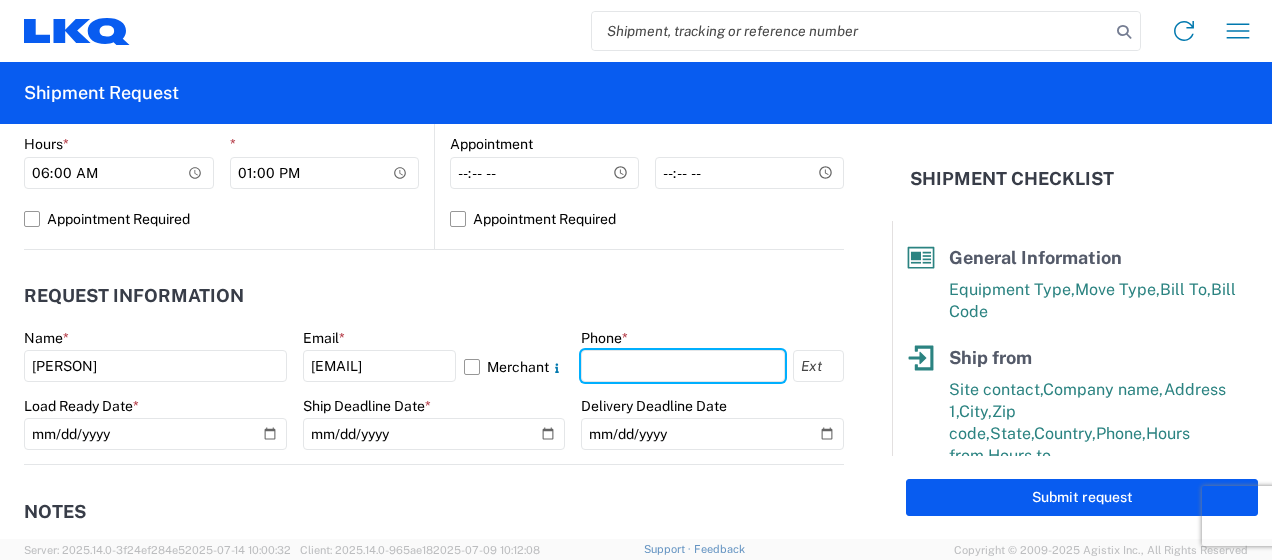 type on "6167541500" 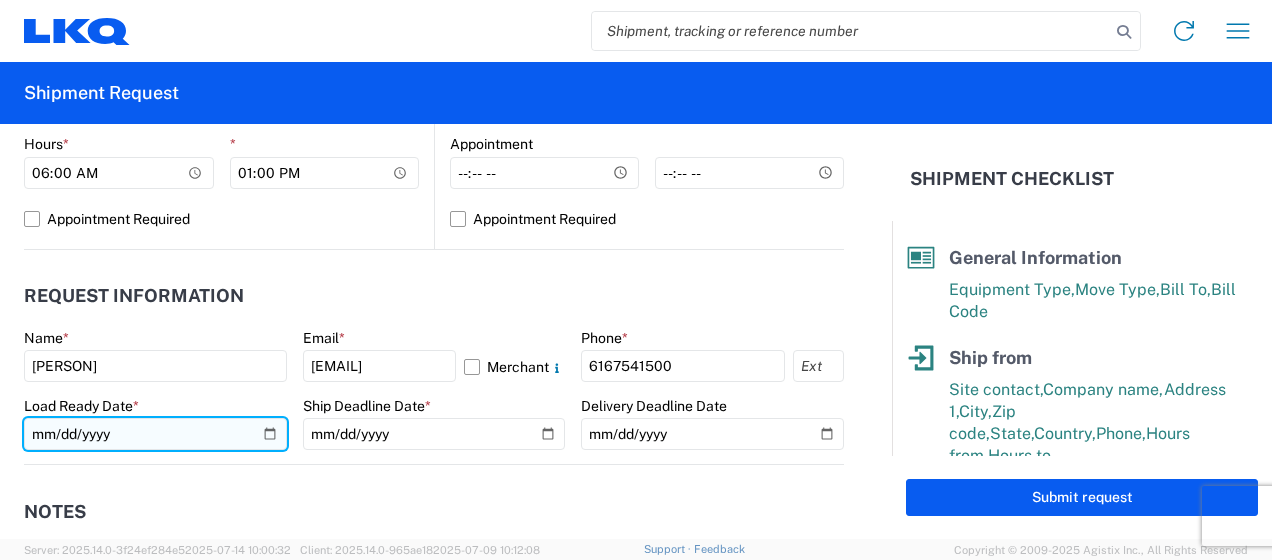 click 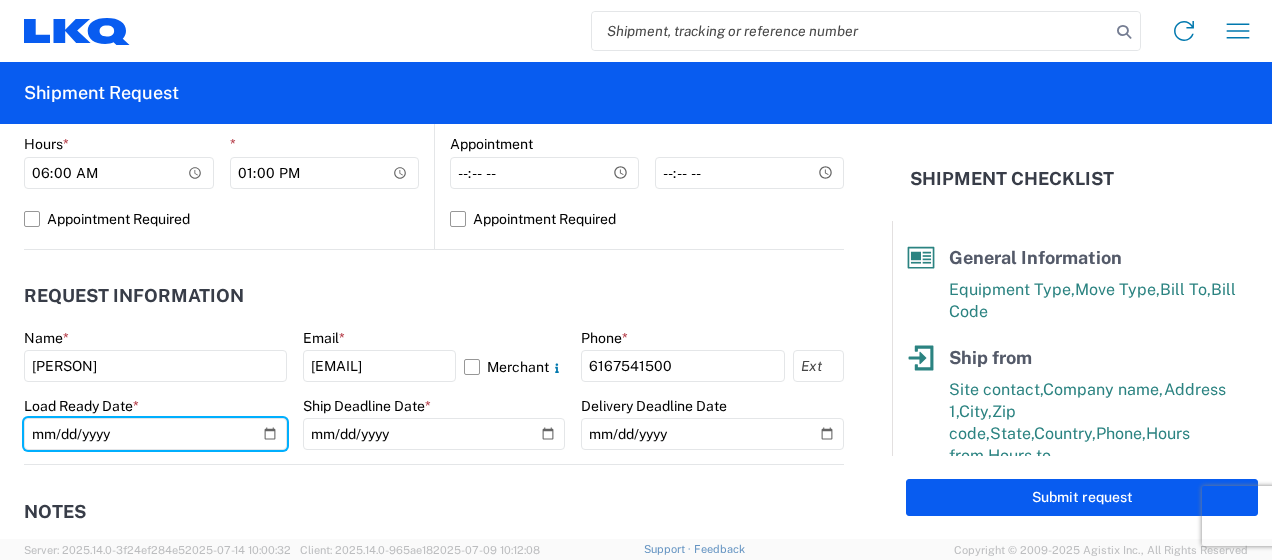 type on "2025-07-17" 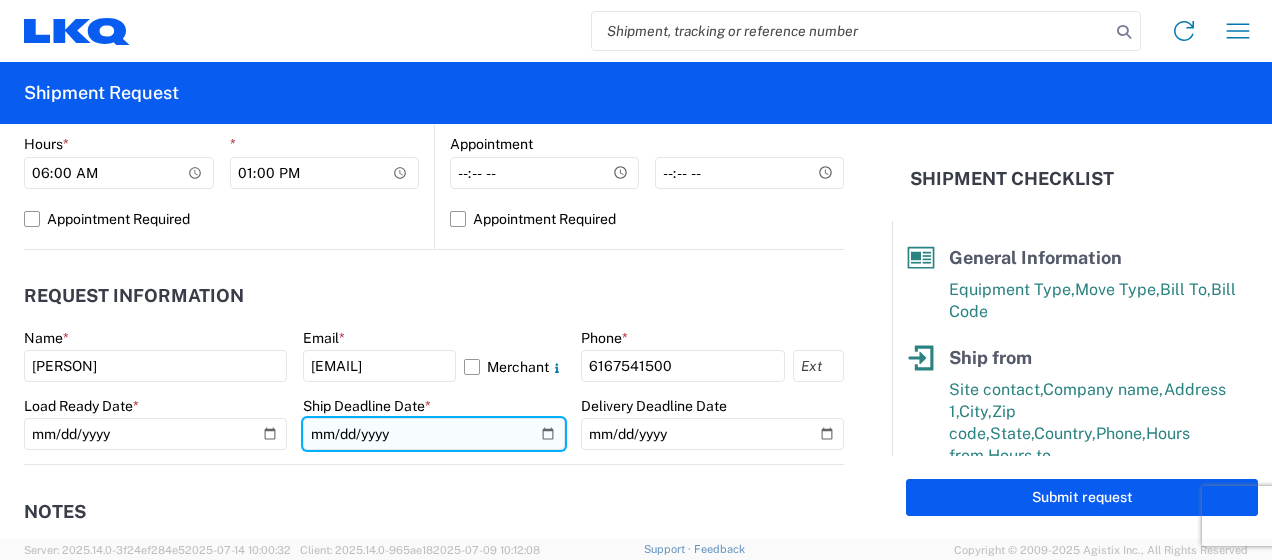 click 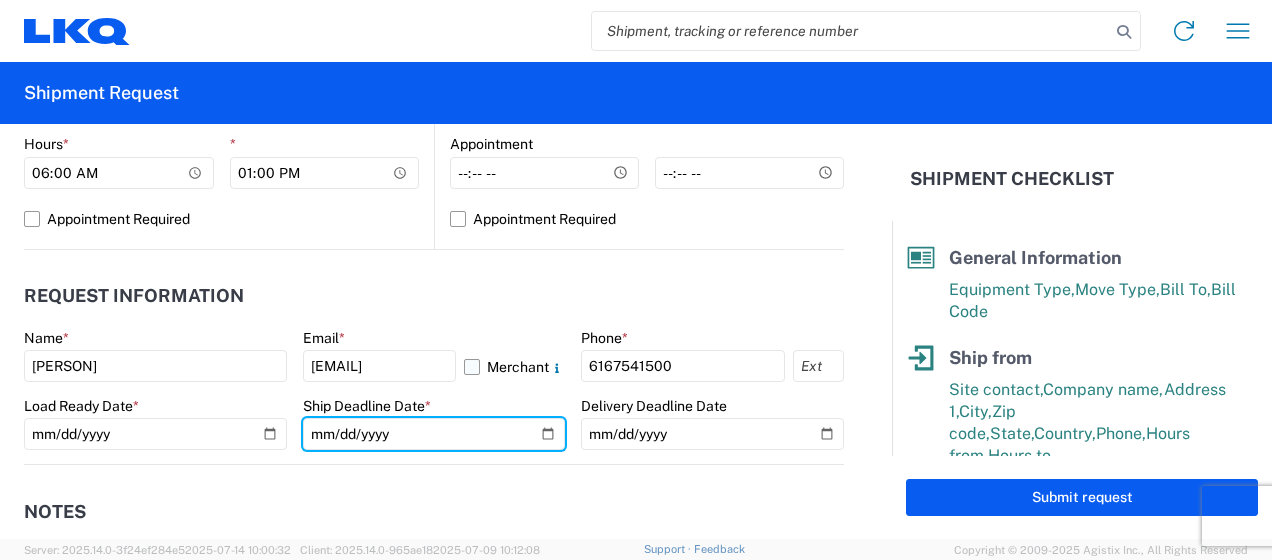 type on "2025-07-17" 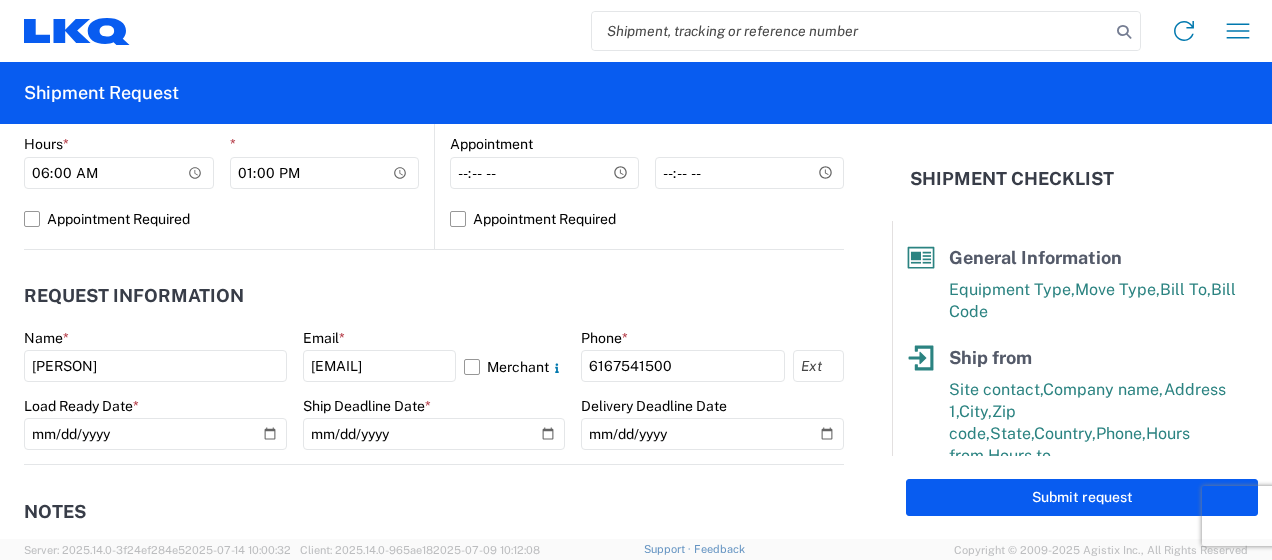 click on "Notes   Internal notes   Public notes
Quote only" 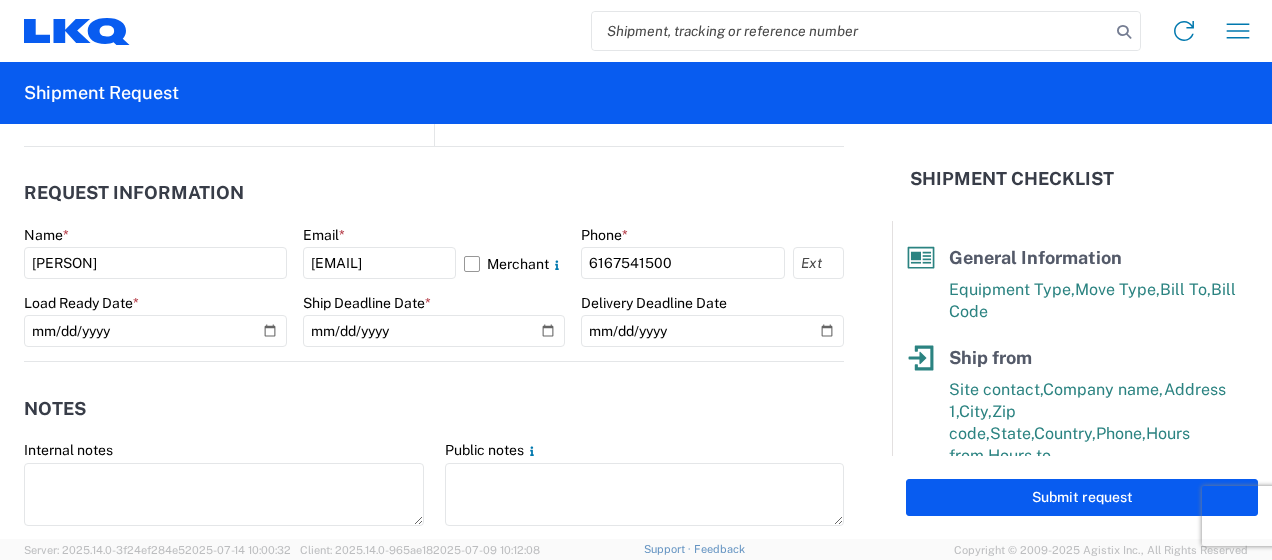 scroll, scrollTop: 1158, scrollLeft: 0, axis: vertical 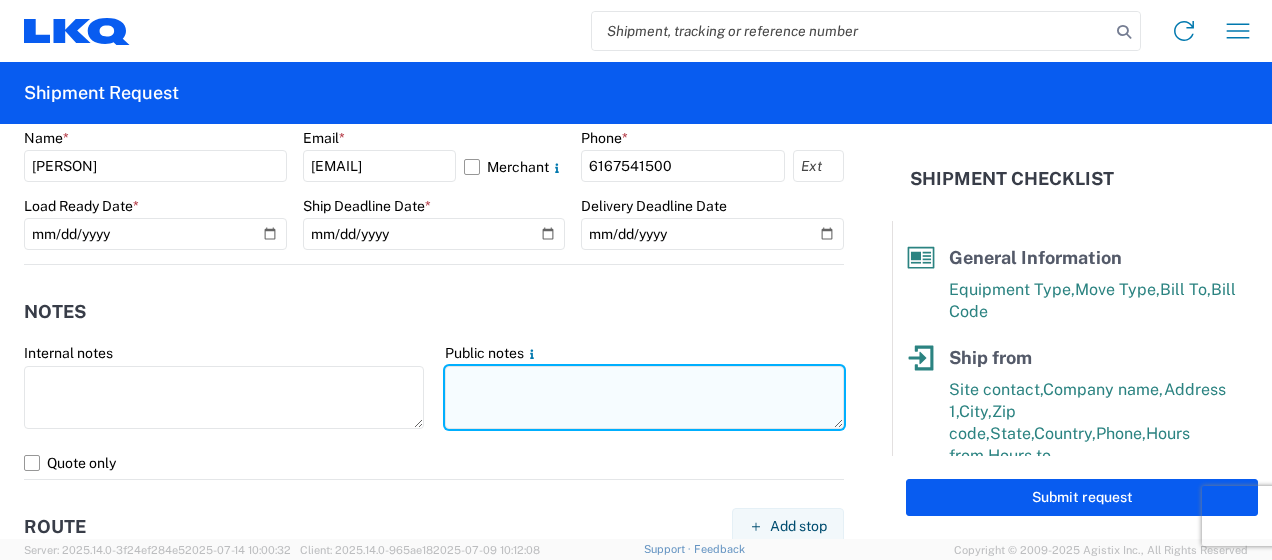 click 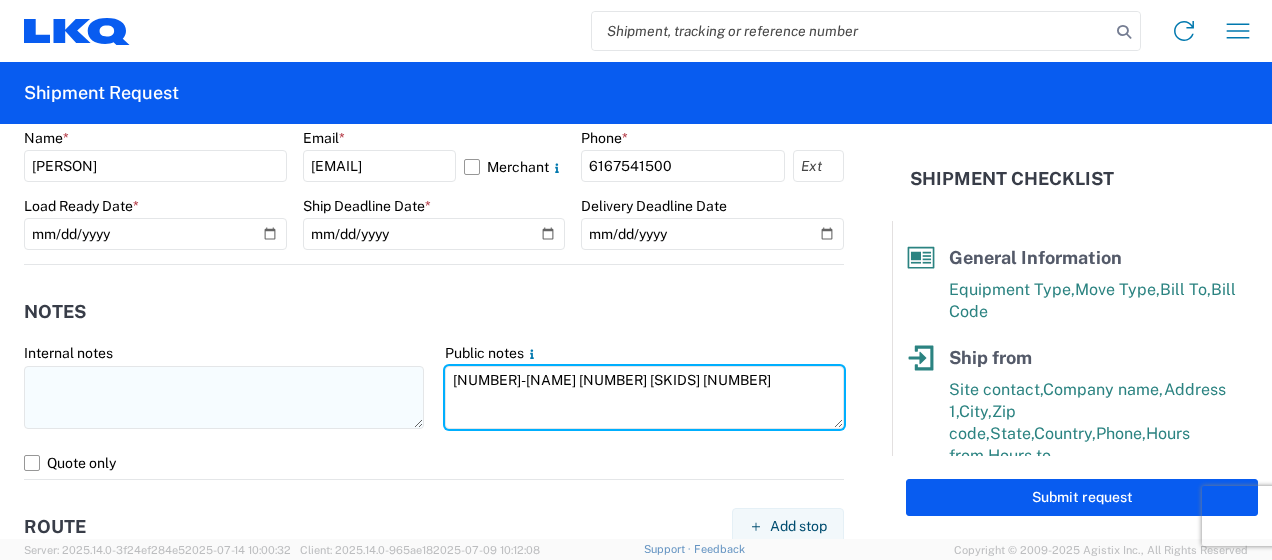 type on "[NUMBER]-[CITY] [NUMBER] skids [NUMBER]" 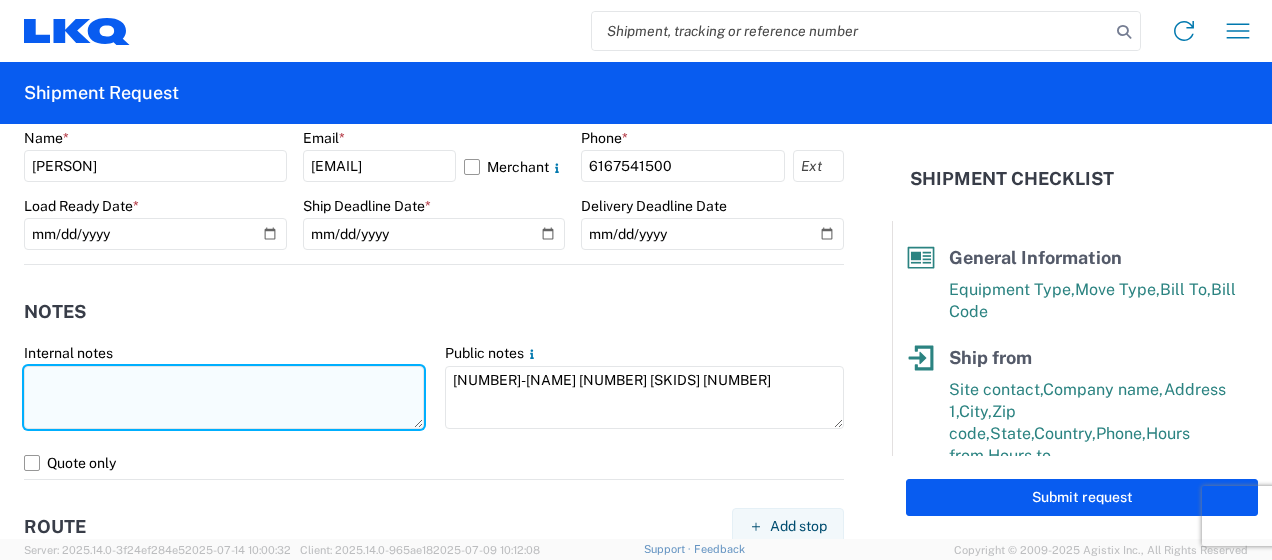 click 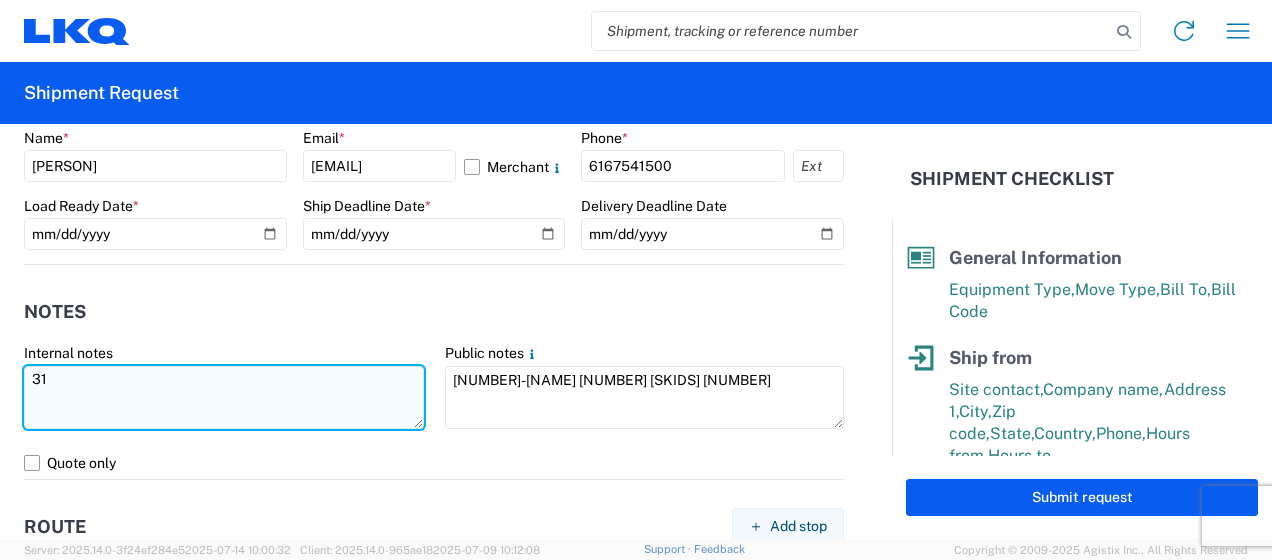 type on "3" 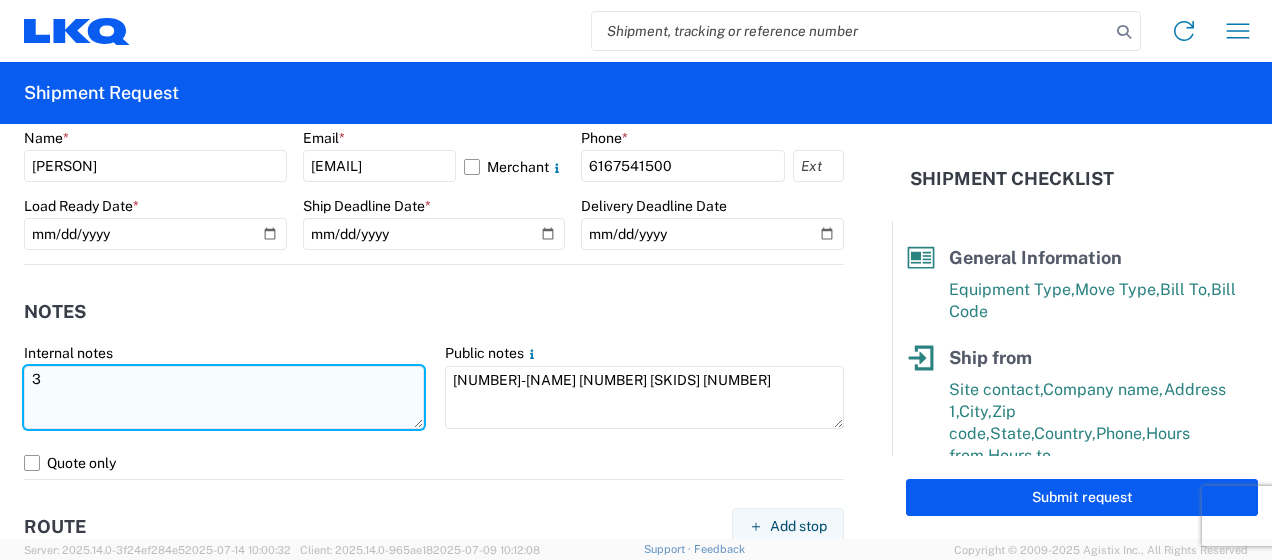 type 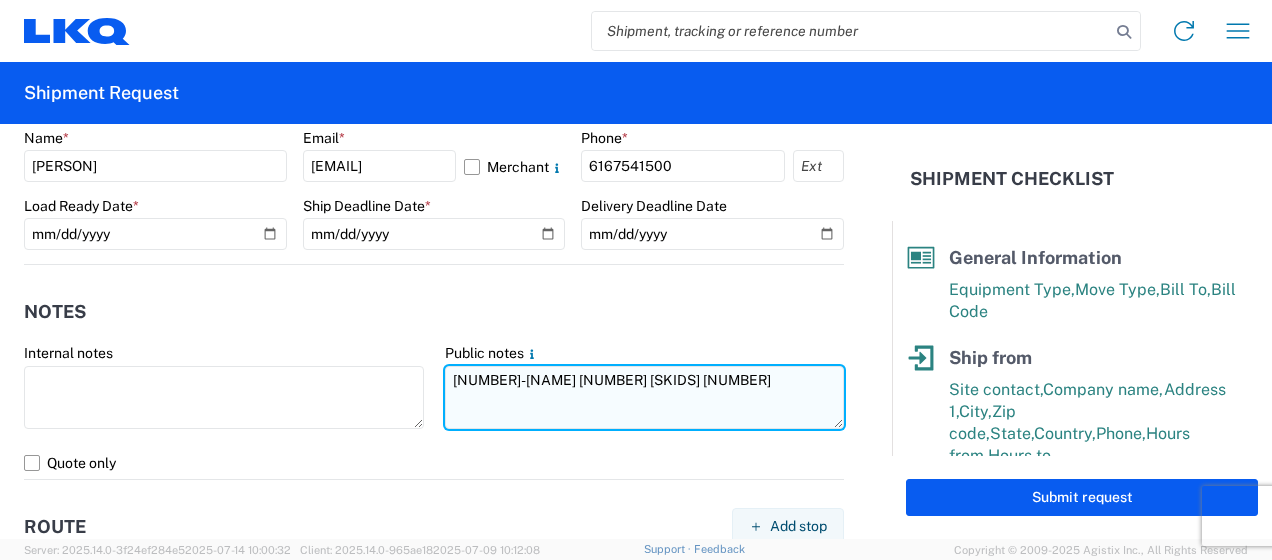 drag, startPoint x: 444, startPoint y: 378, endPoint x: 724, endPoint y: 384, distance: 280.06427 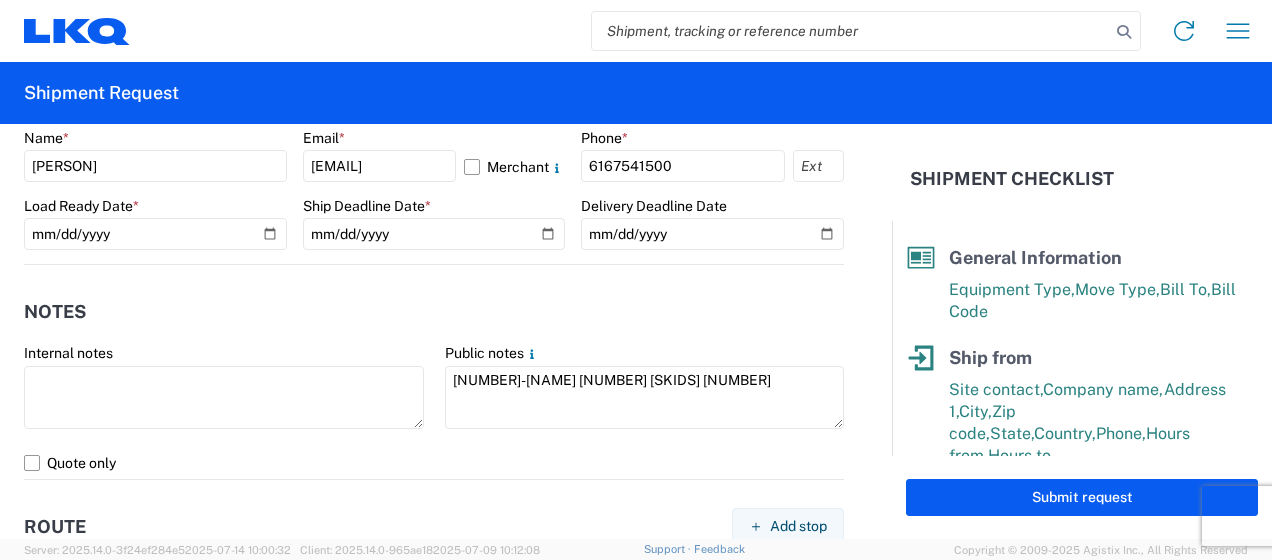 click on "Notes" 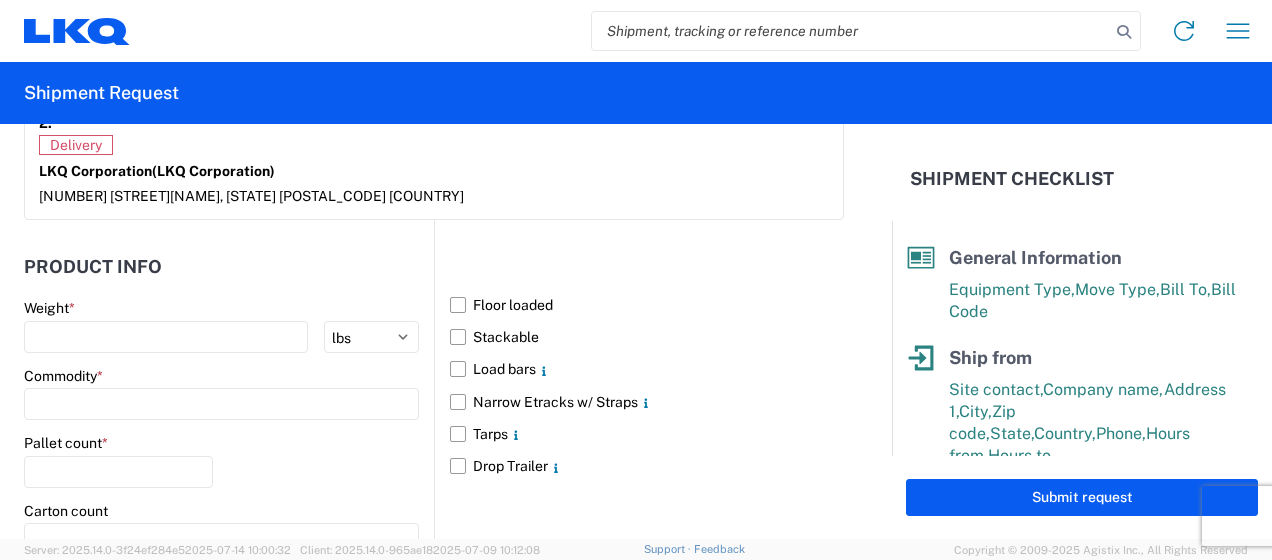scroll, scrollTop: 1758, scrollLeft: 0, axis: vertical 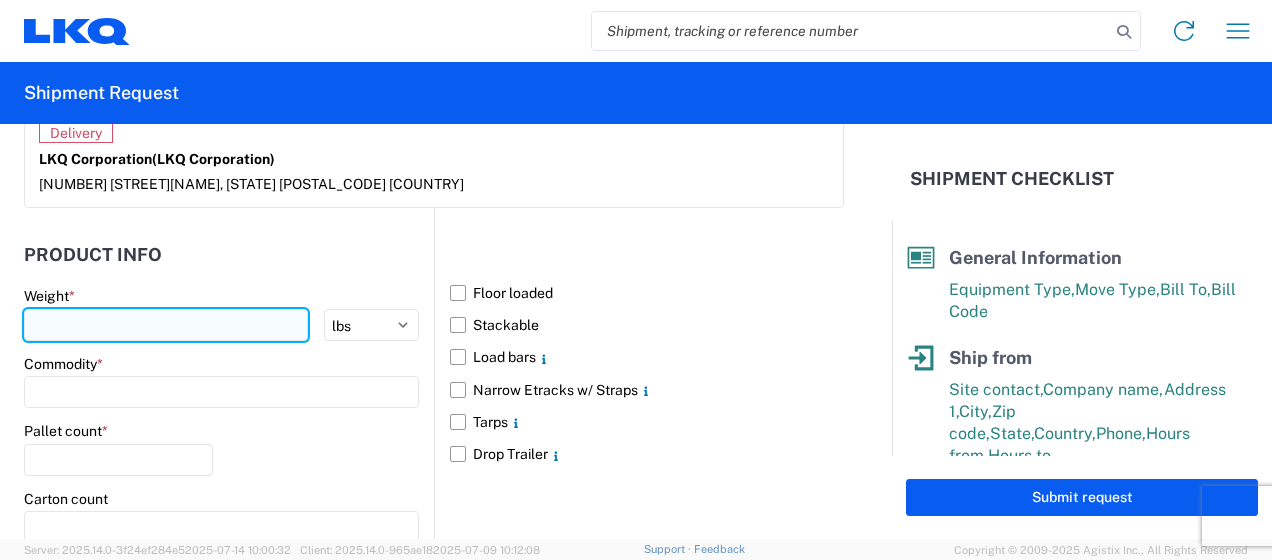 click 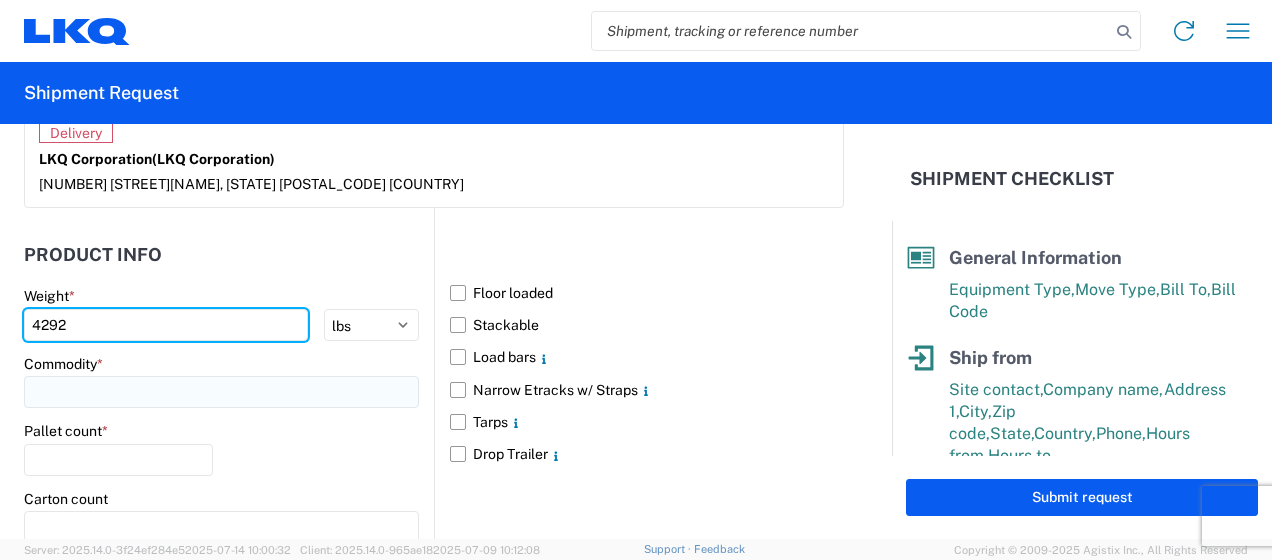 type on "4292" 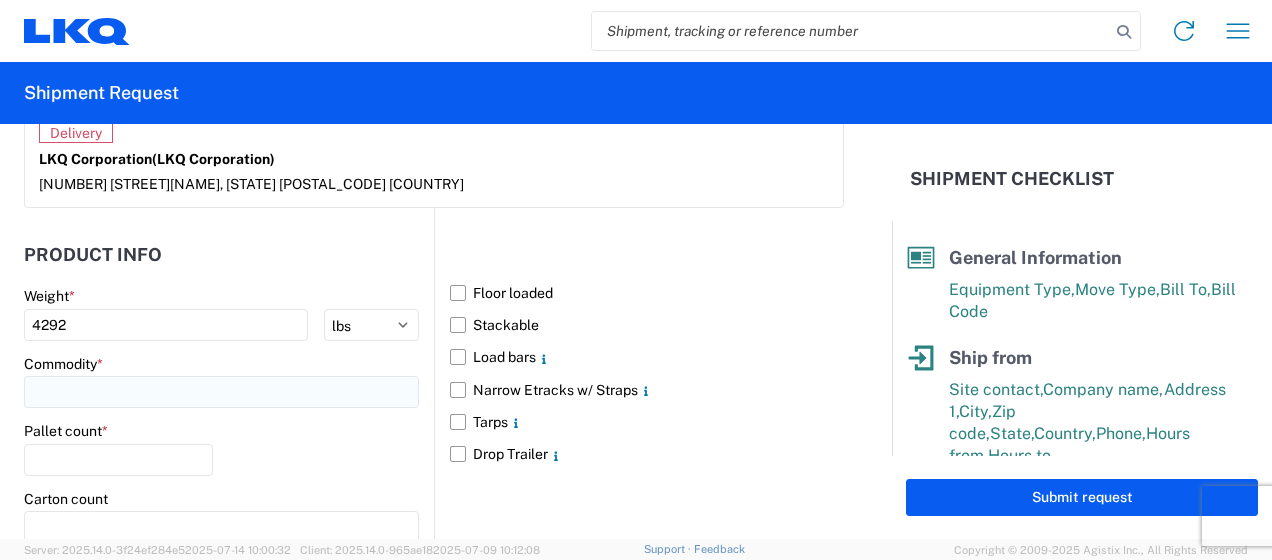click 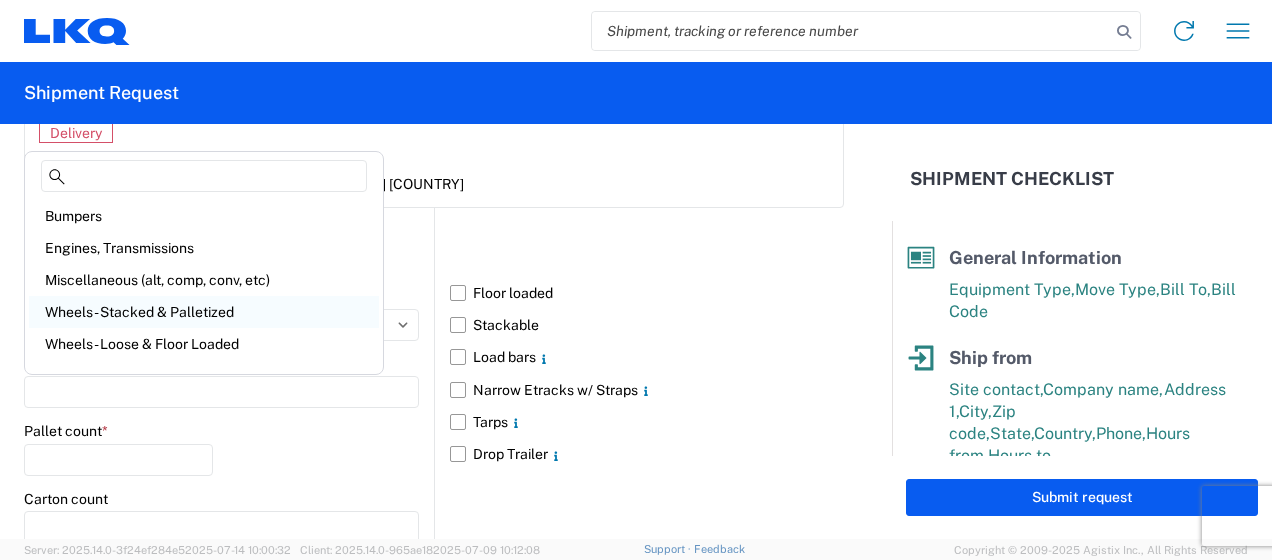 scroll, scrollTop: 200, scrollLeft: 0, axis: vertical 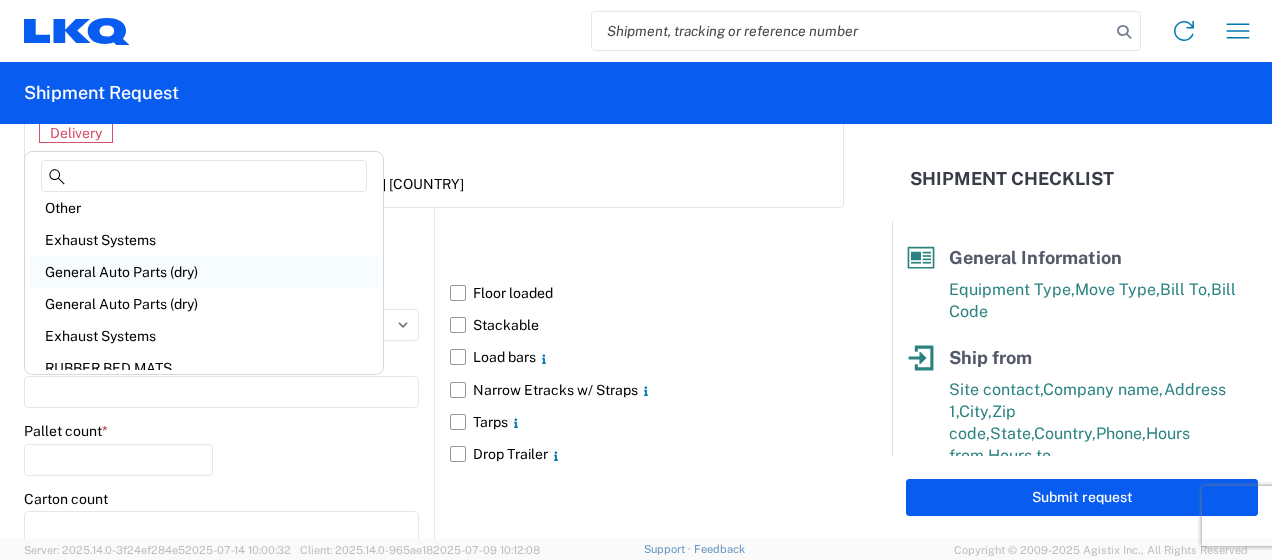 click on "General Auto Parts (dry)" 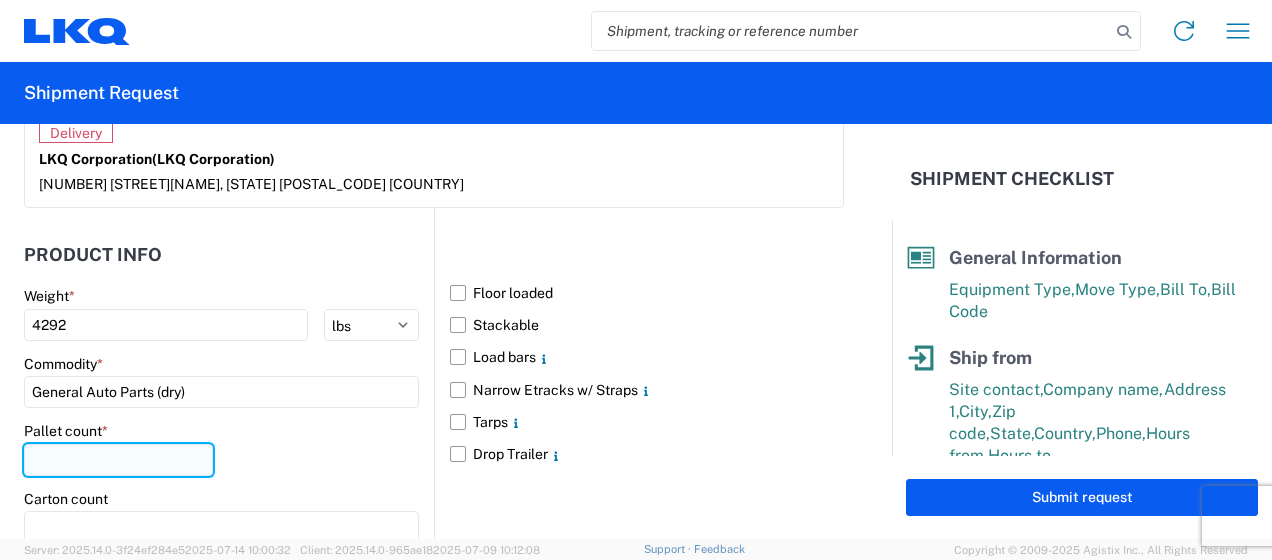 click 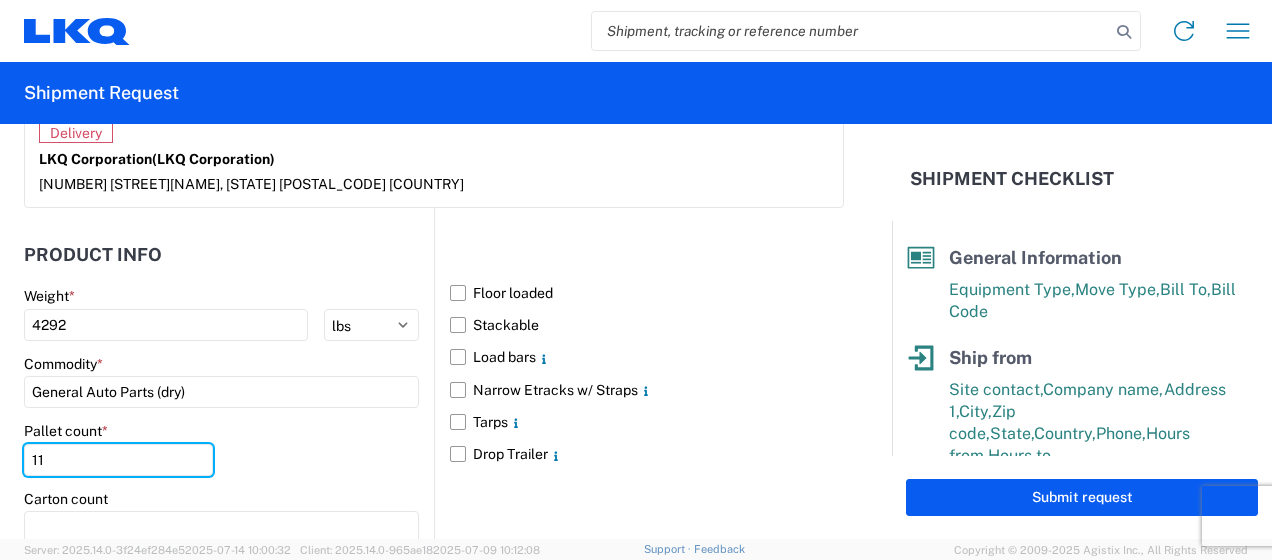 type on "11" 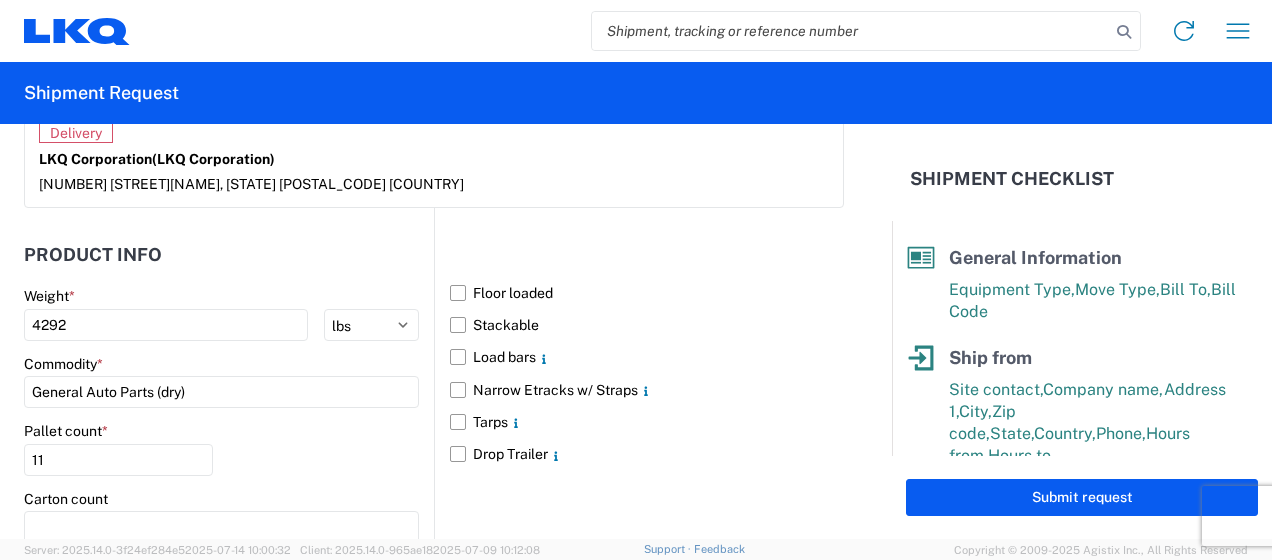 click on "Pallet count  * 11" 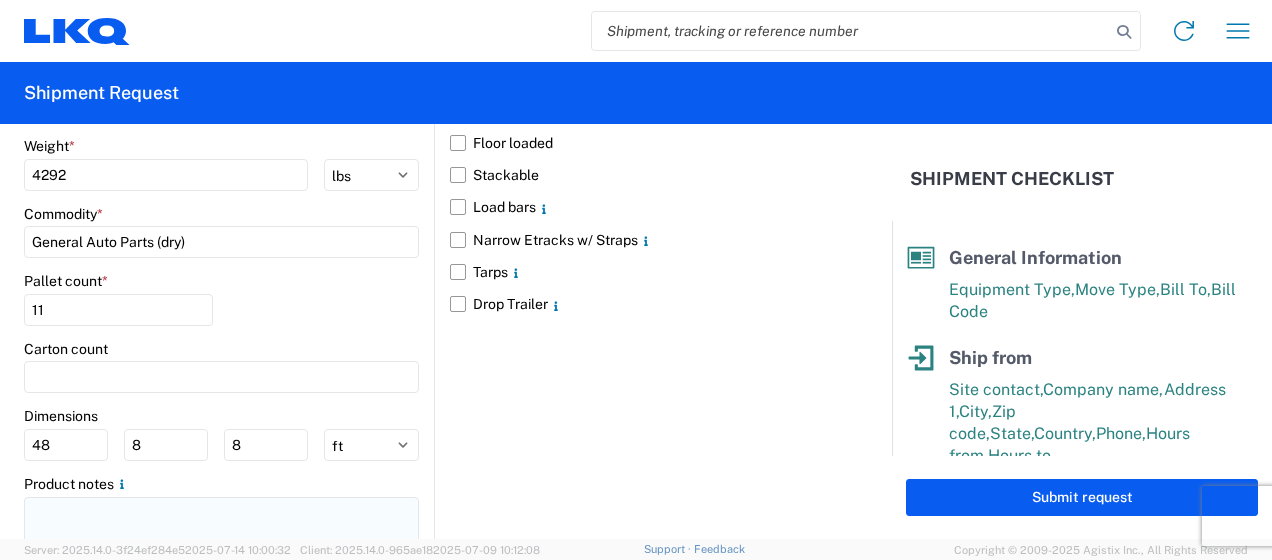 scroll, scrollTop: 1977, scrollLeft: 0, axis: vertical 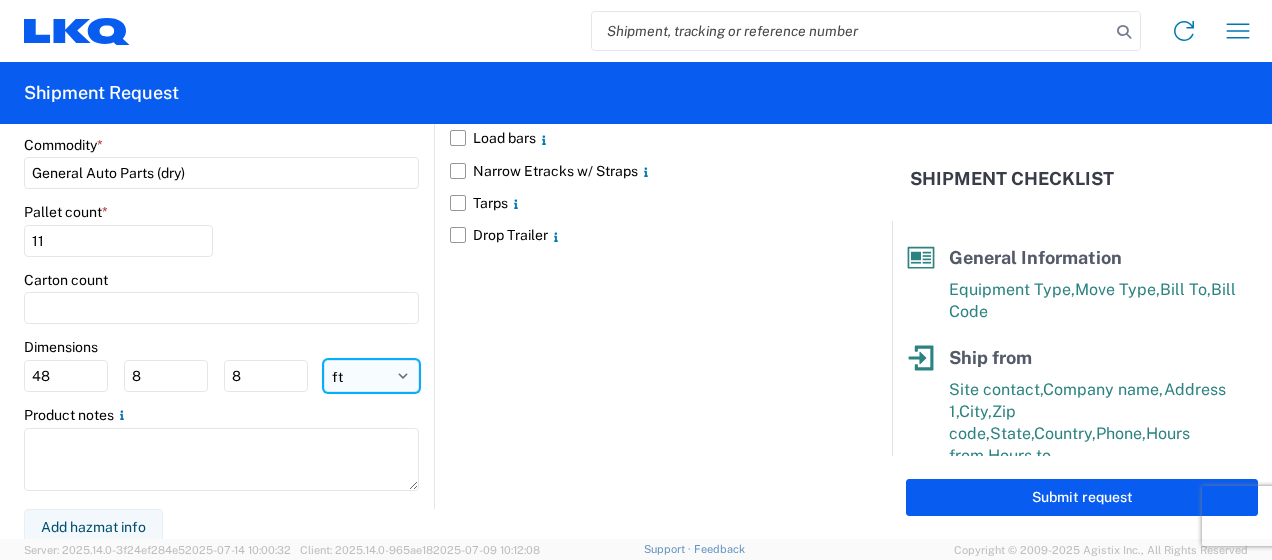 click on "ft in cm" 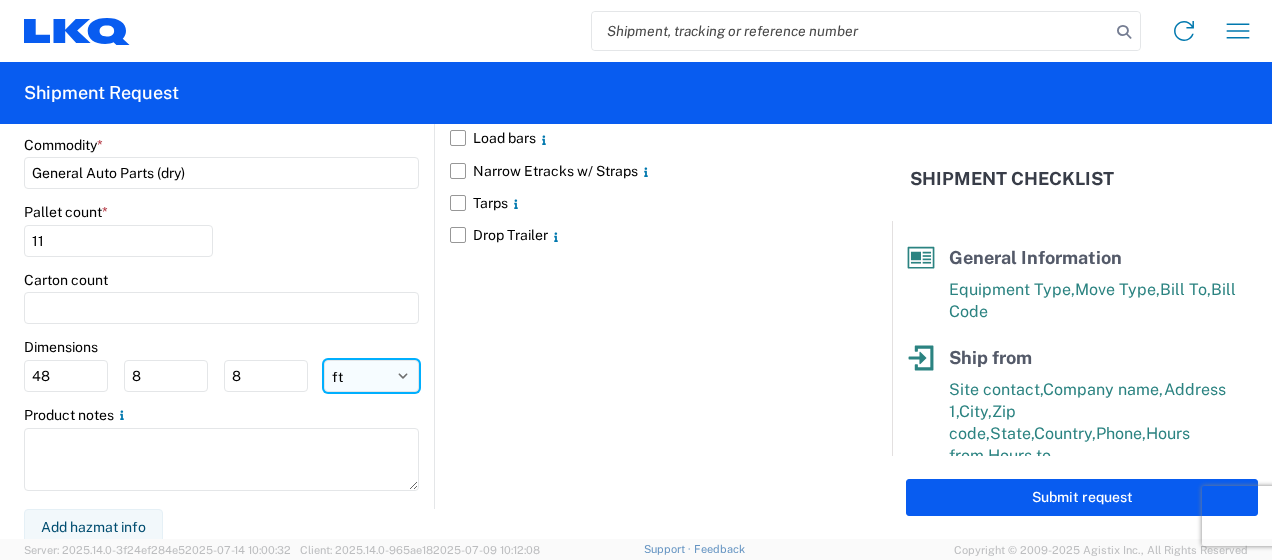 click on "ft in cm" 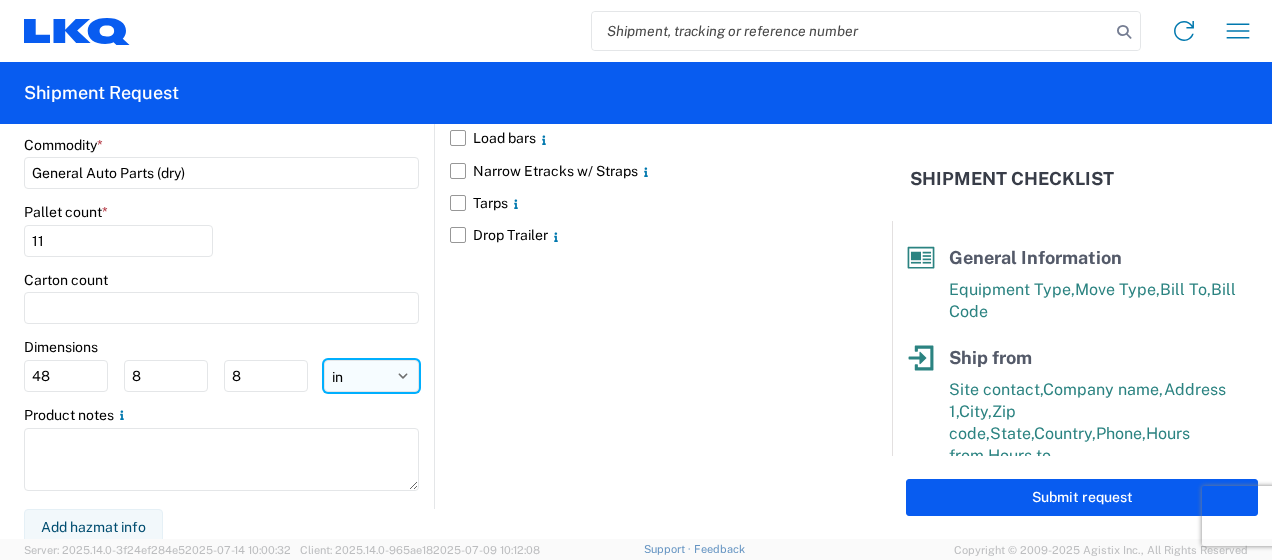 click on "ft in cm" 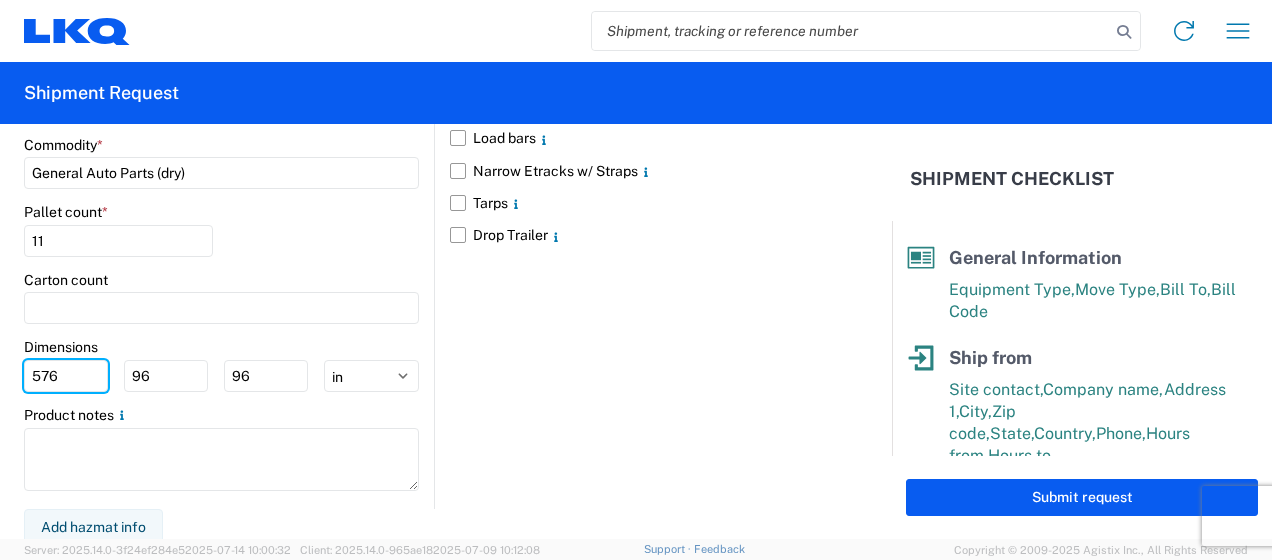 drag, startPoint x: 78, startPoint y: 367, endPoint x: 0, endPoint y: 328, distance: 87.20665 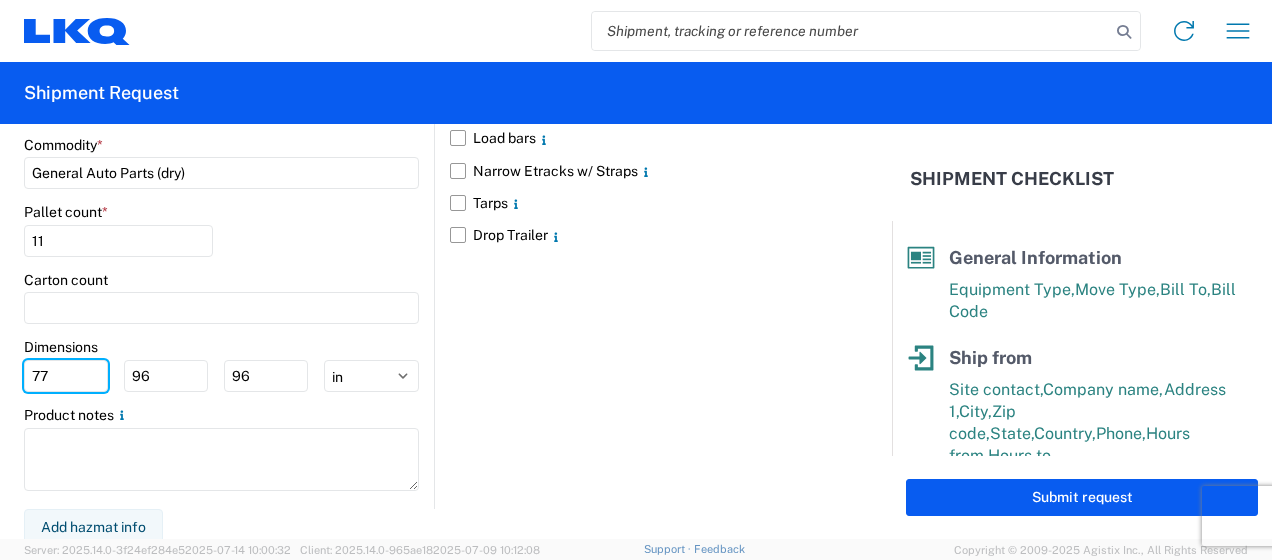 type on "77" 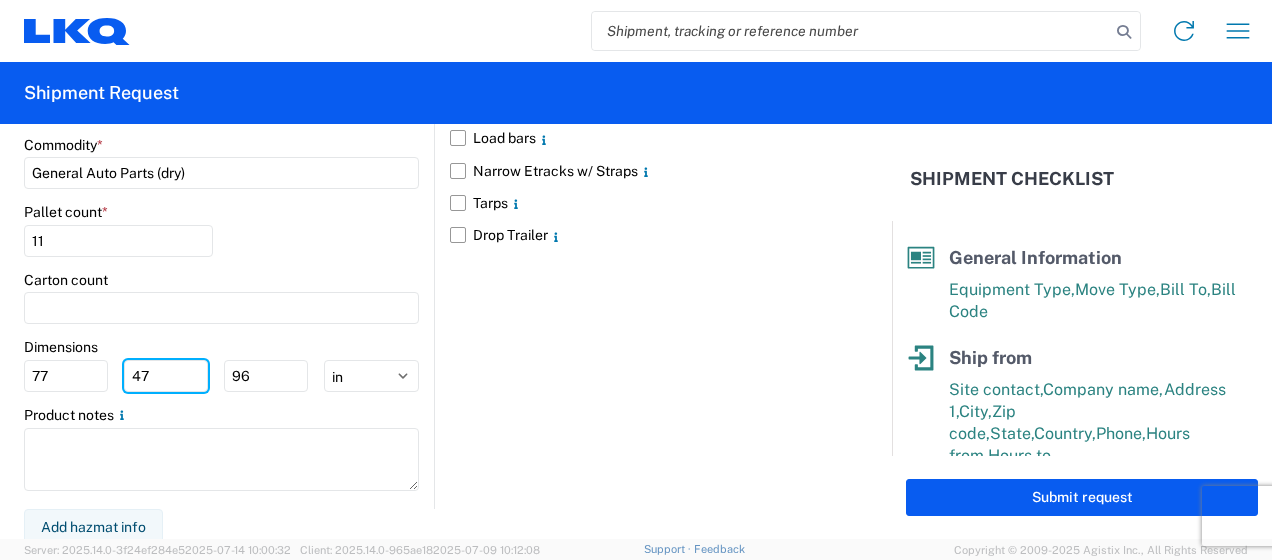 type on "47" 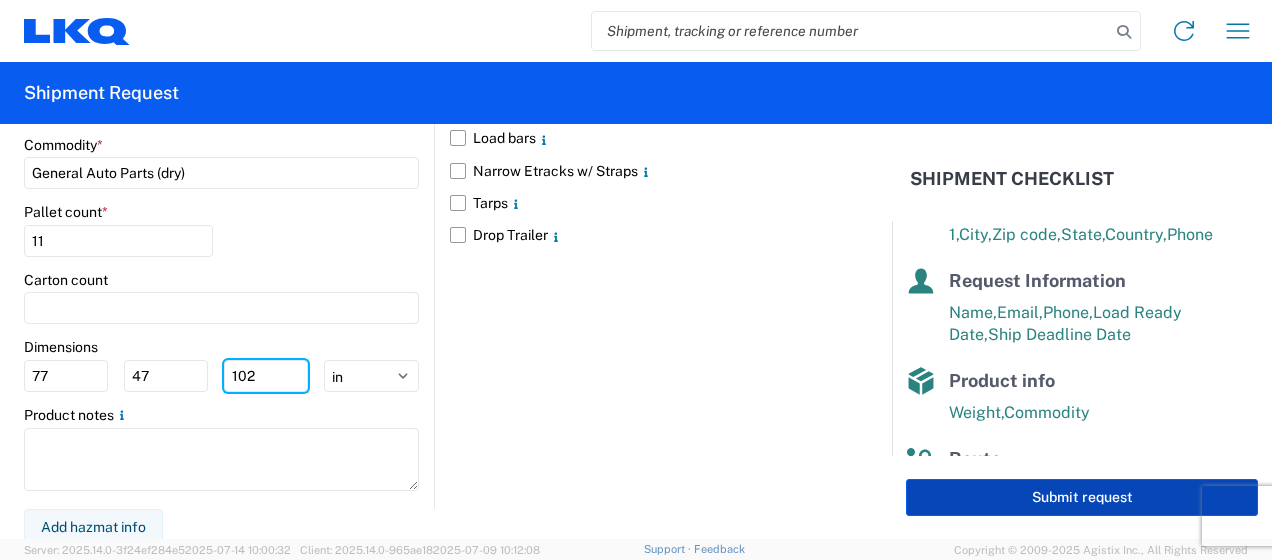 scroll, scrollTop: 400, scrollLeft: 0, axis: vertical 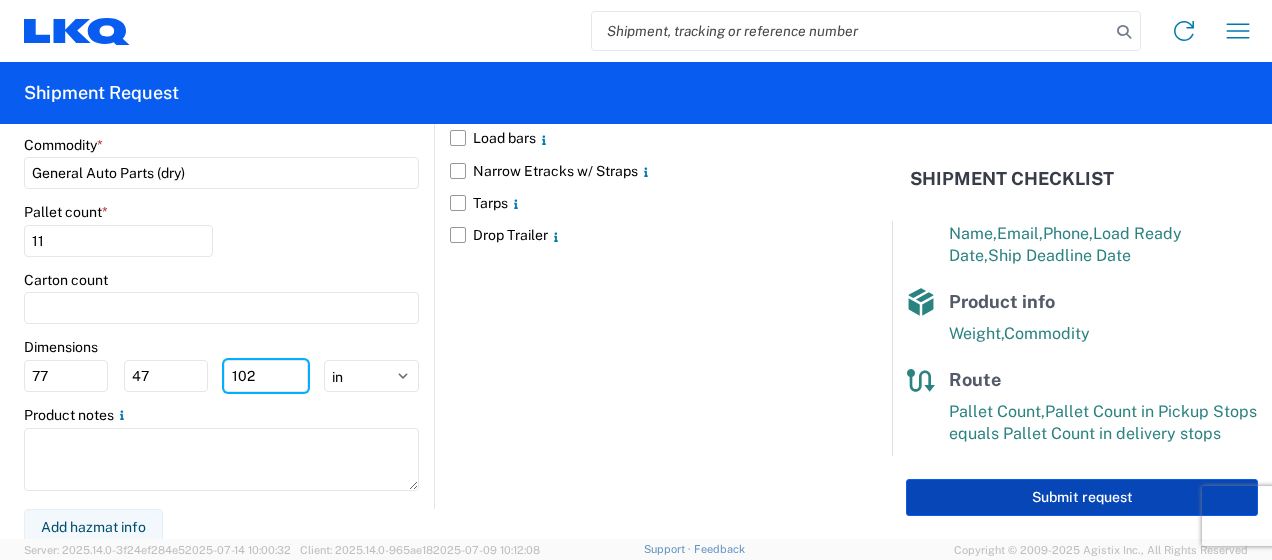 type on "102" 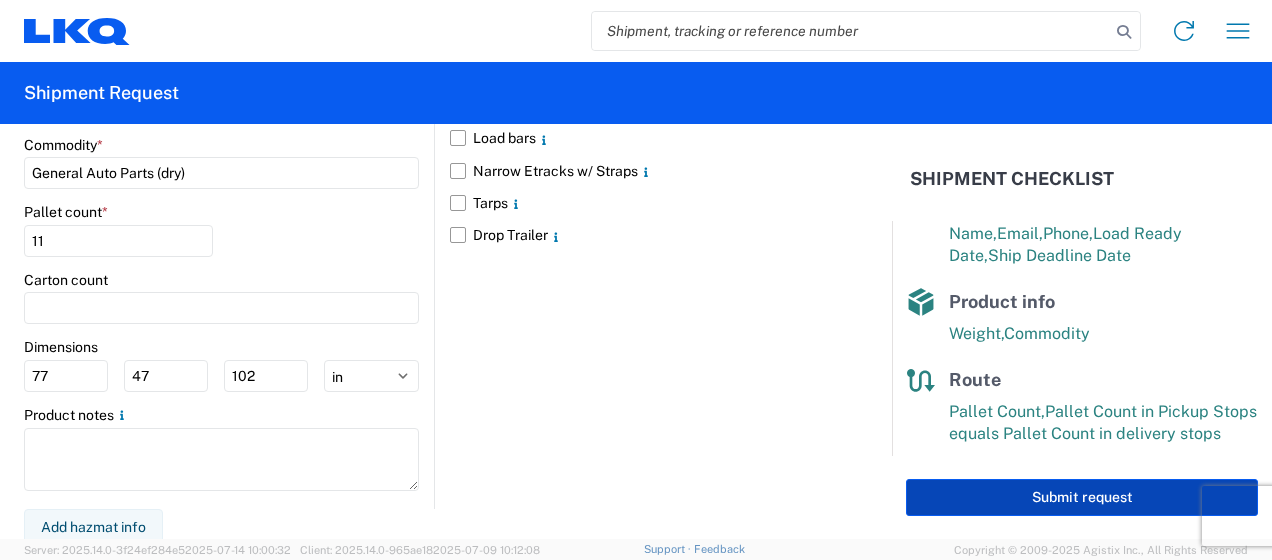 click on "Submit request" 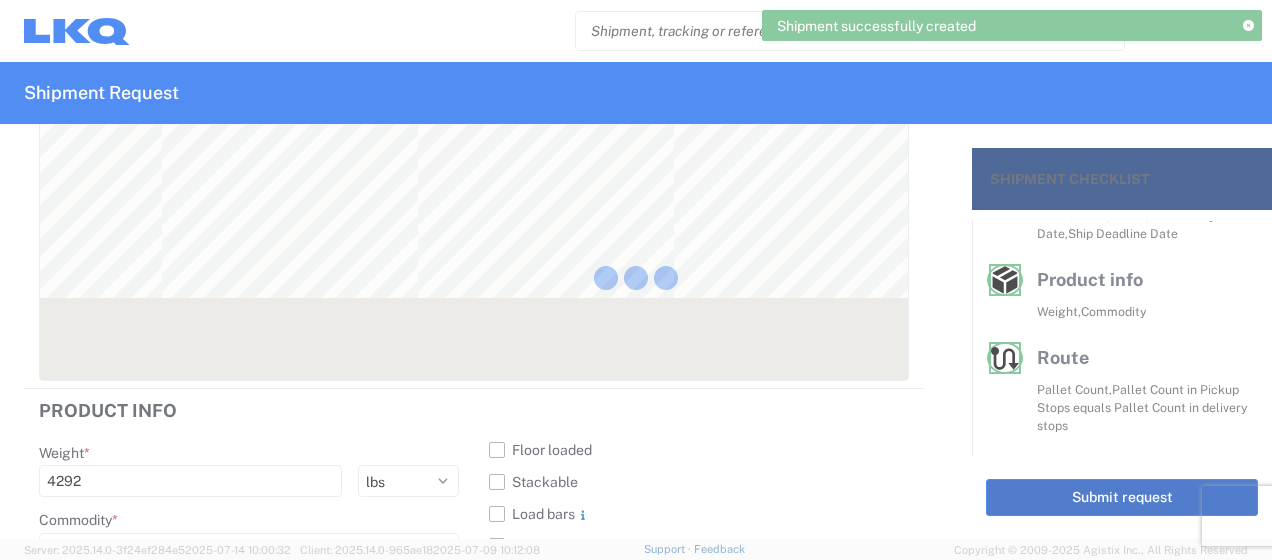 scroll, scrollTop: 376, scrollLeft: 0, axis: vertical 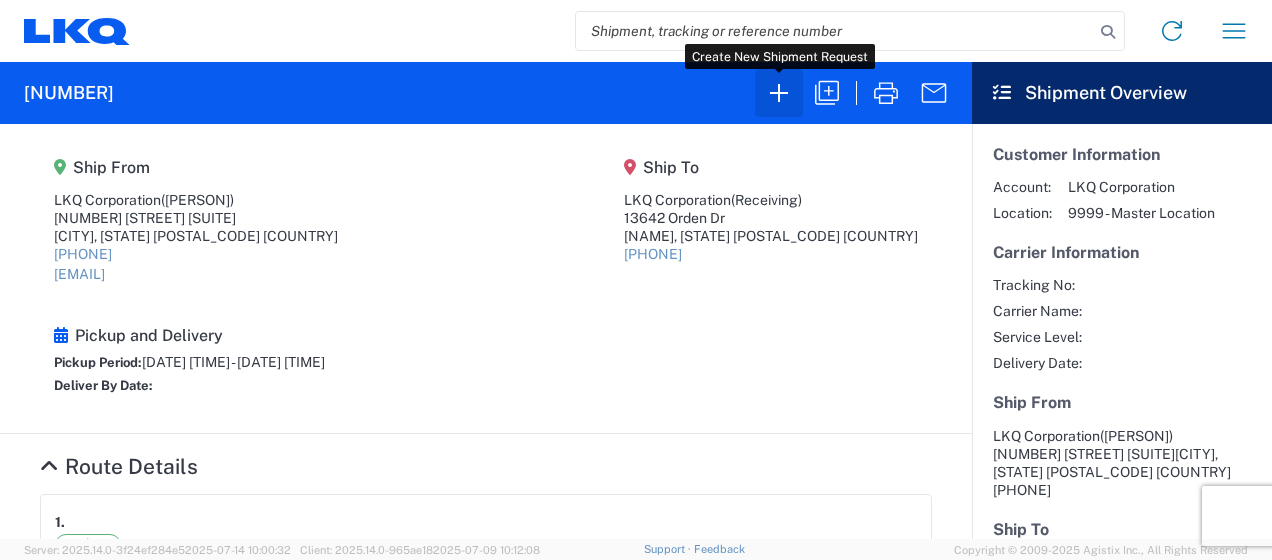 click 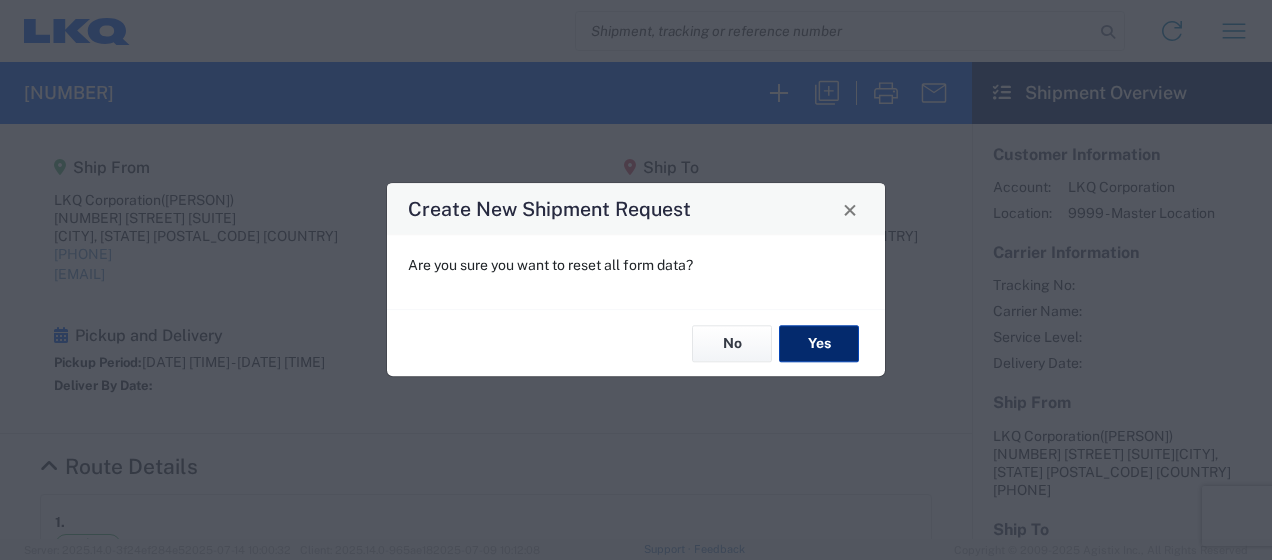 click on "Yes" 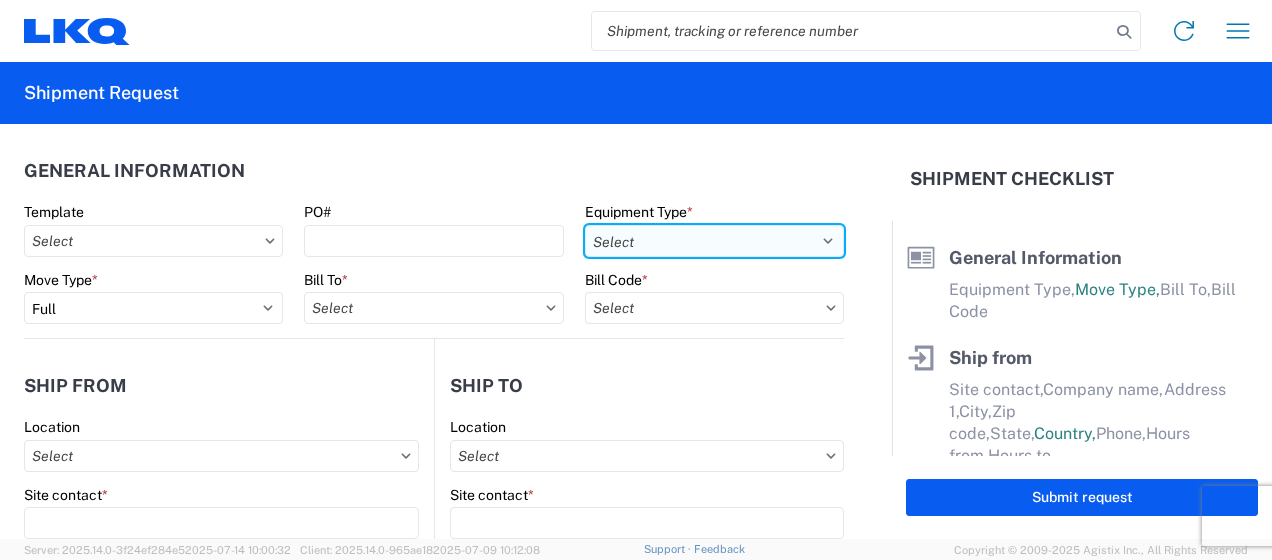 drag, startPoint x: 807, startPoint y: 242, endPoint x: 797, endPoint y: 250, distance: 12.806249 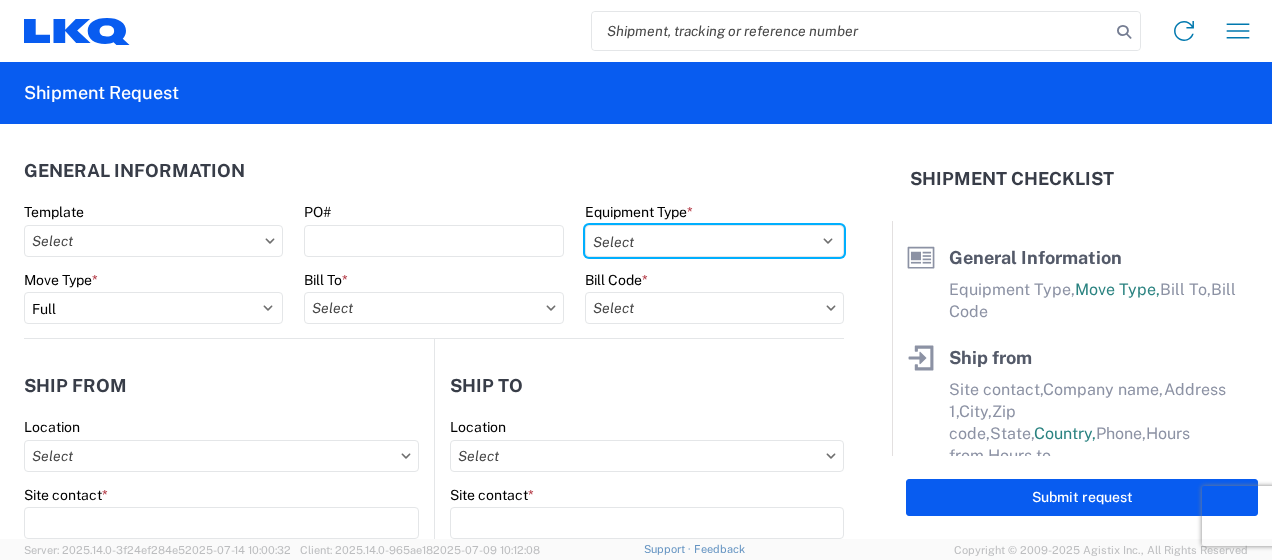 select on "STDV" 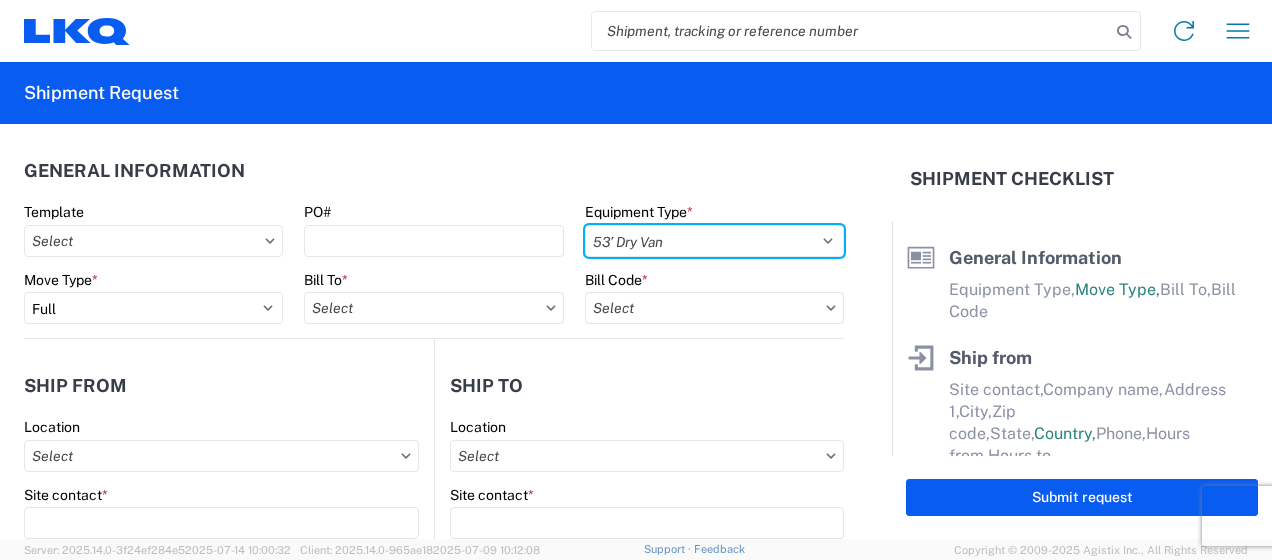 click on "Select 53’ Dry Van Flatbed Dropdeck (van) Lowboy (flatbed) Rail" at bounding box center [714, 241] 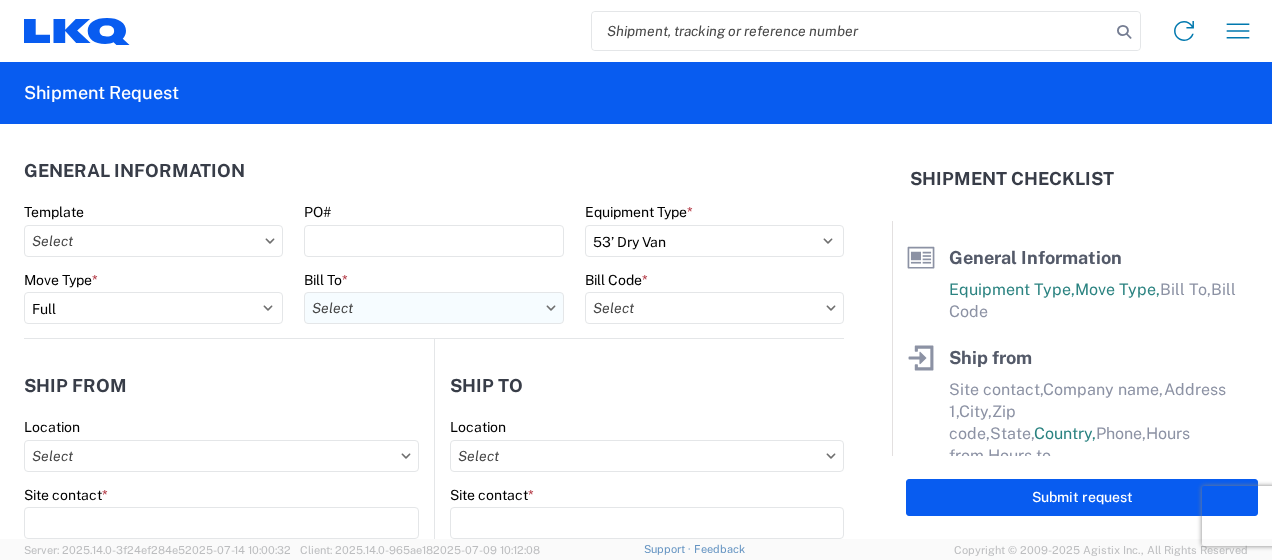 click on "Bill To  *" at bounding box center (433, 308) 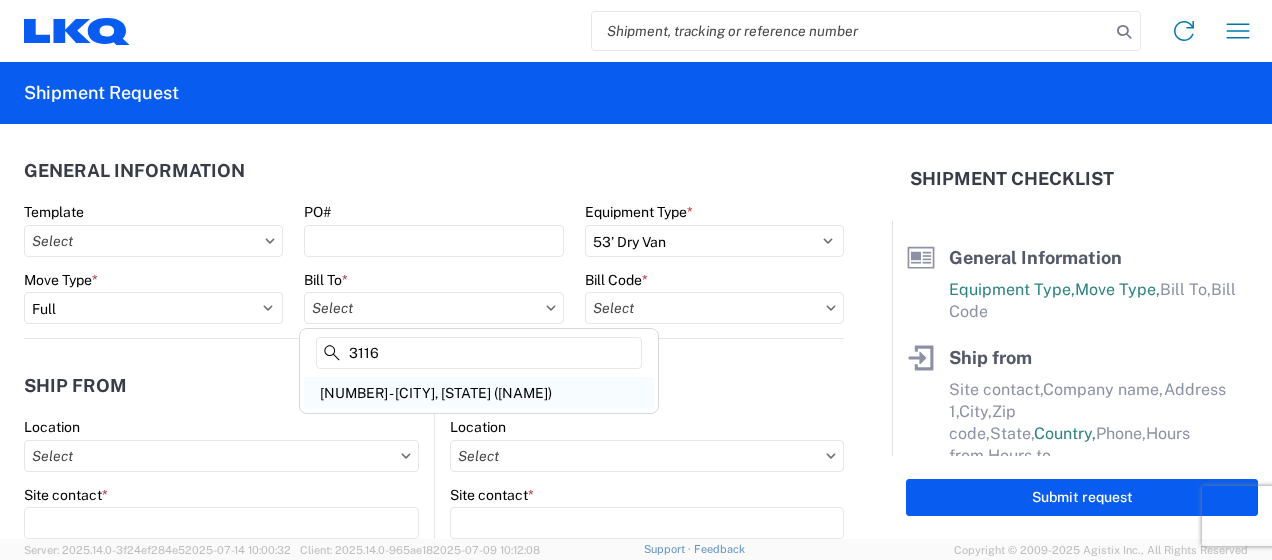type on "3116" 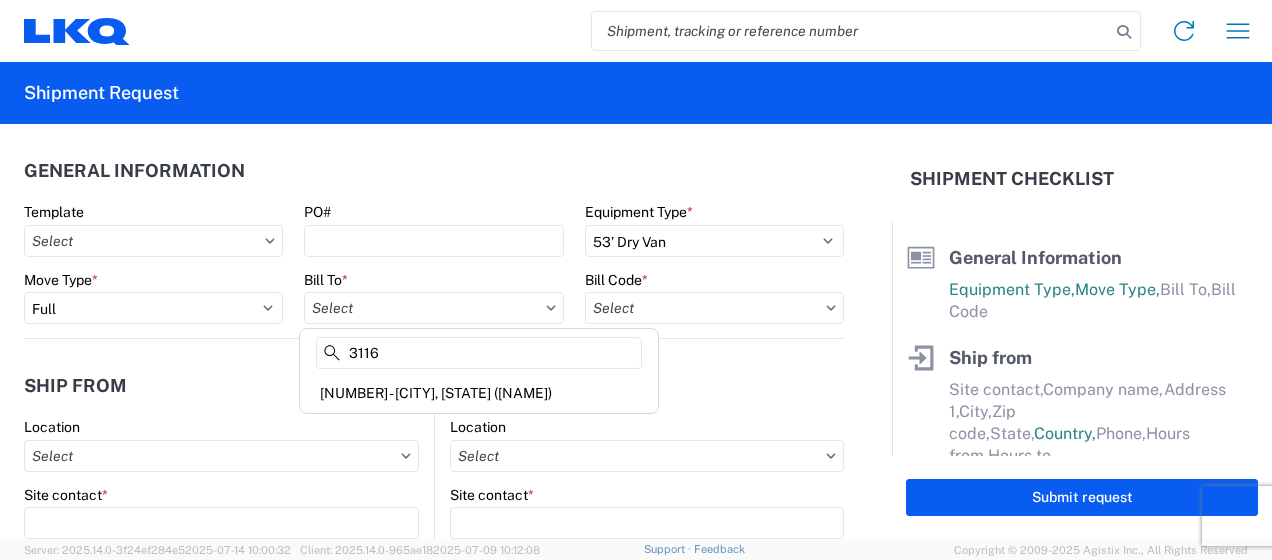 type on "[NUMBER] - [CITY], [STATE] ([DESCRIPTION])" 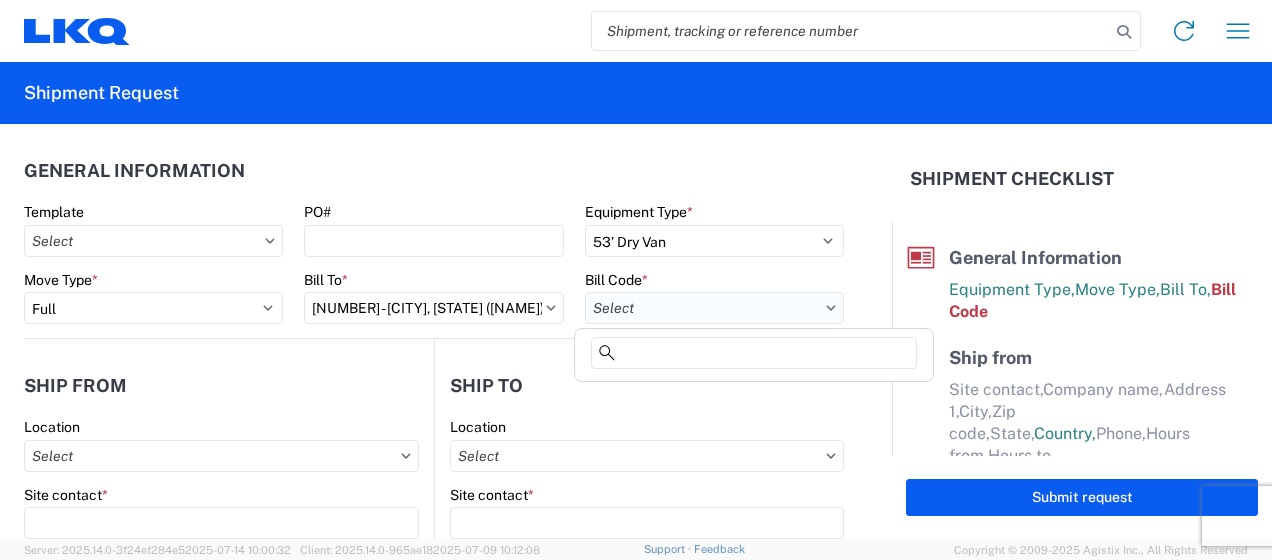 click on "Bill Code  *" at bounding box center (714, 308) 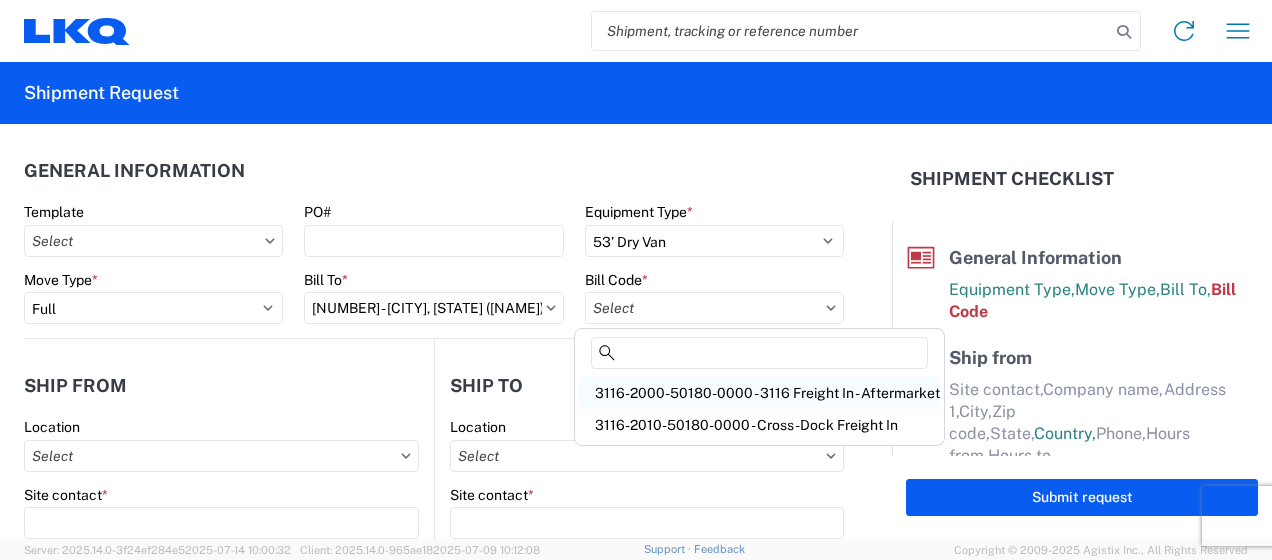 click on "3116-2000-50180-0000 - 3116 Freight In - Aftermarket" 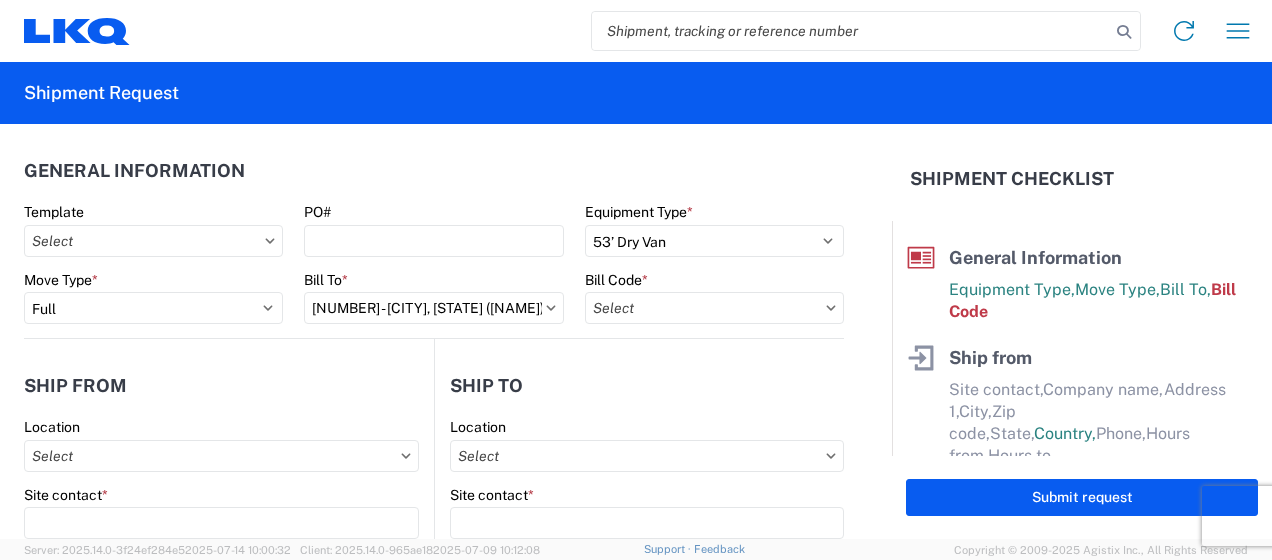 type on "3116-2000-50180-0000 - 3116 Freight In - Aftermarket" 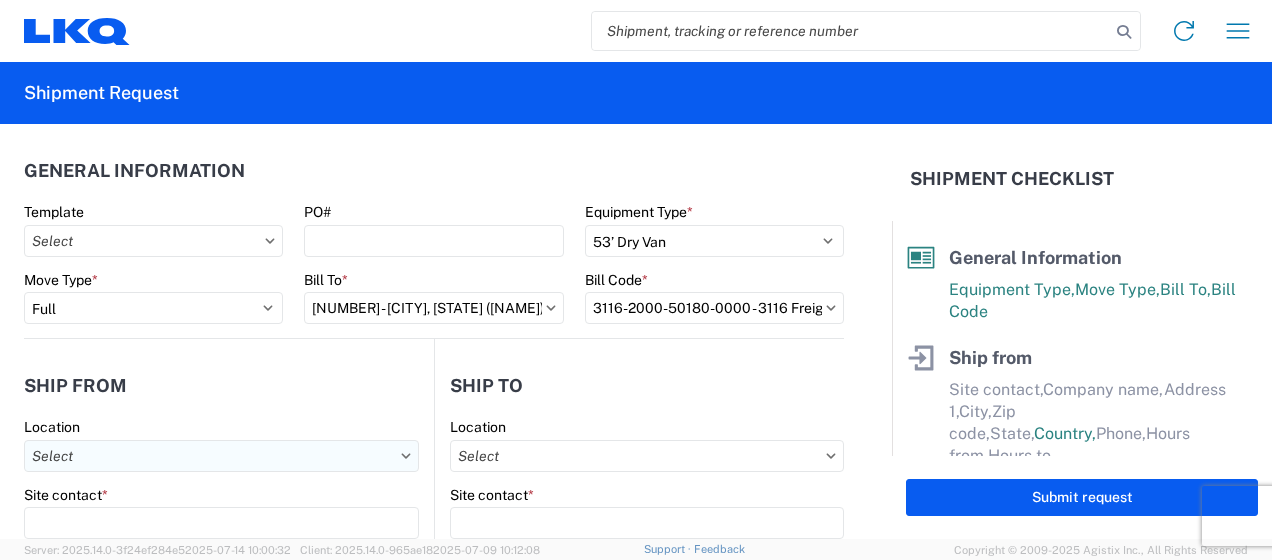 click on "Location" at bounding box center [221, 456] 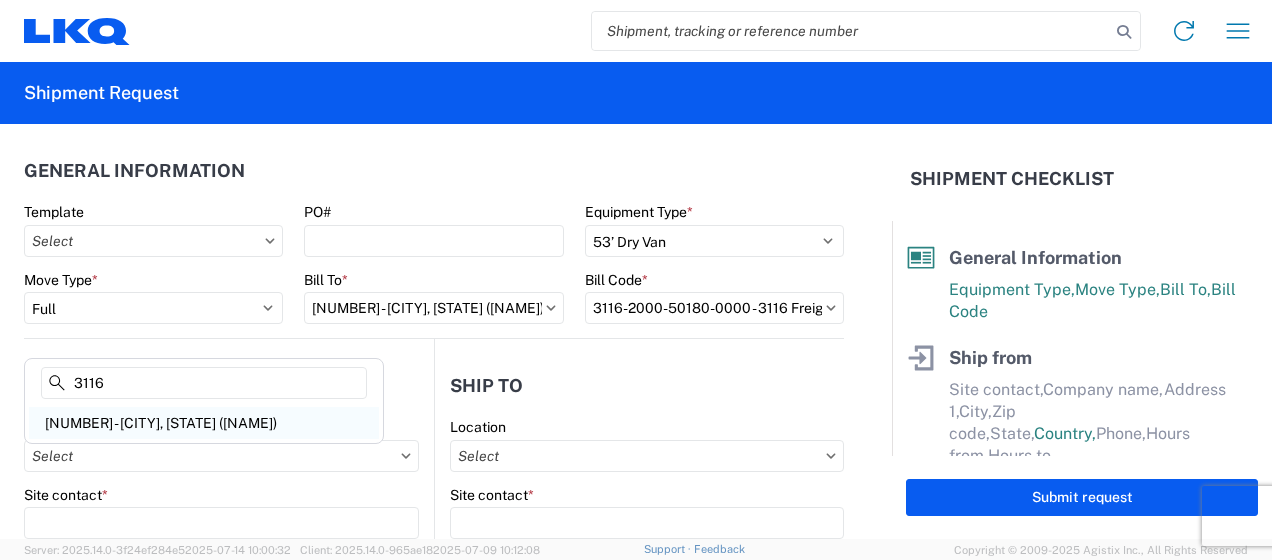 type on "3116" 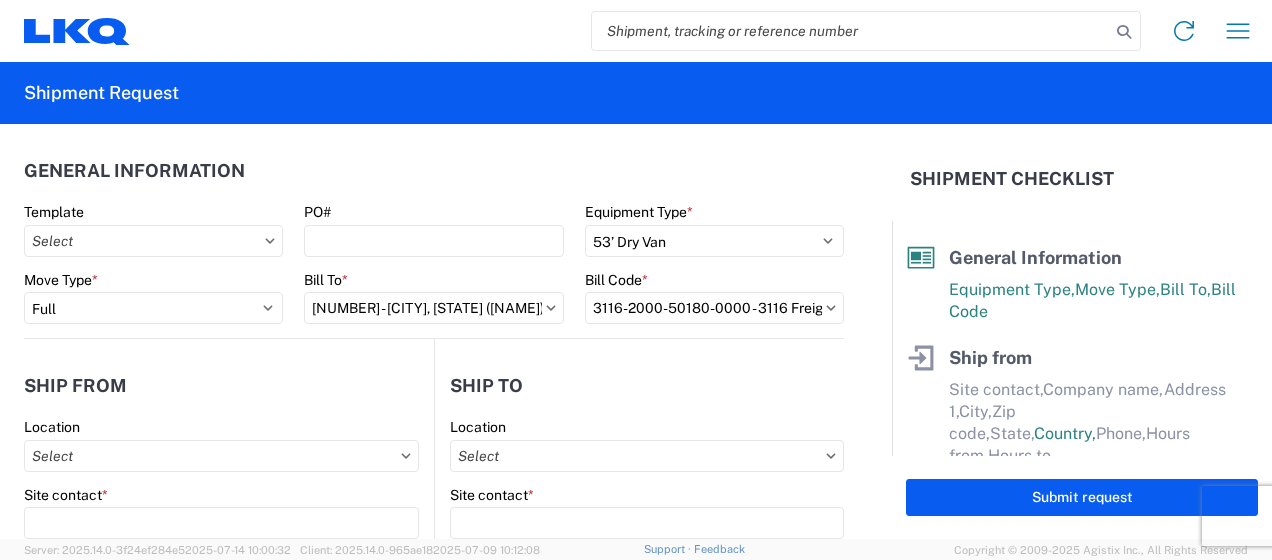 type on "[NUMBER] - [CITY], [STATE] ([DESCRIPTION])" 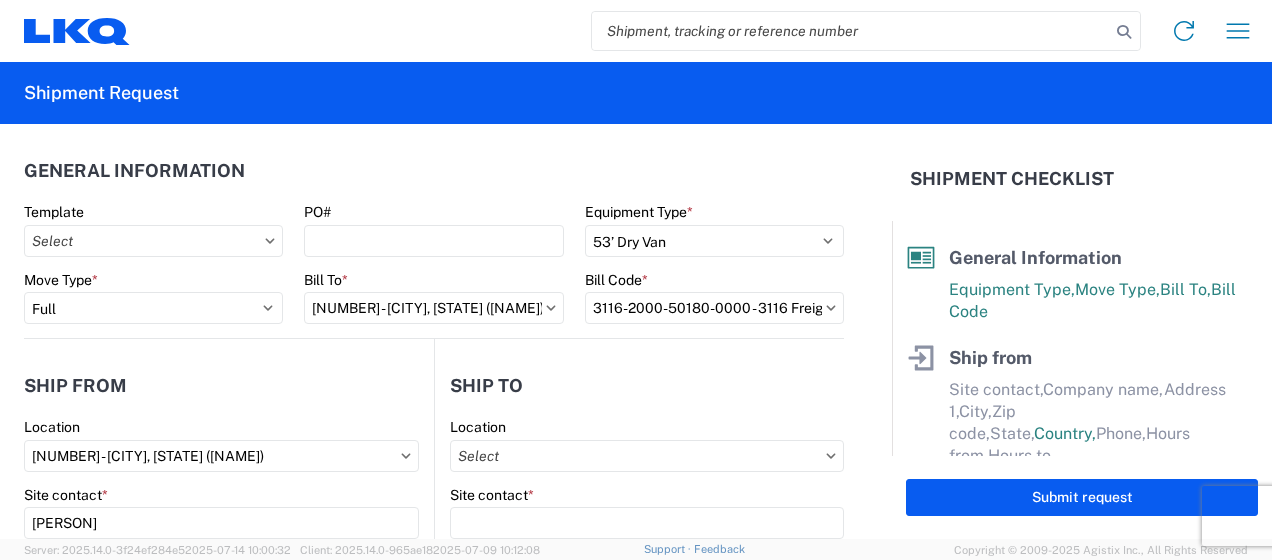 type on "[PHONE]" 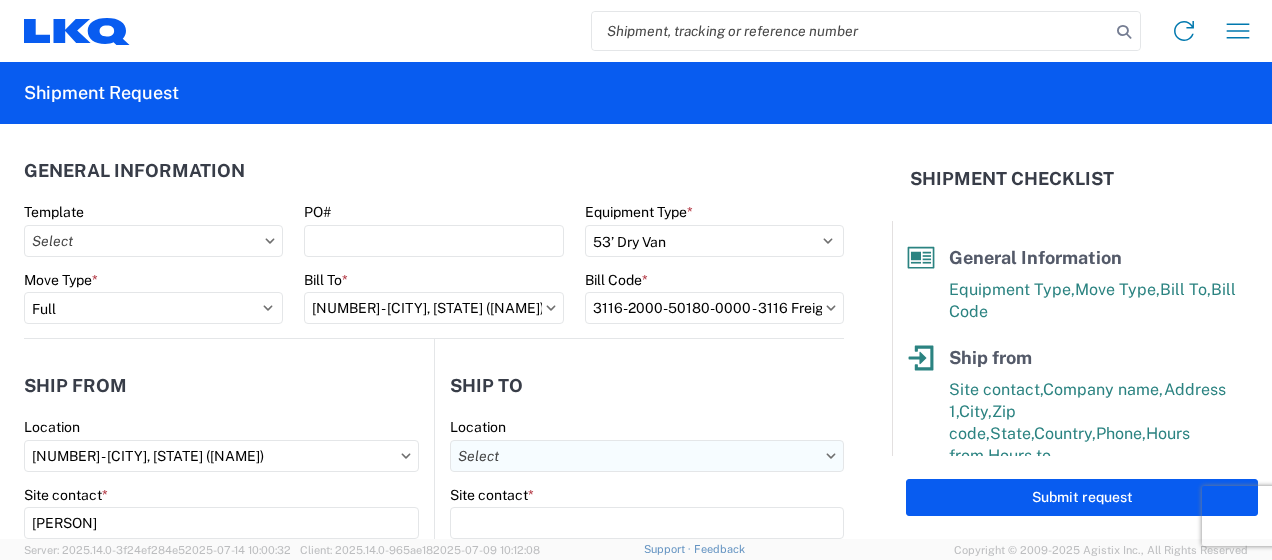 click on "Location" at bounding box center [647, 456] 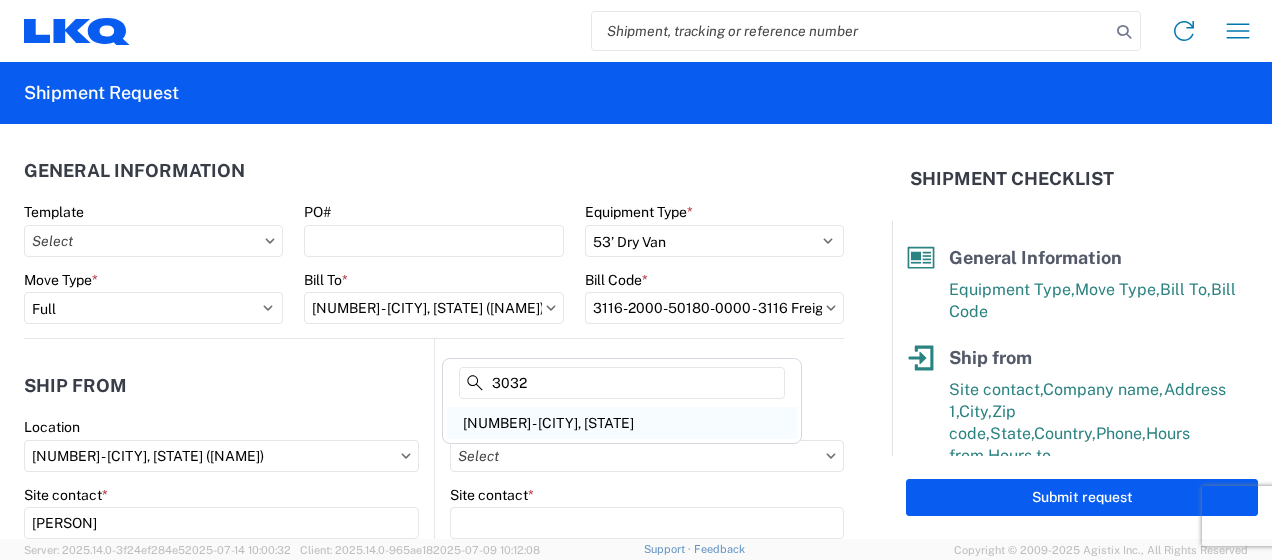type on "3032" 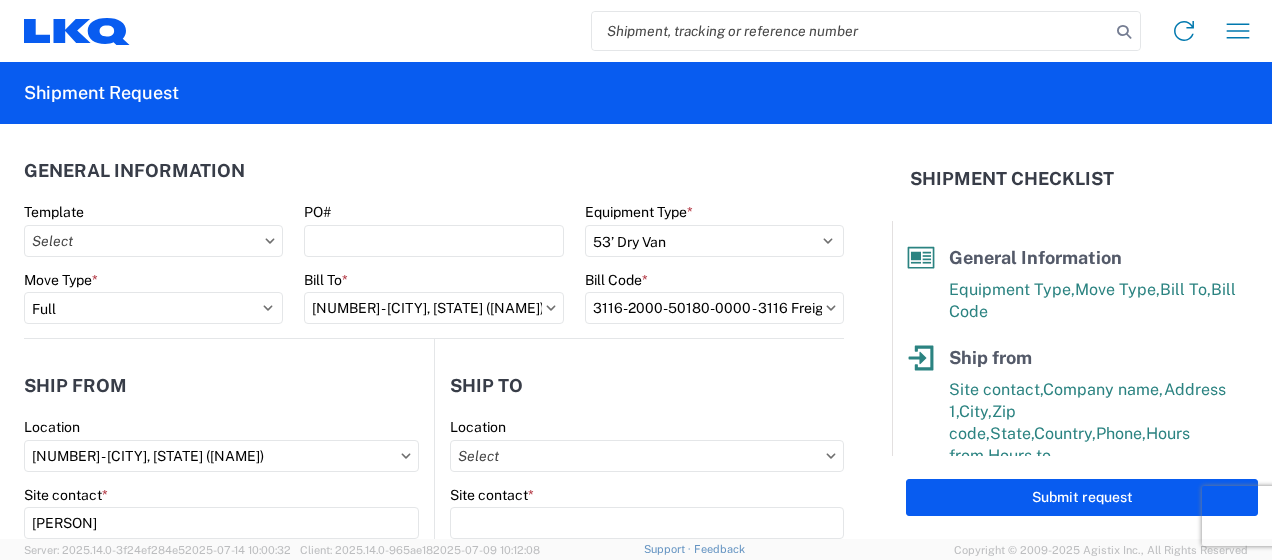 type on "[NUMBER] - [CITY] [STATE]" 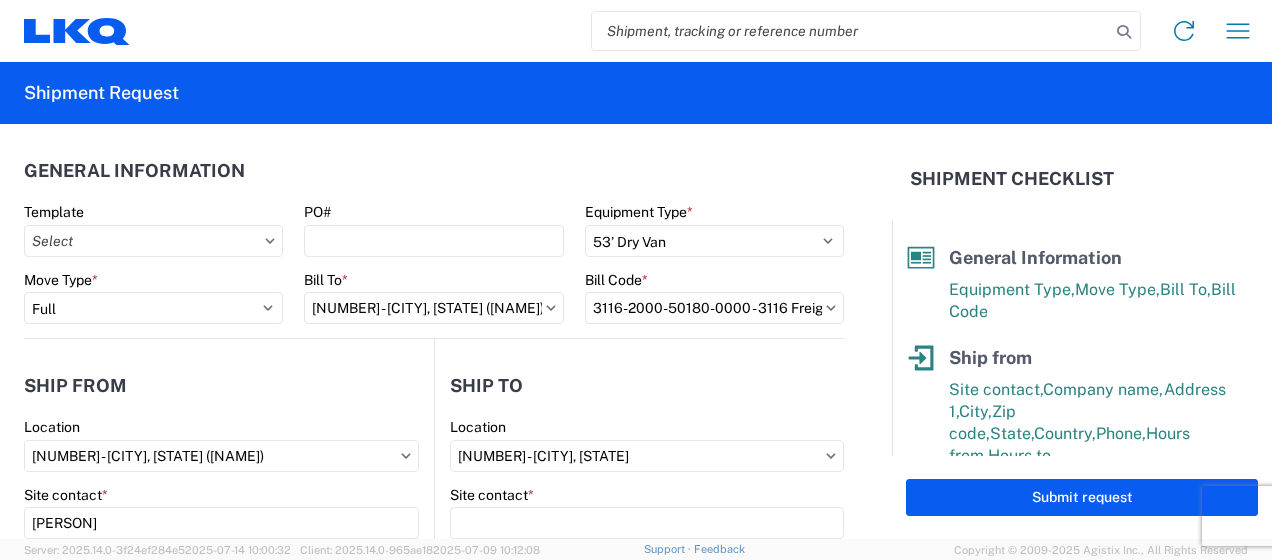 select on "US" 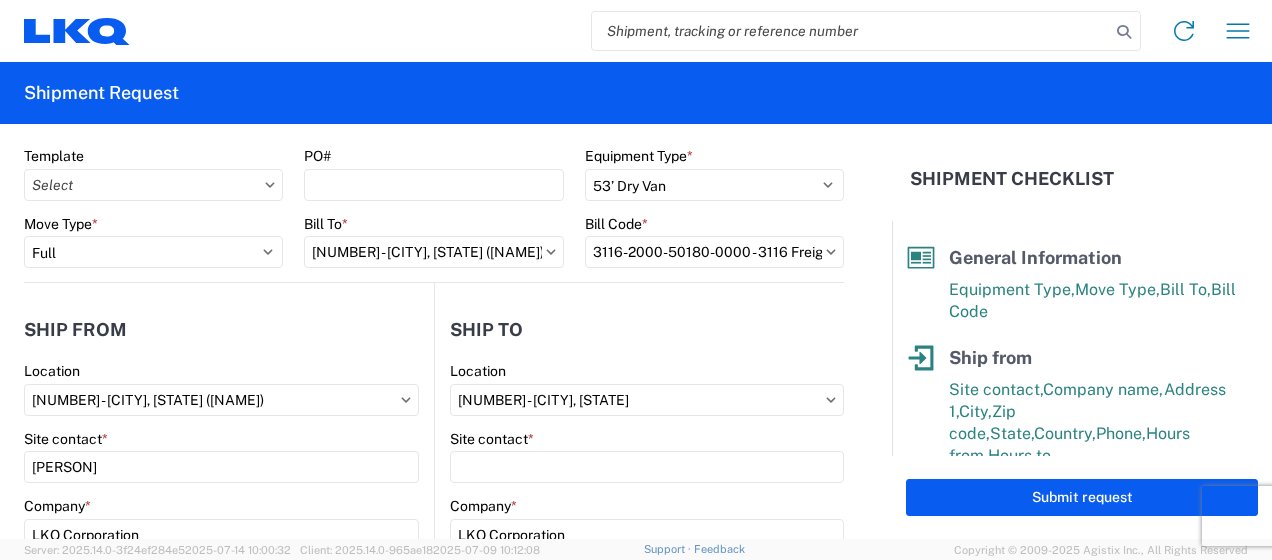 scroll, scrollTop: 100, scrollLeft: 0, axis: vertical 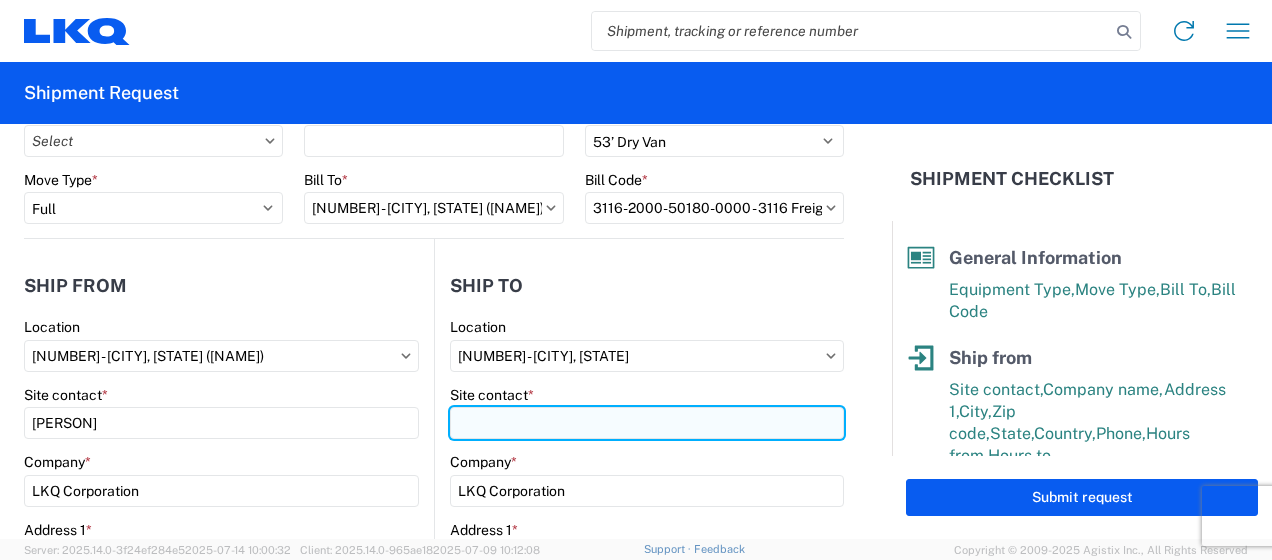 click on "Site contact  *" at bounding box center (647, 423) 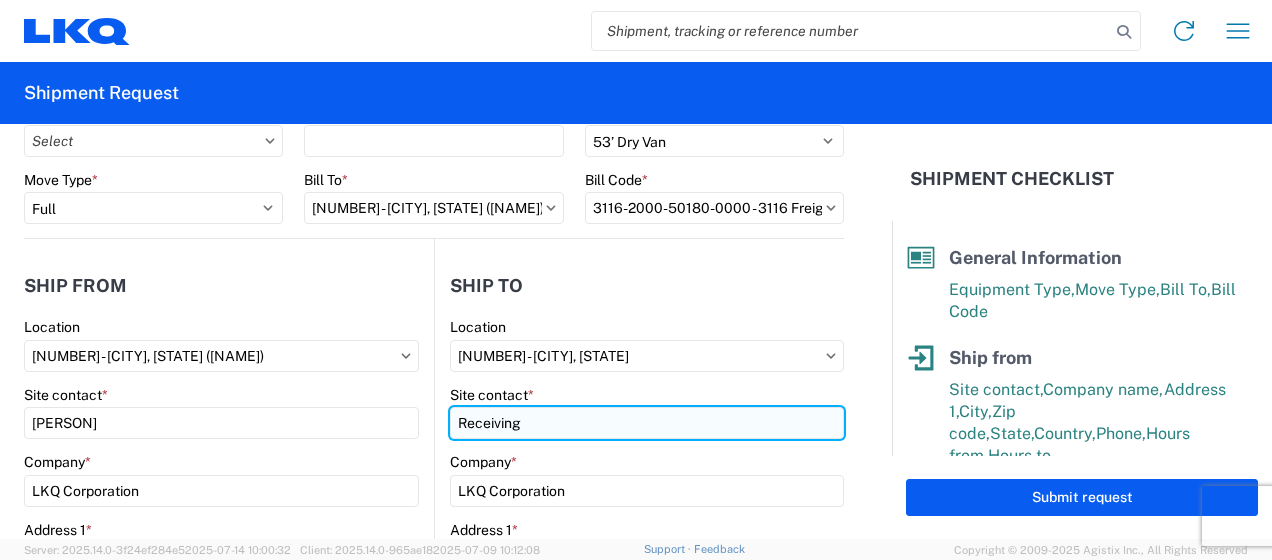 type on "Receiving" 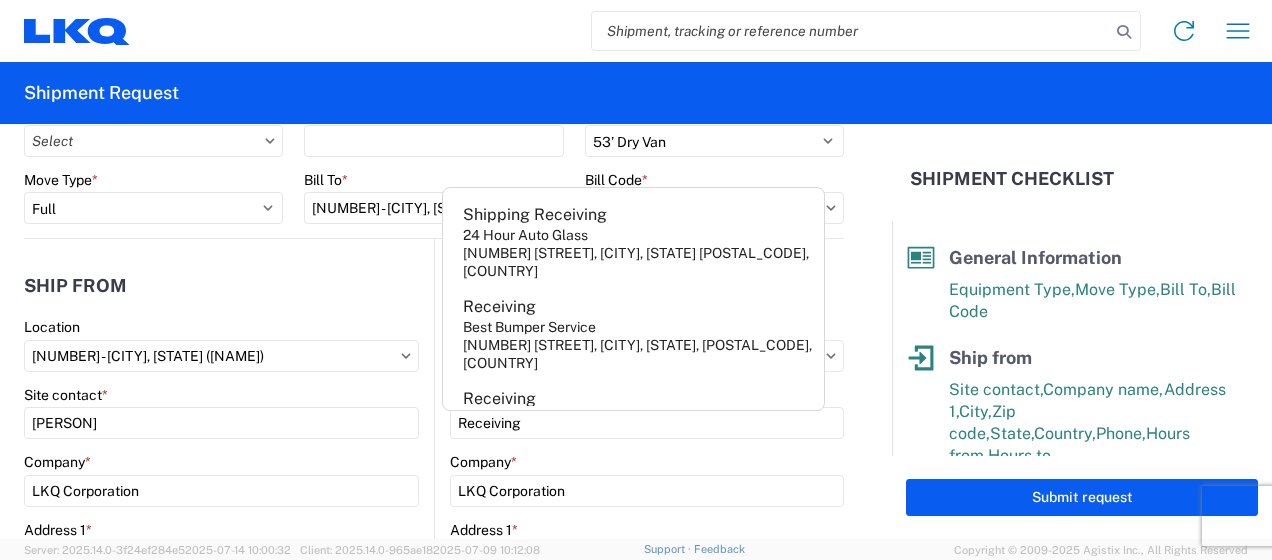 click on "Ship from" 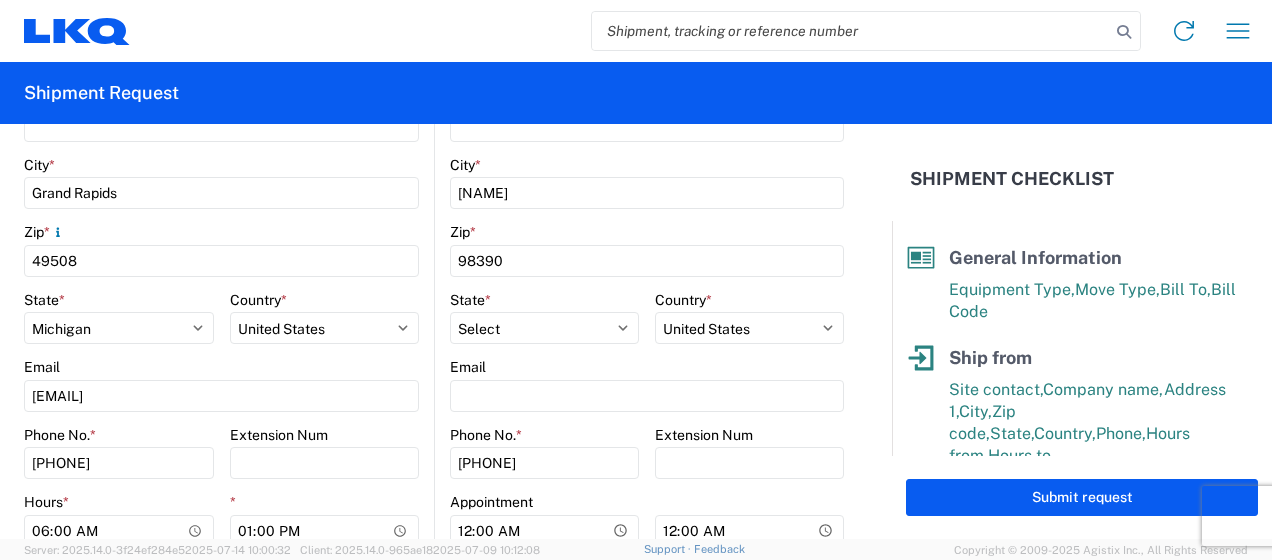 scroll, scrollTop: 900, scrollLeft: 0, axis: vertical 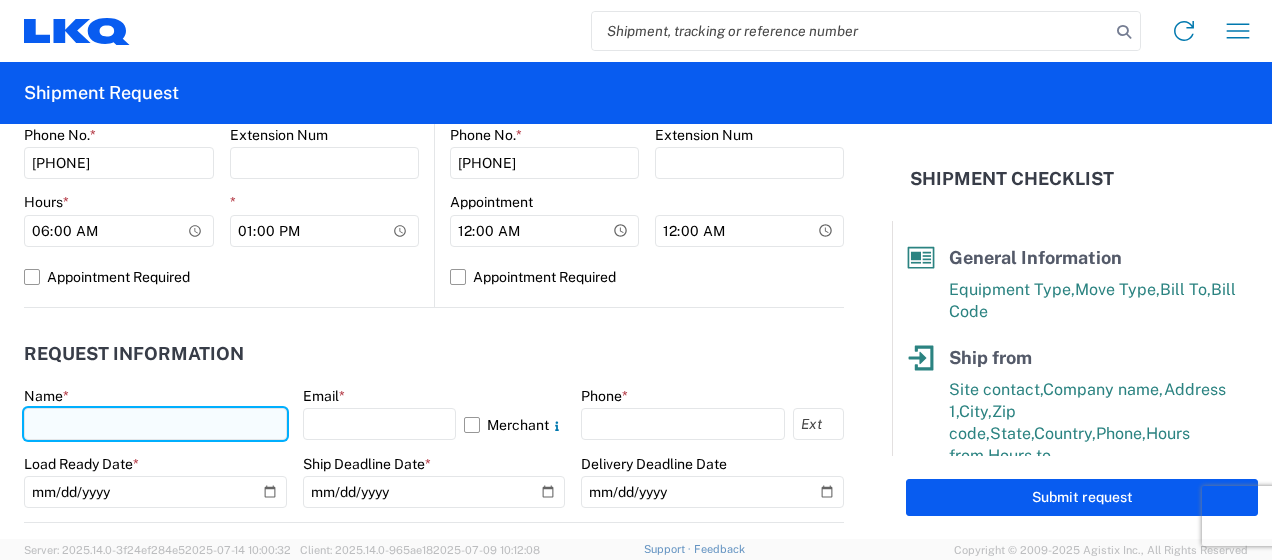 click 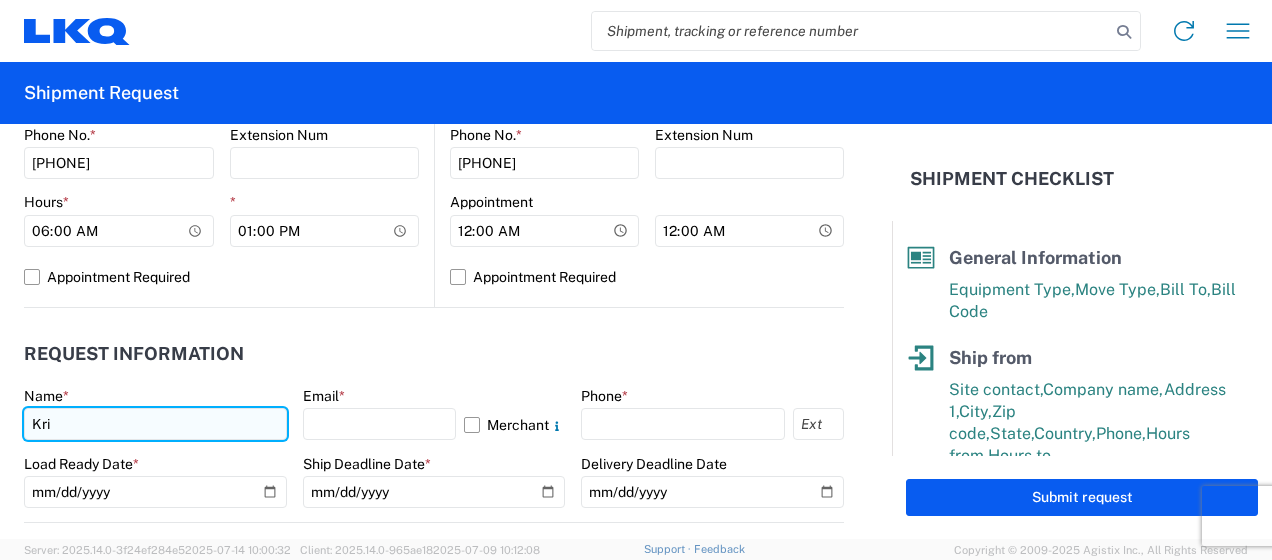 type on "[FIRST] [LAST]" 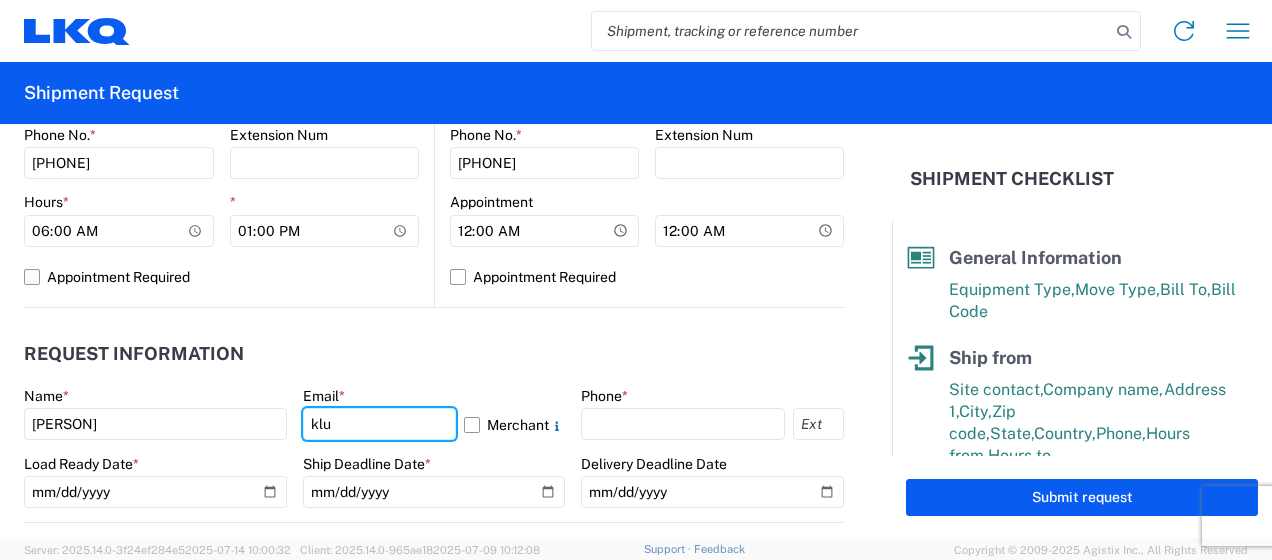 type on "[EMAIL]" 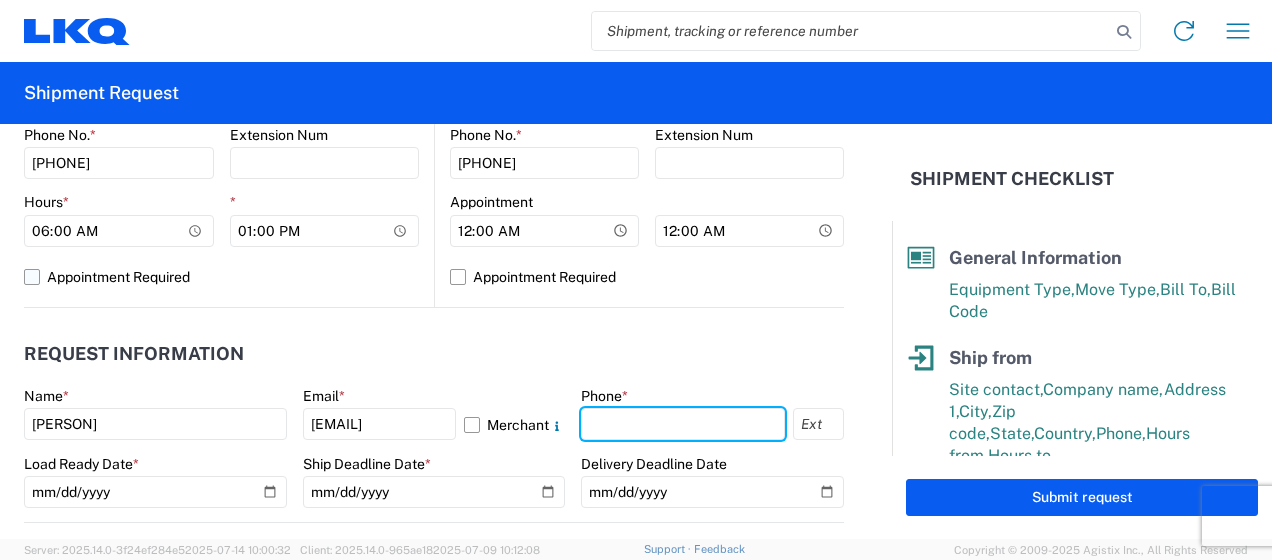 type on "6167541500" 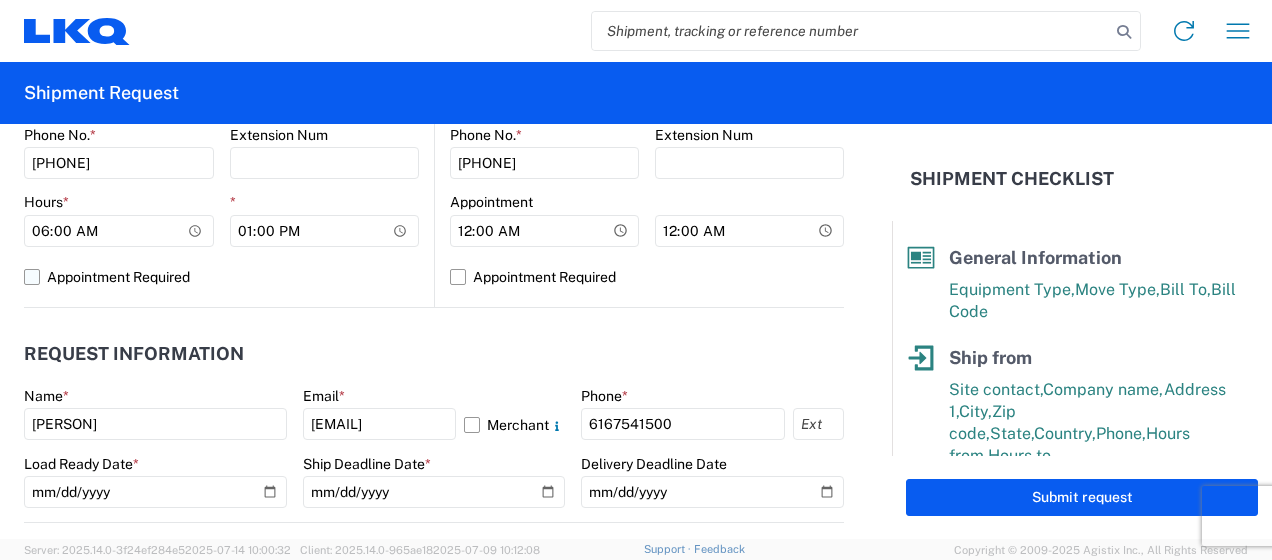 click on "Appointment Required" 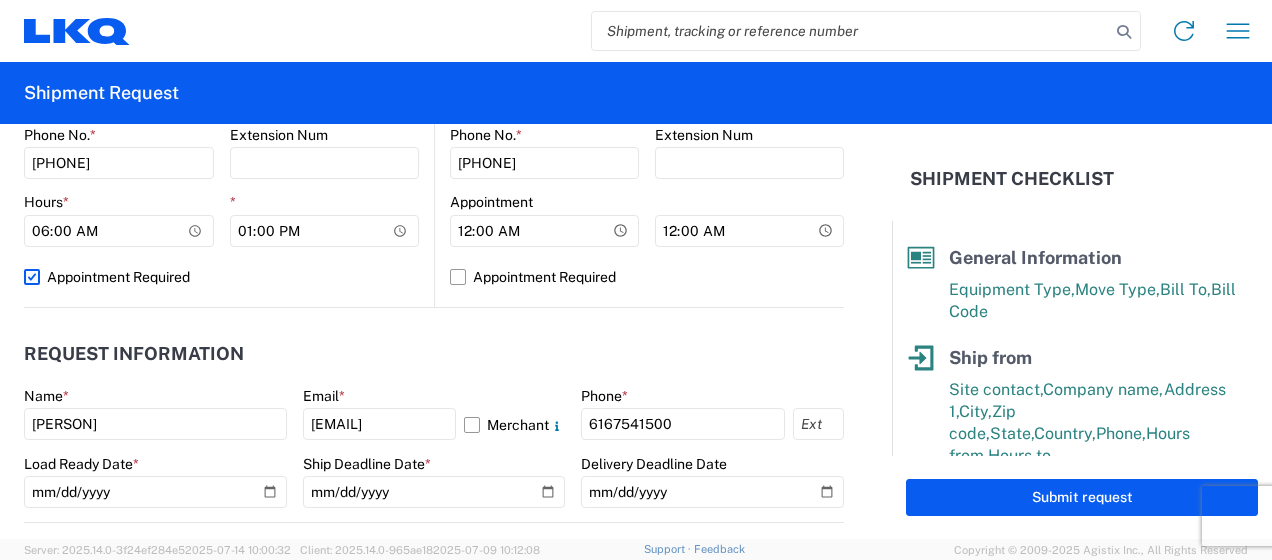 select on "US" 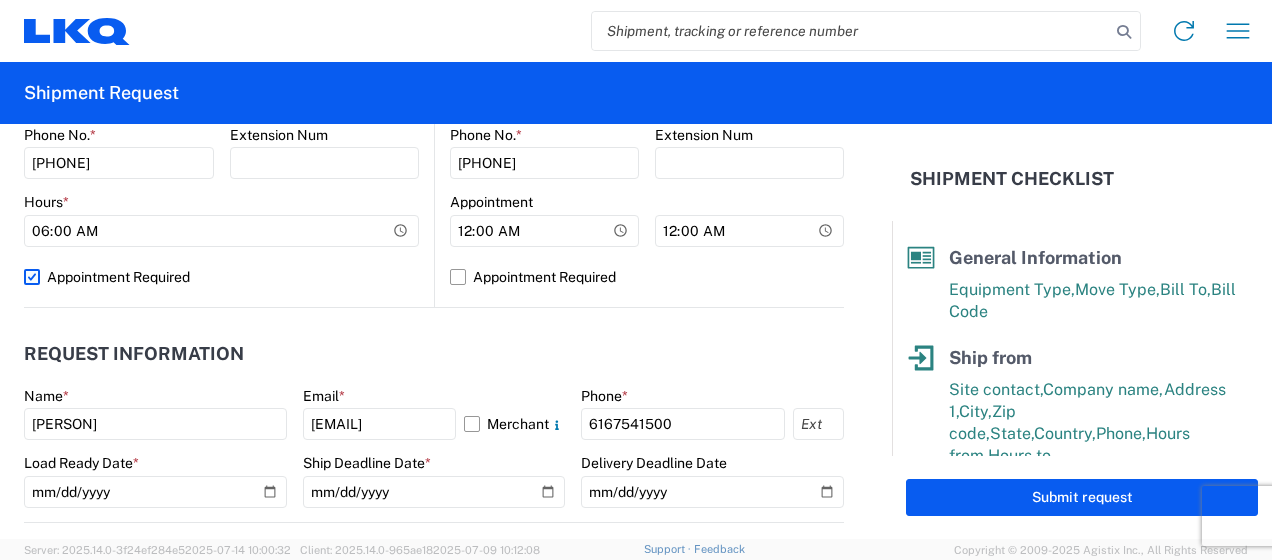scroll, scrollTop: 1000, scrollLeft: 0, axis: vertical 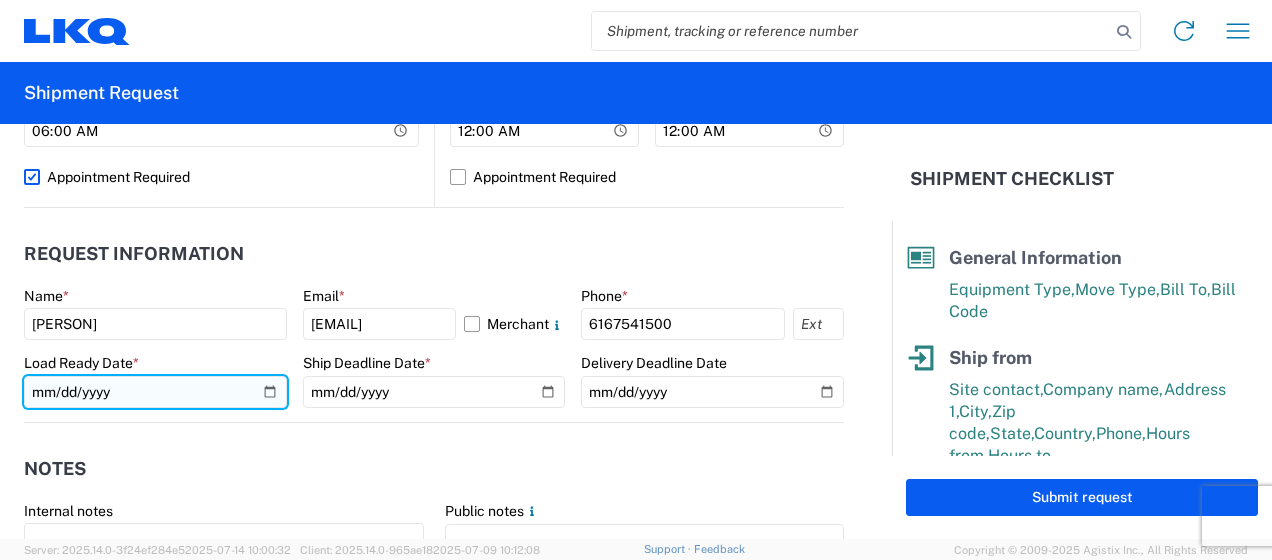 click 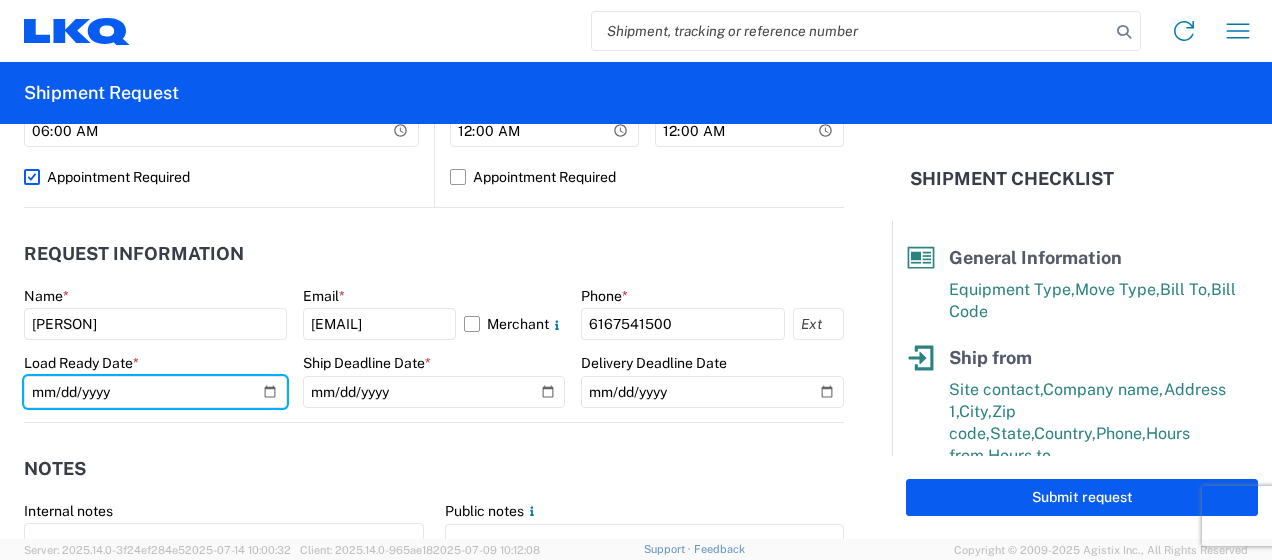 type on "2025-07-17" 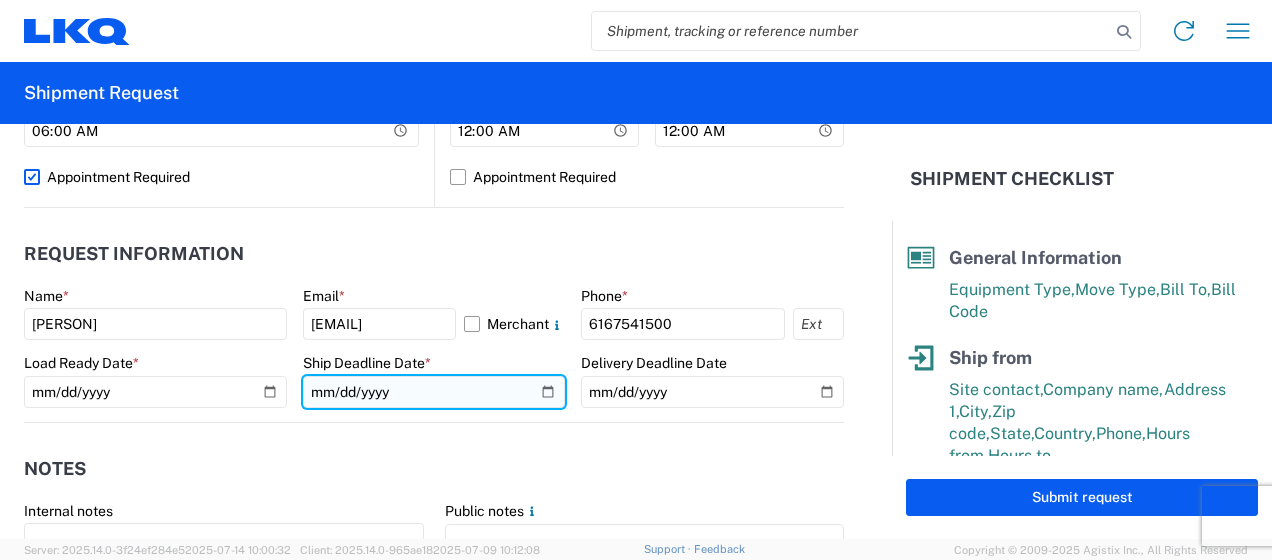 click 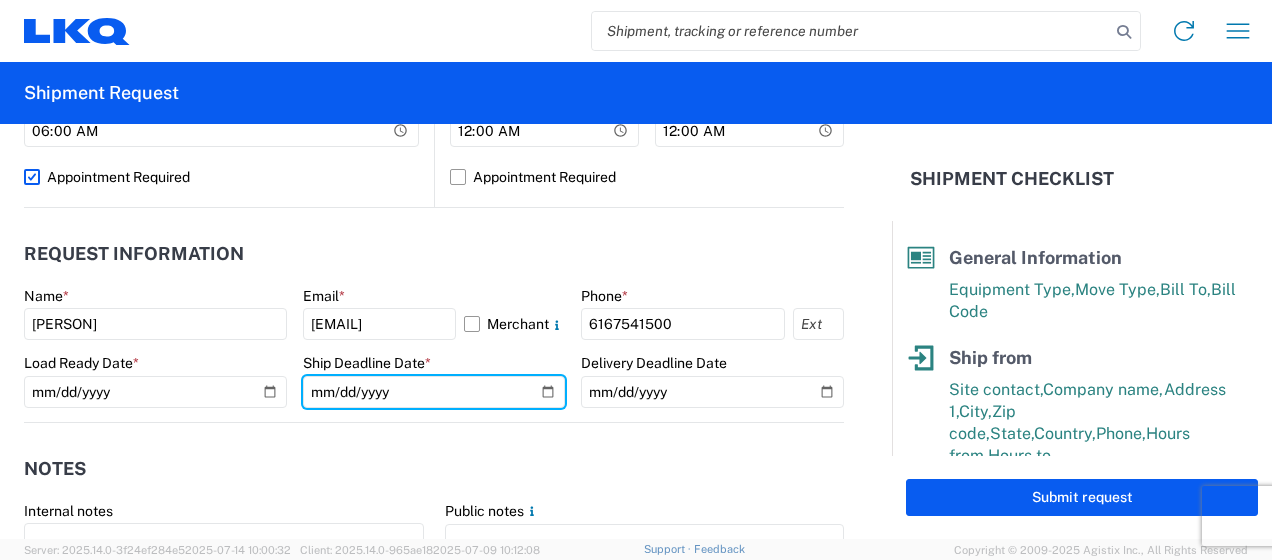 type on "2025-07-17" 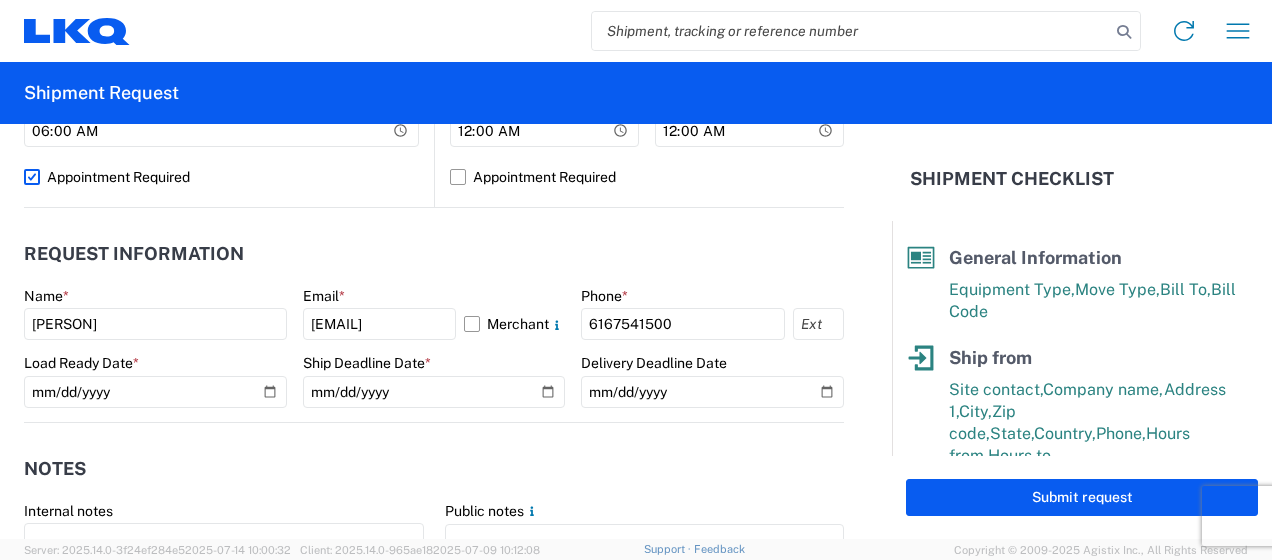 click on "Notes   Internal notes   Public notes
Quote only" 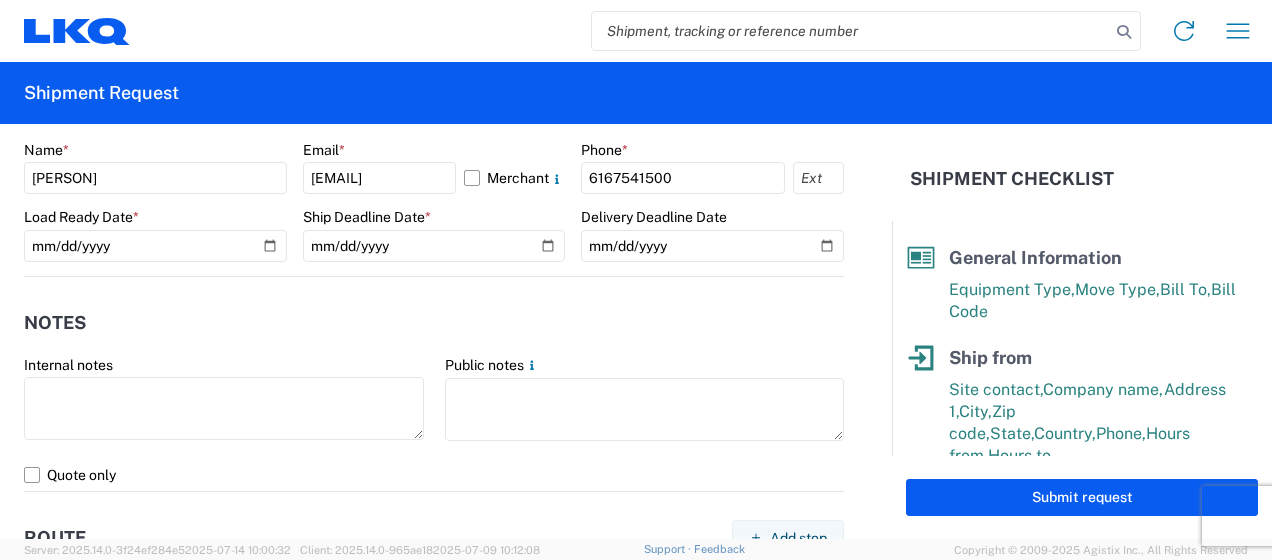 scroll, scrollTop: 1200, scrollLeft: 0, axis: vertical 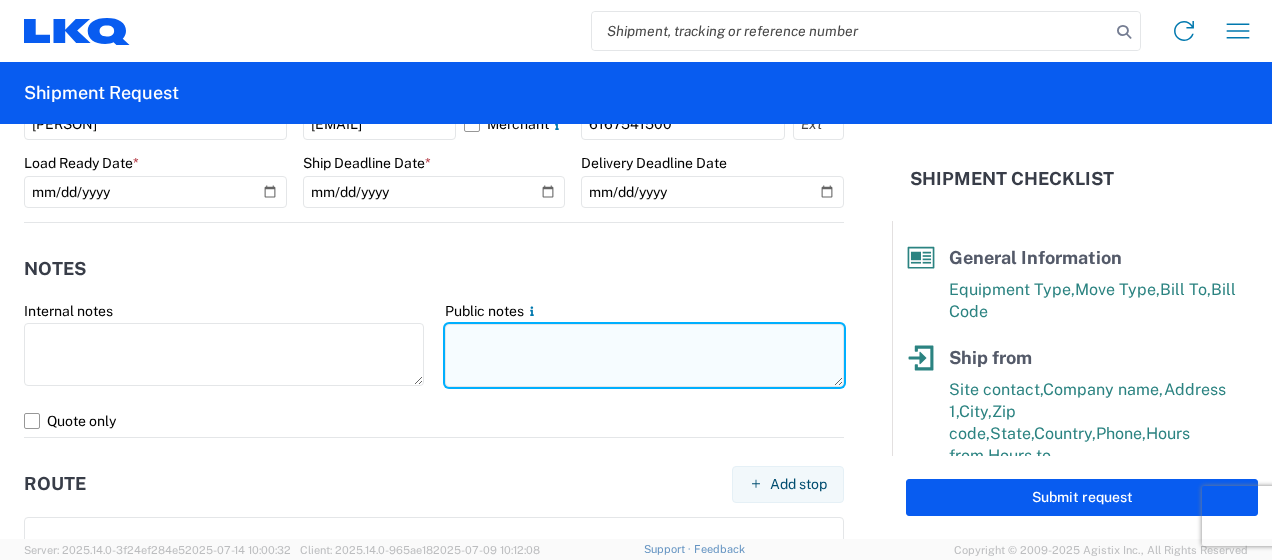 click 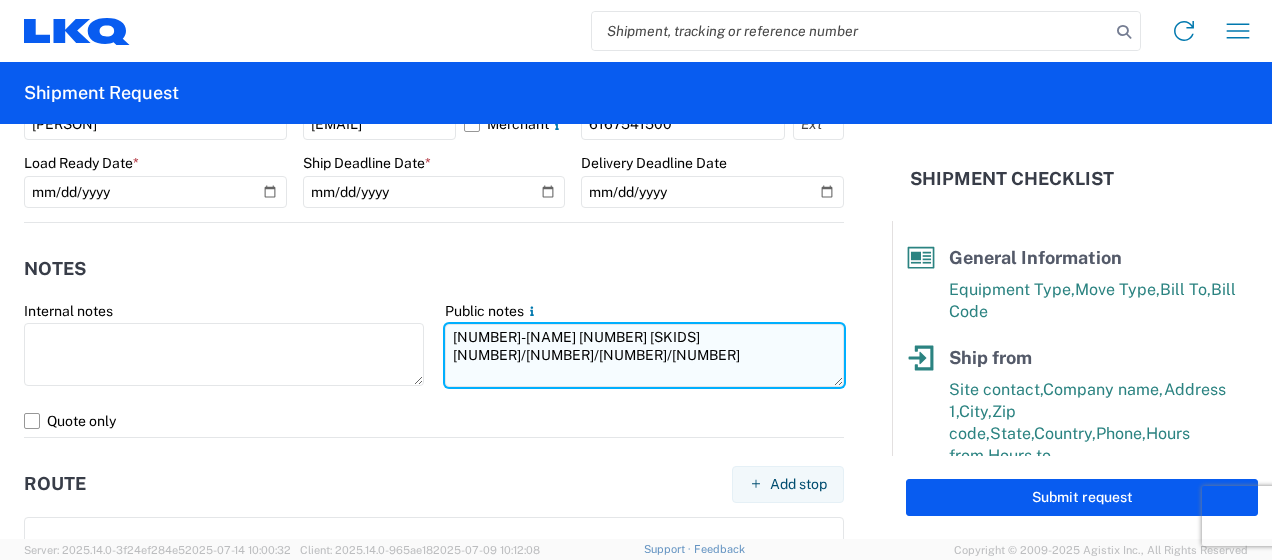 drag, startPoint x: 440, startPoint y: 334, endPoint x: 762, endPoint y: 347, distance: 322.26233 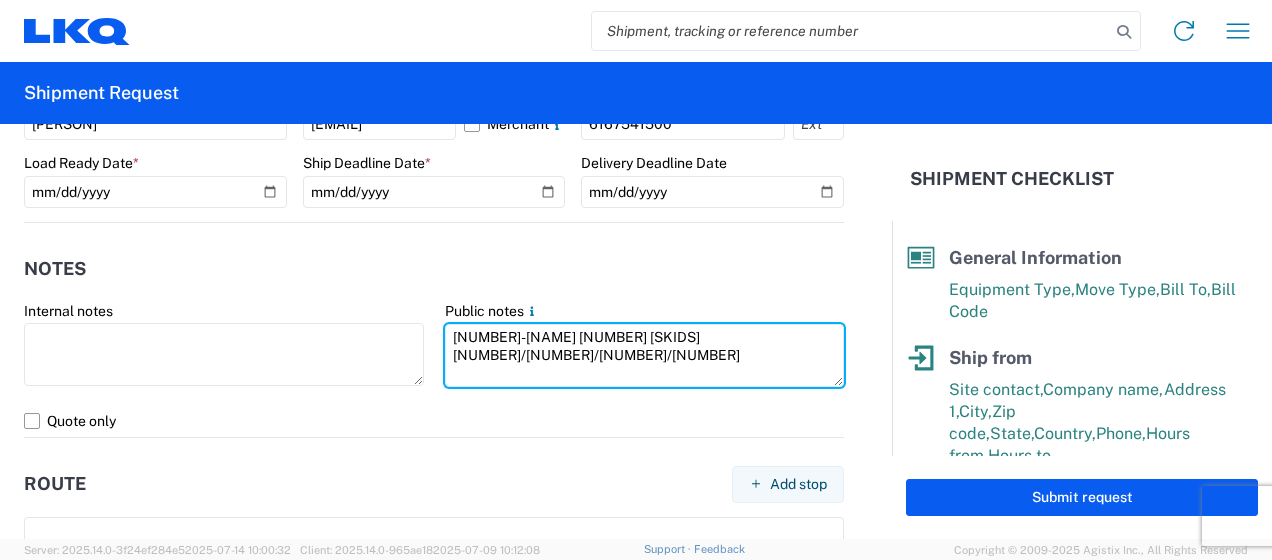 type on "[NUMBER]-[CITY] [NUMBER] skids [NUMBER]/[NUMBER]/[NUMBER]" 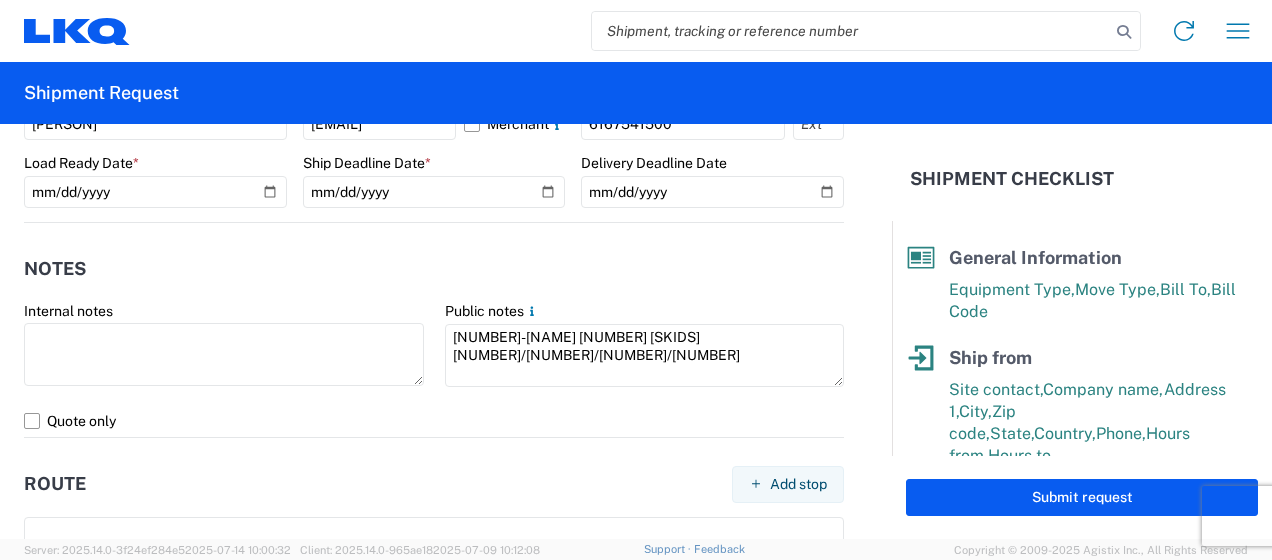 click on "Delivery Deadline Date" 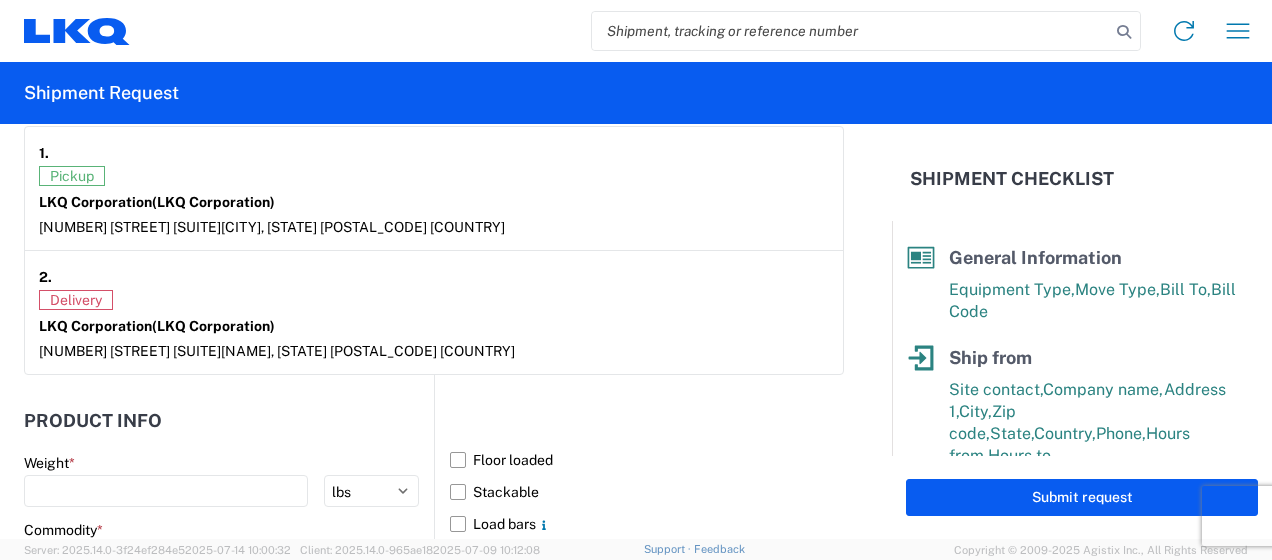 scroll, scrollTop: 1600, scrollLeft: 0, axis: vertical 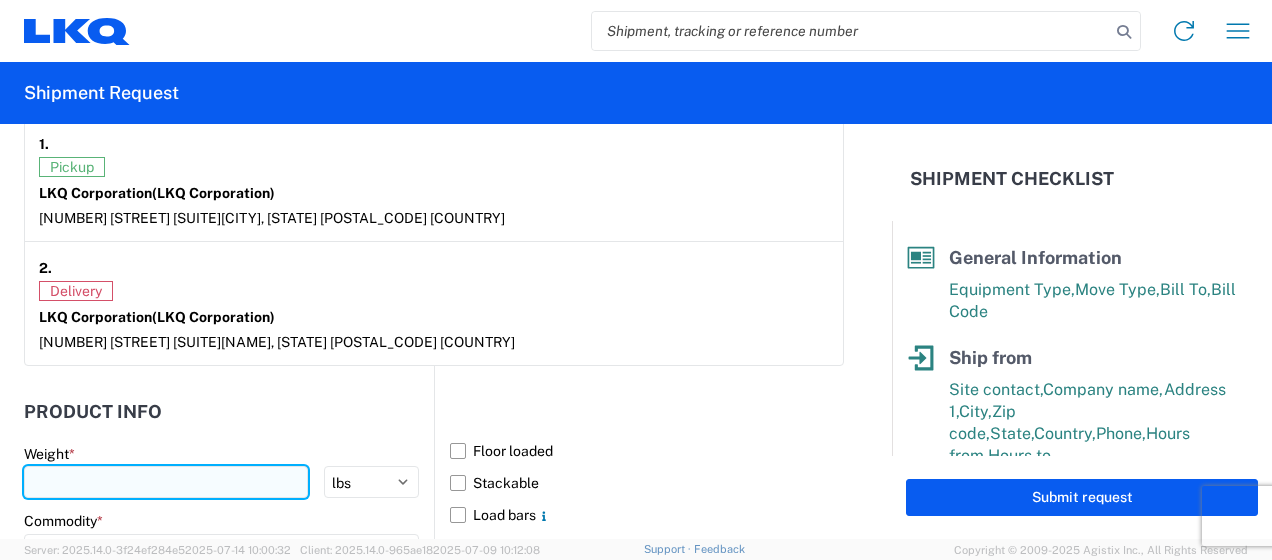 click 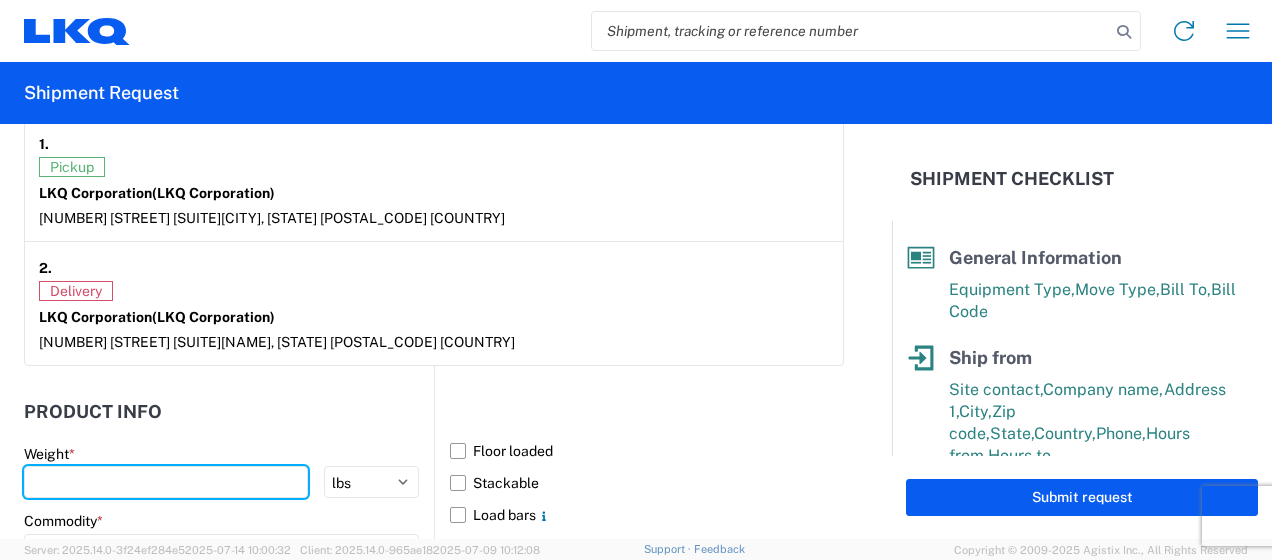 type on "[NUMBER]" 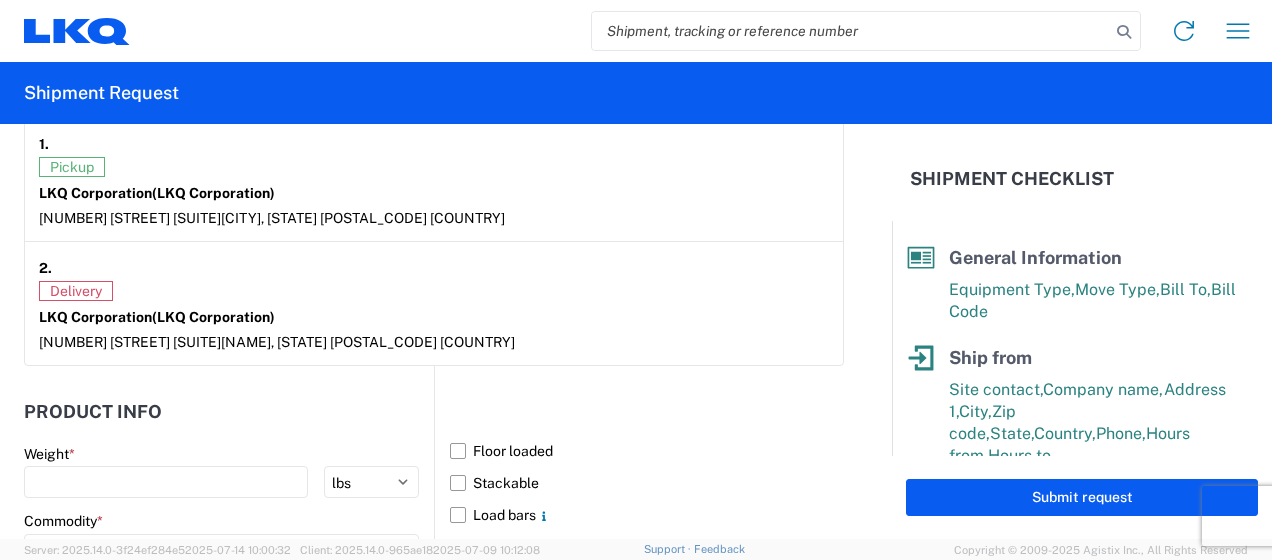 click on "Product Info" 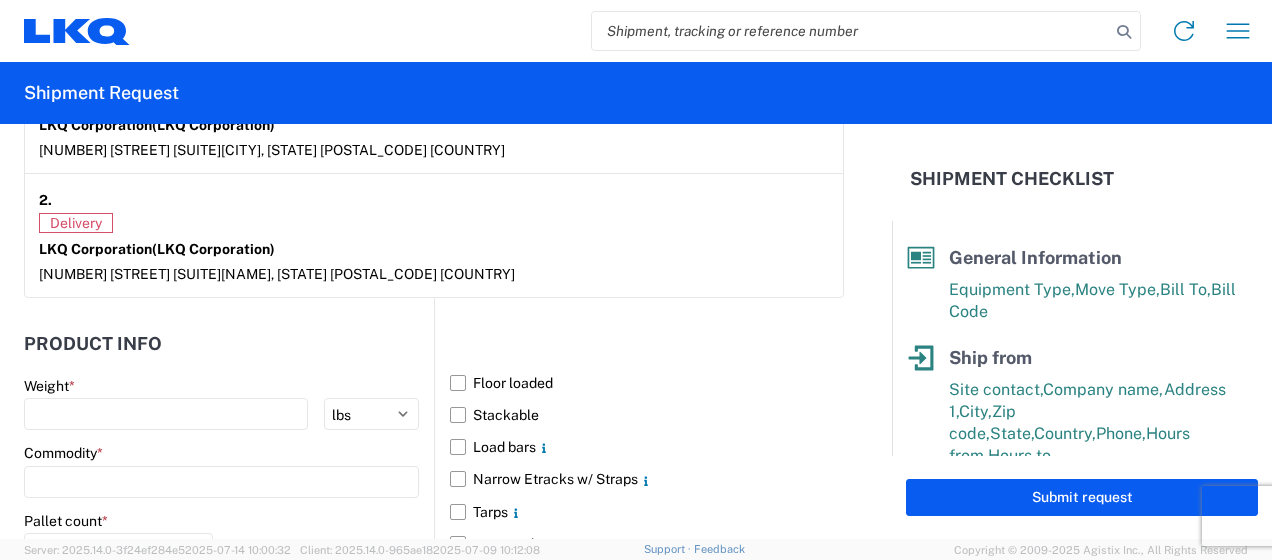 scroll, scrollTop: 1700, scrollLeft: 0, axis: vertical 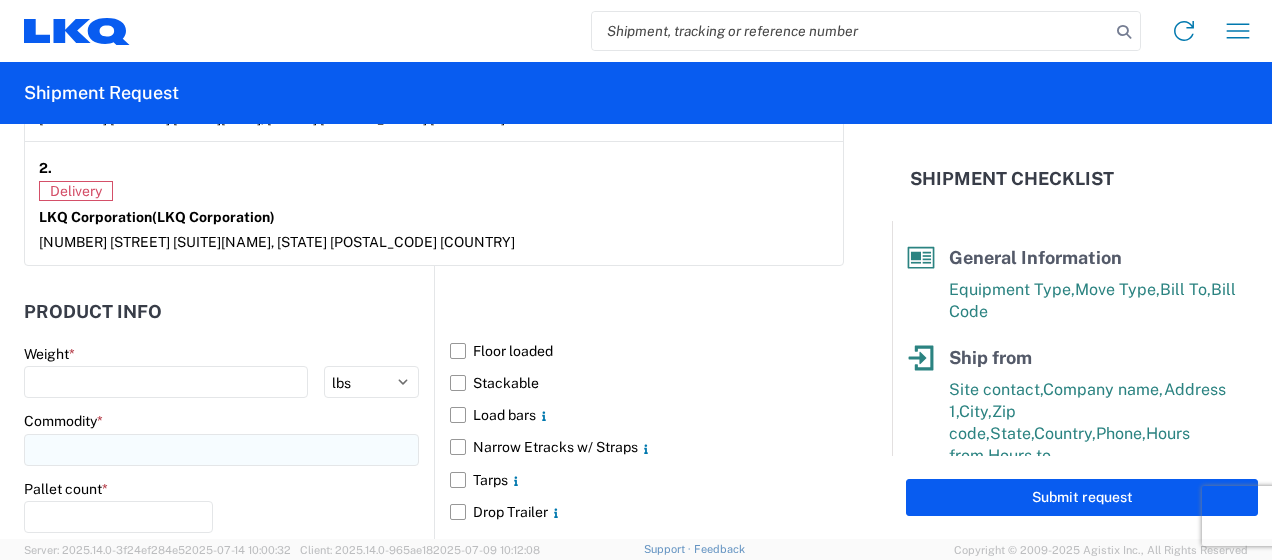 click 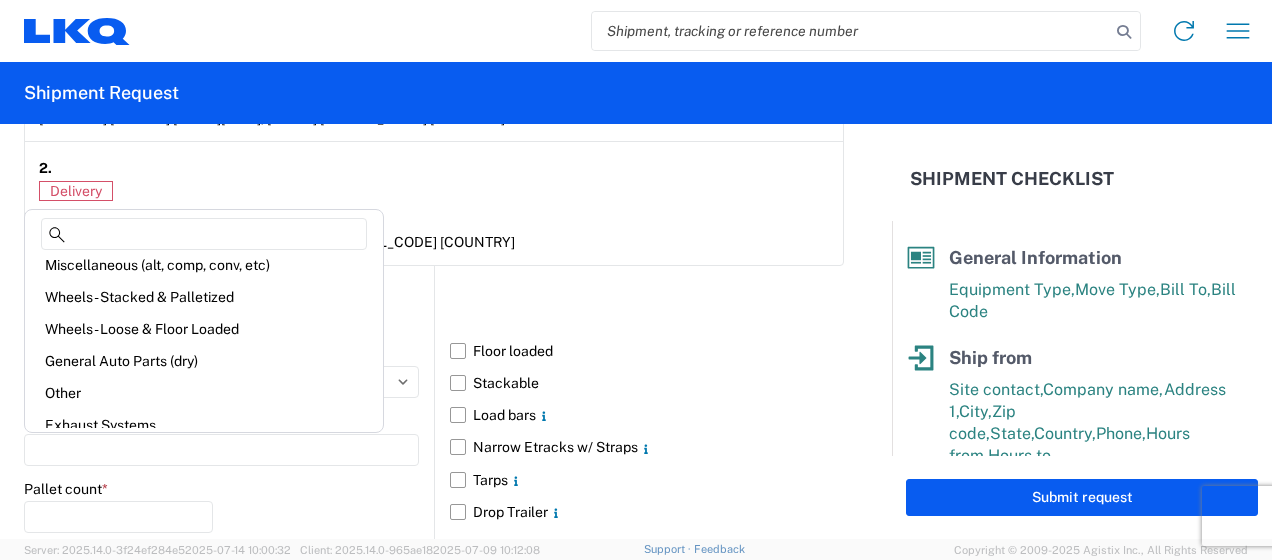 scroll, scrollTop: 200, scrollLeft: 0, axis: vertical 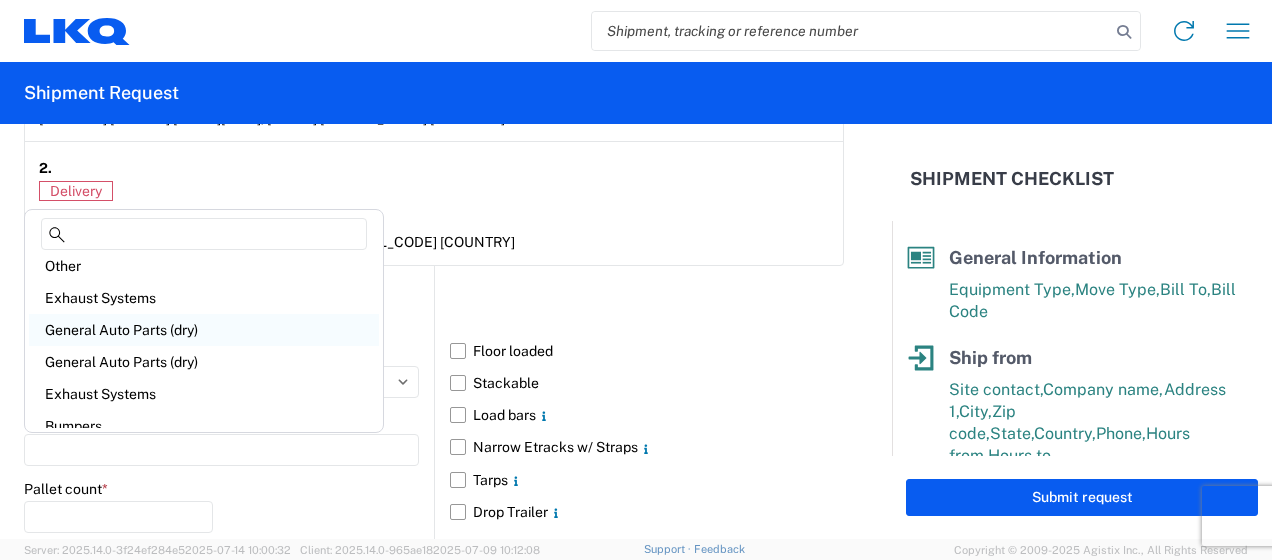 click on "General Auto Parts (dry)" 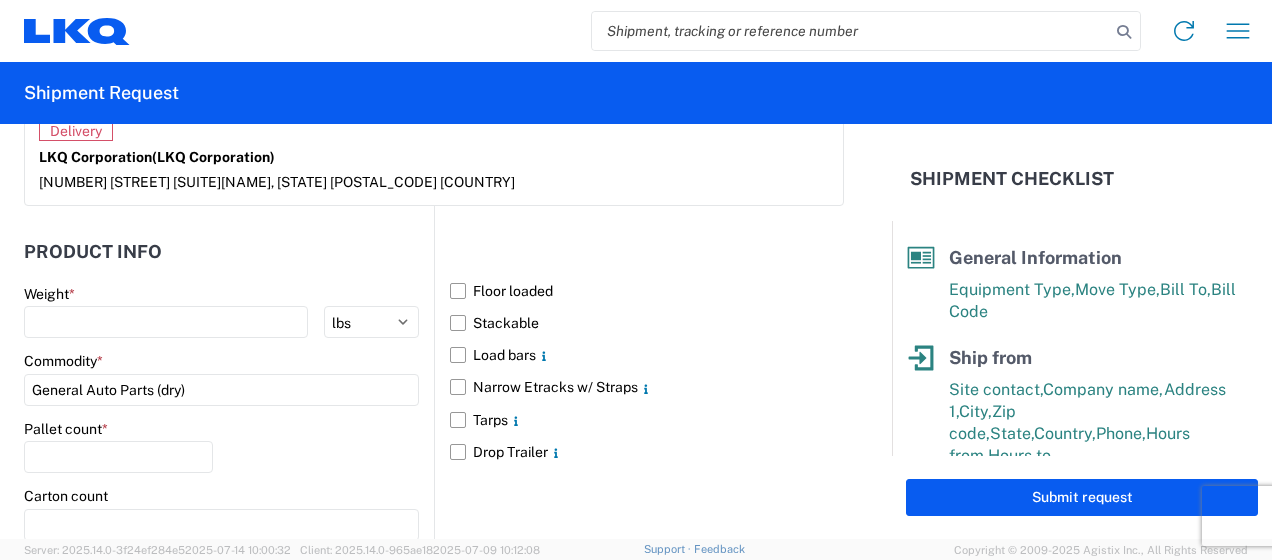 scroll, scrollTop: 1900, scrollLeft: 0, axis: vertical 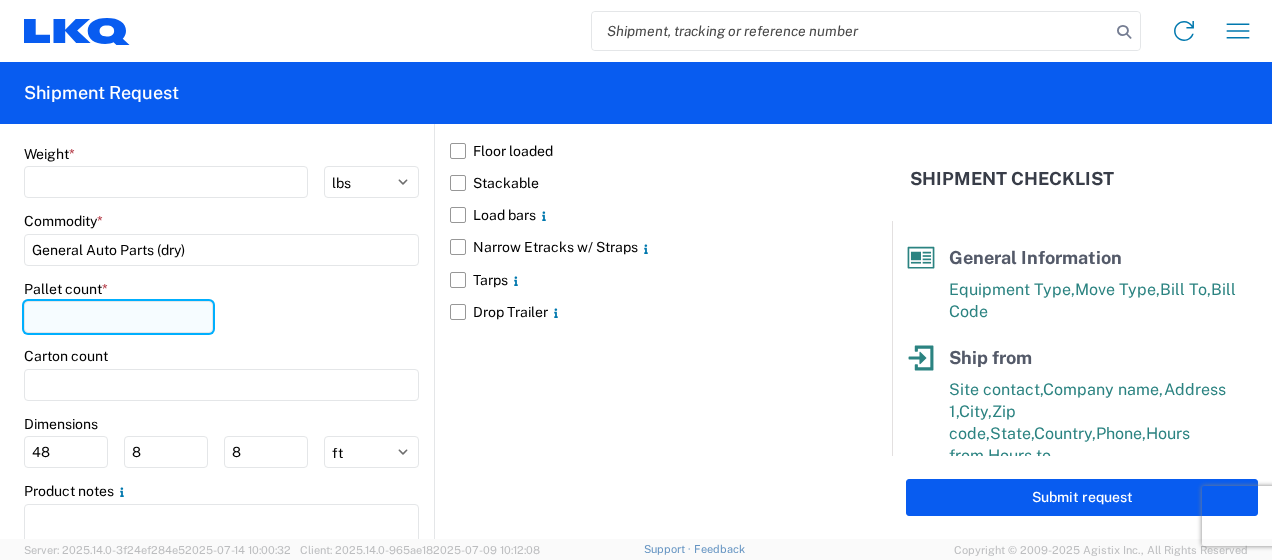 click 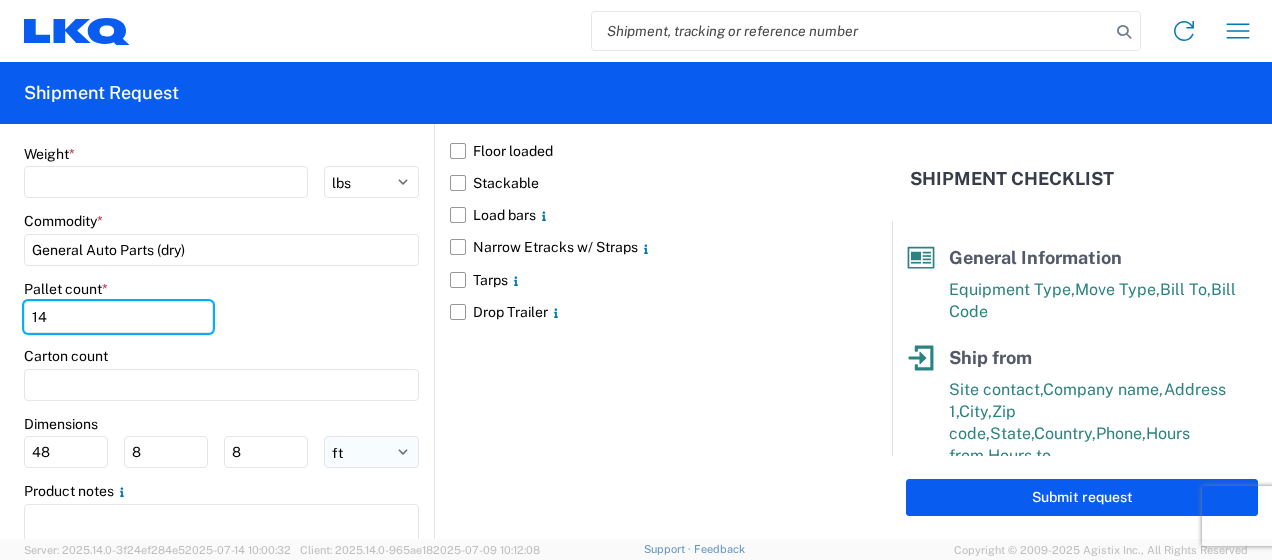 type on "14" 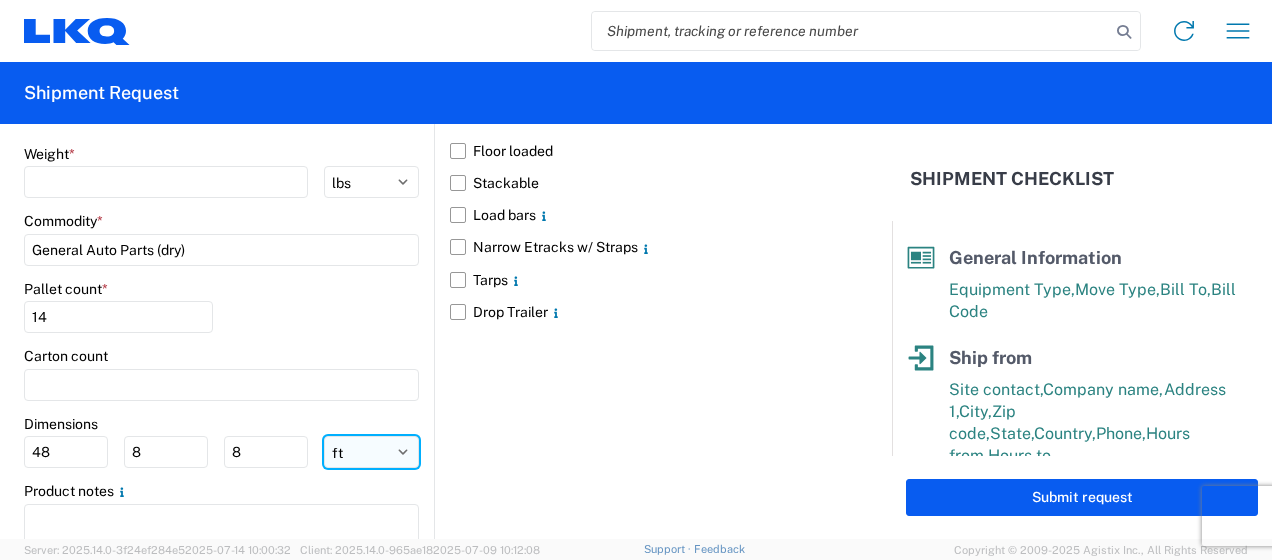 click on "ft in cm" 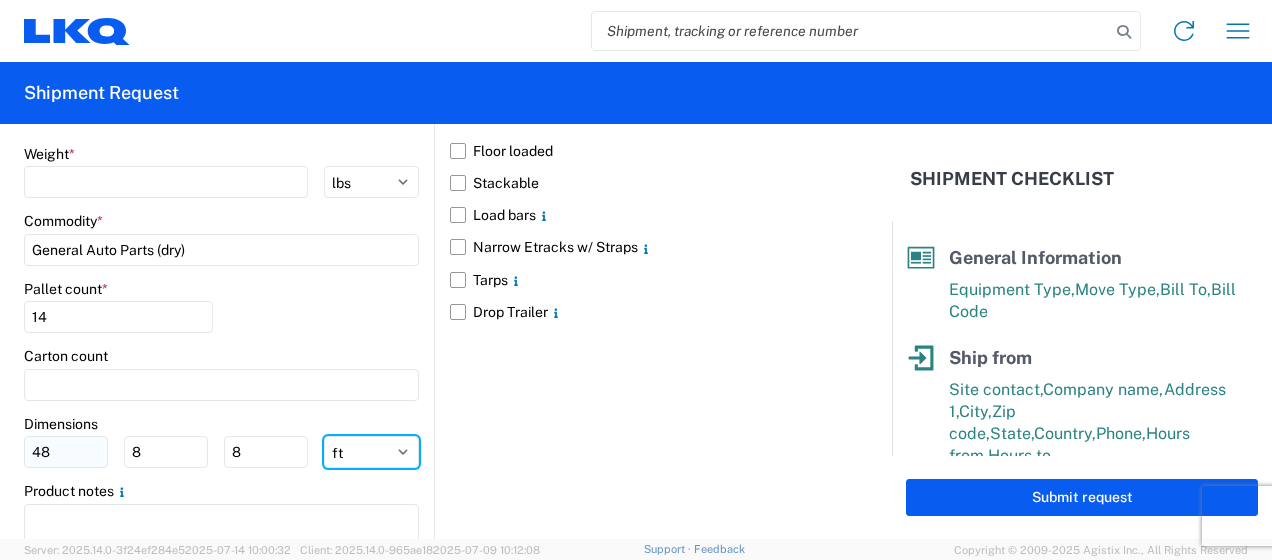 select on "IN" 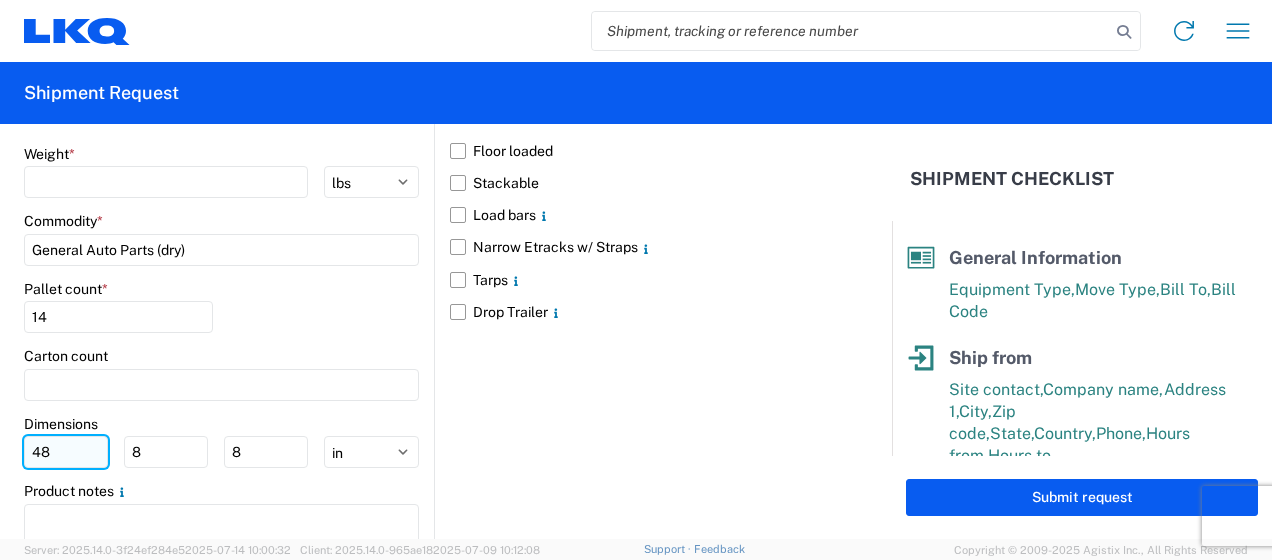 type on "576" 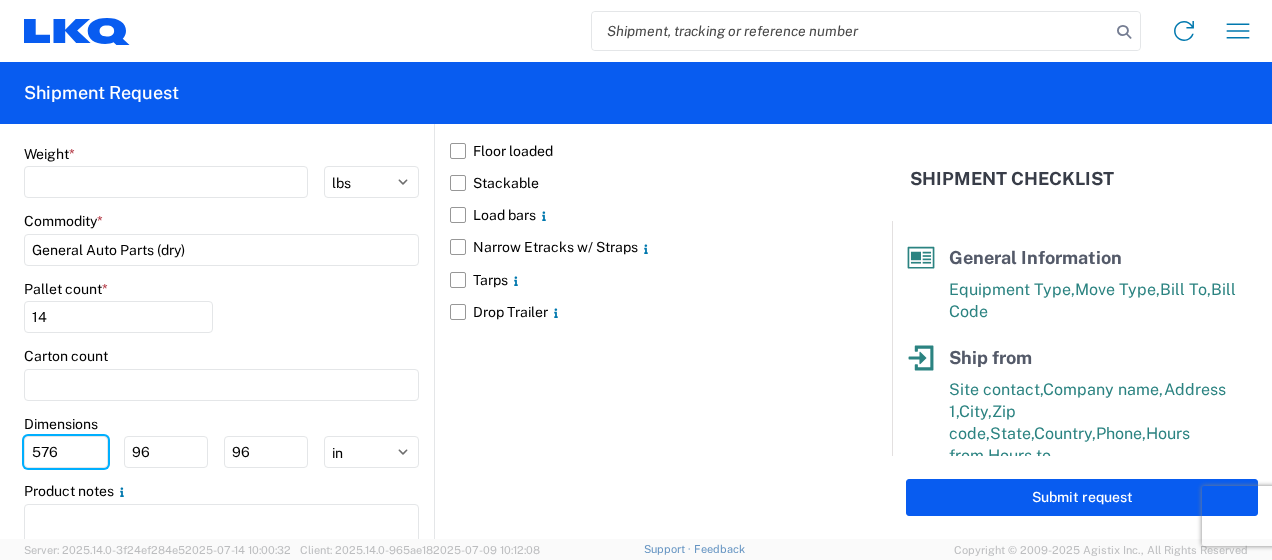 drag, startPoint x: 74, startPoint y: 449, endPoint x: -4, endPoint y: 426, distance: 81.32035 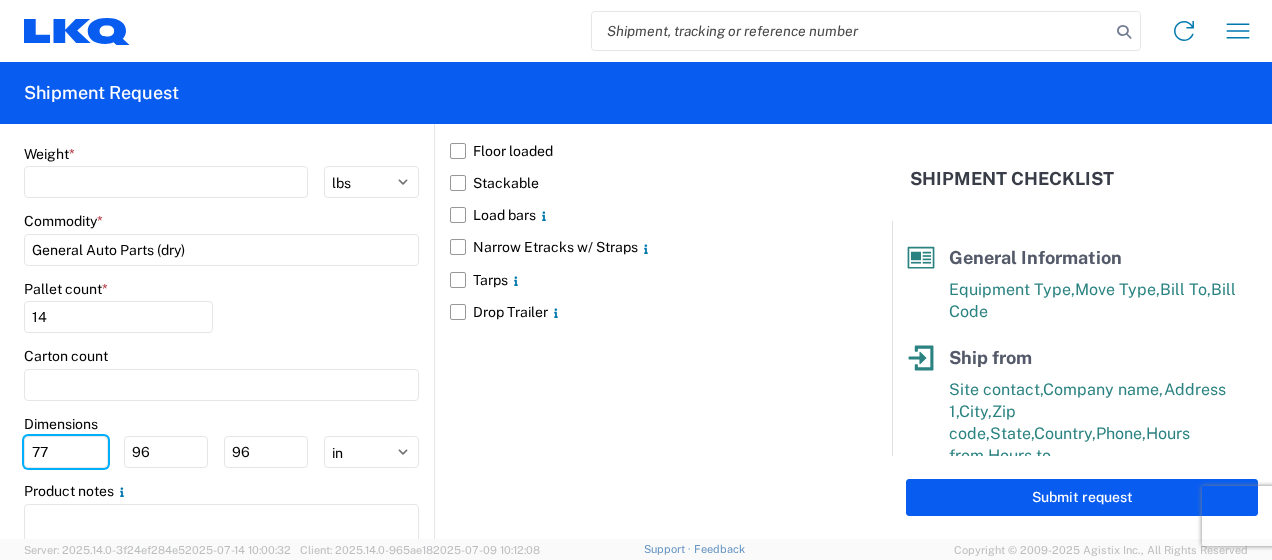 type on "77" 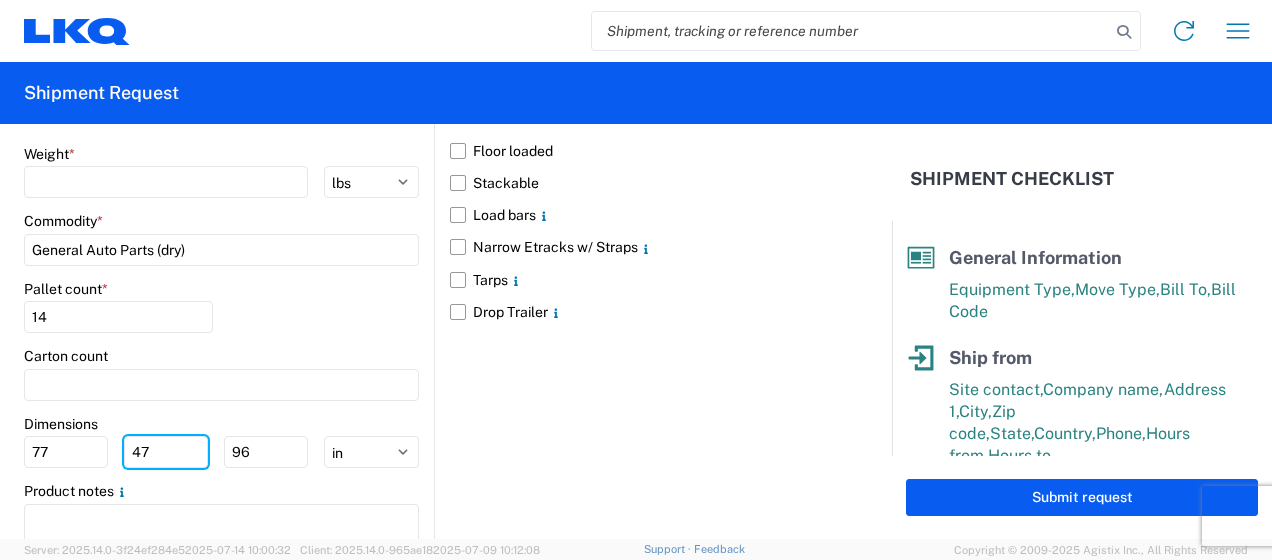 type on "47" 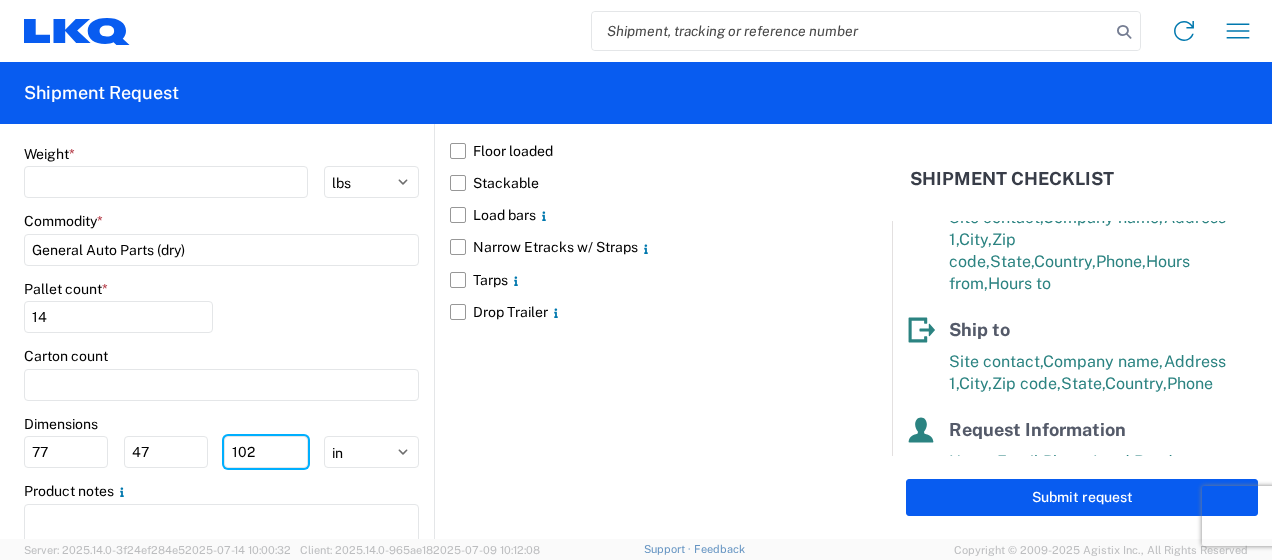 scroll, scrollTop: 409, scrollLeft: 0, axis: vertical 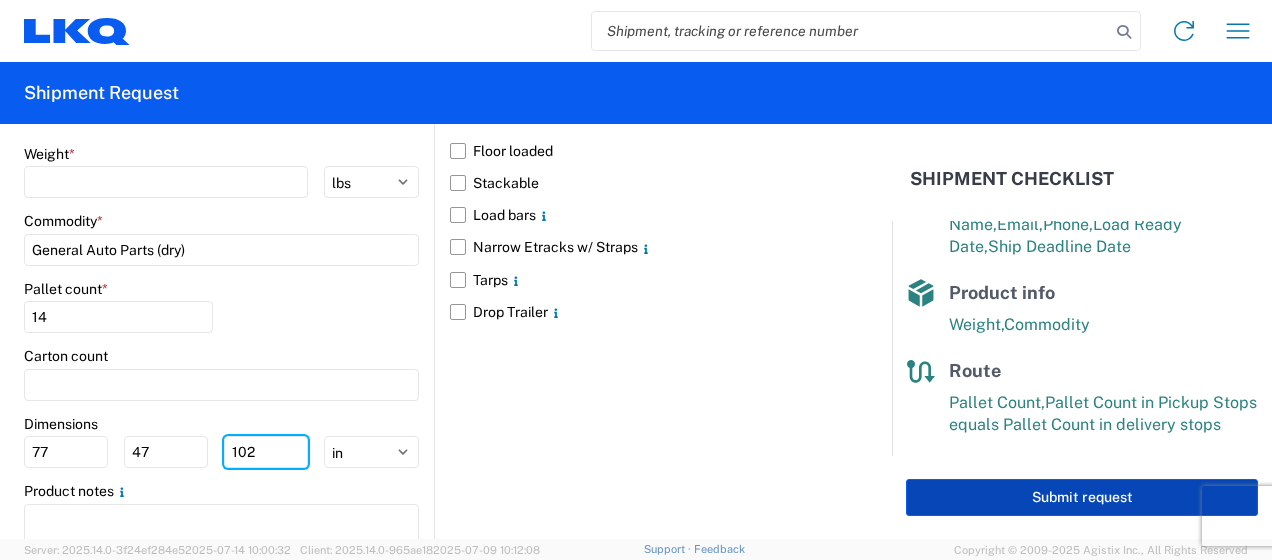 type on "102" 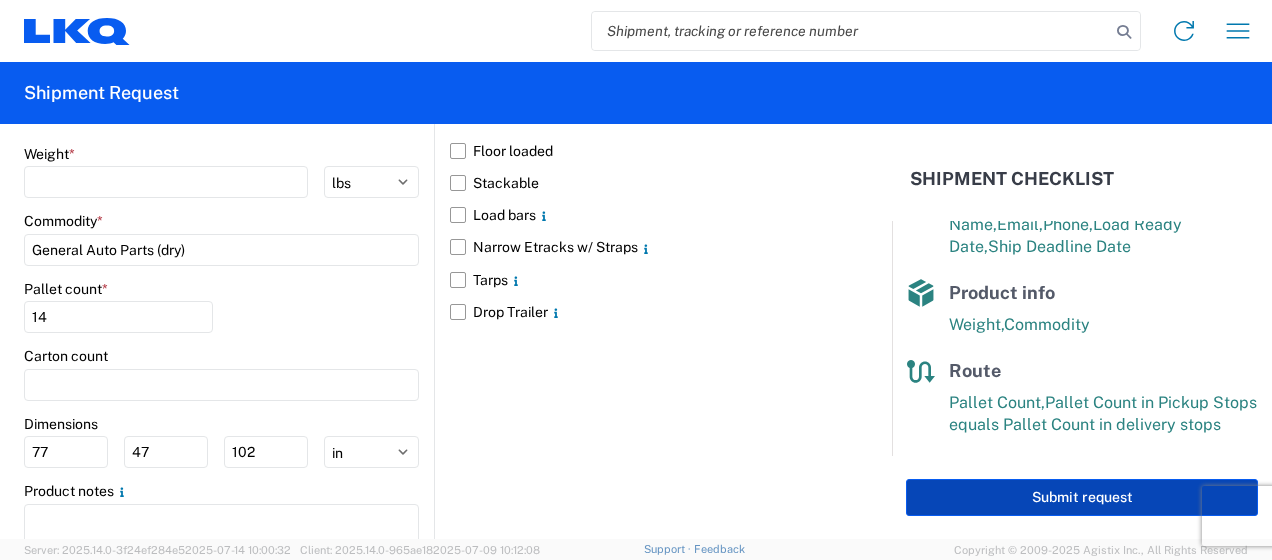 click on "Submit request" 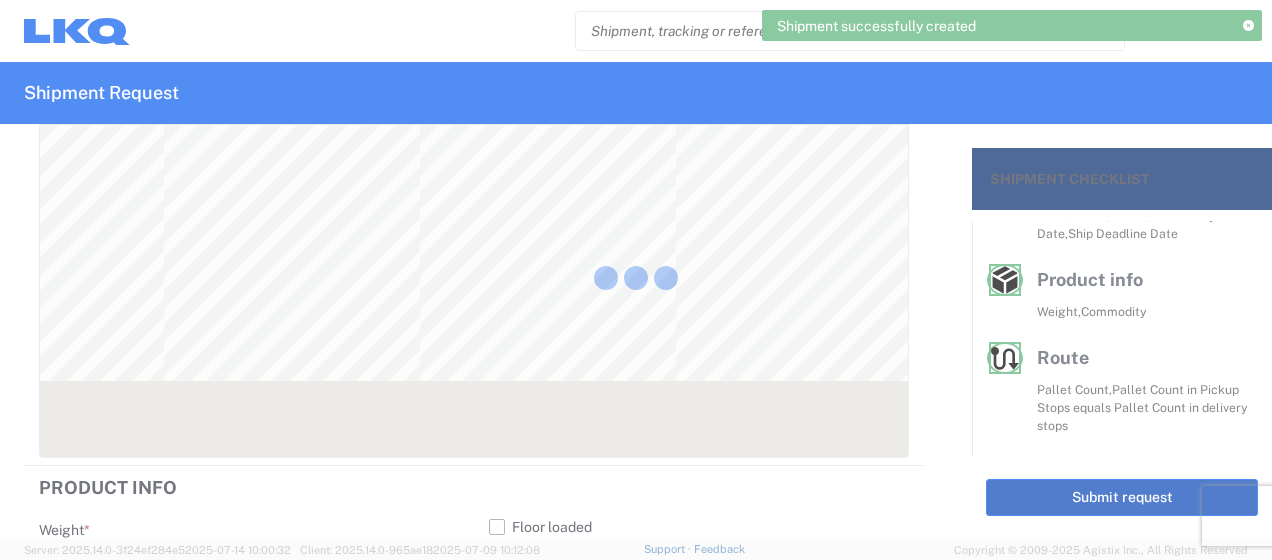 scroll, scrollTop: 373, scrollLeft: 0, axis: vertical 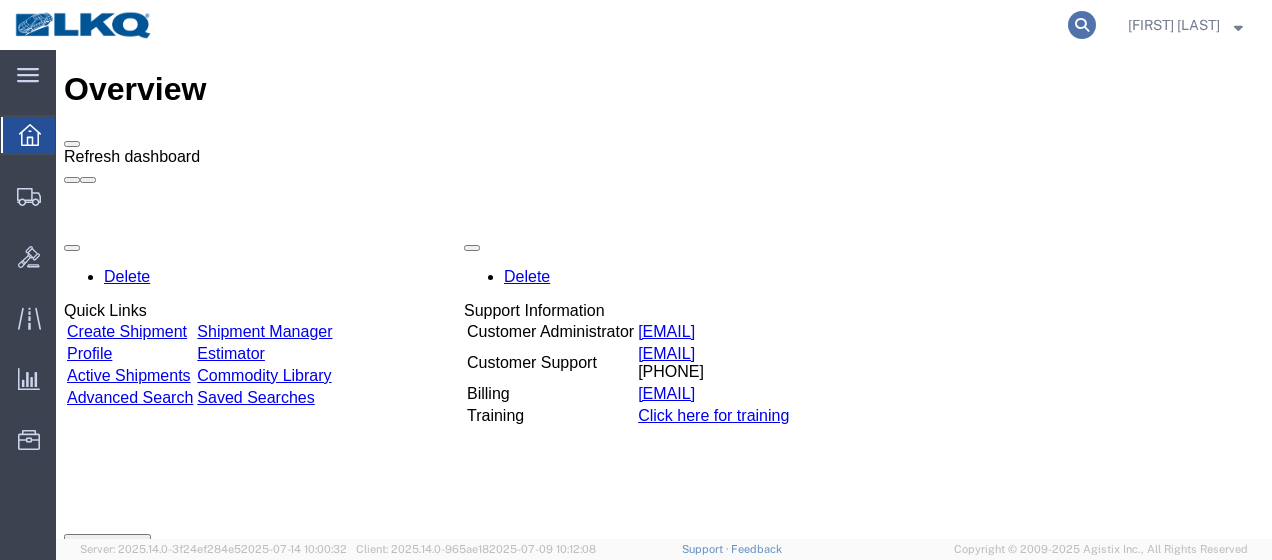 click 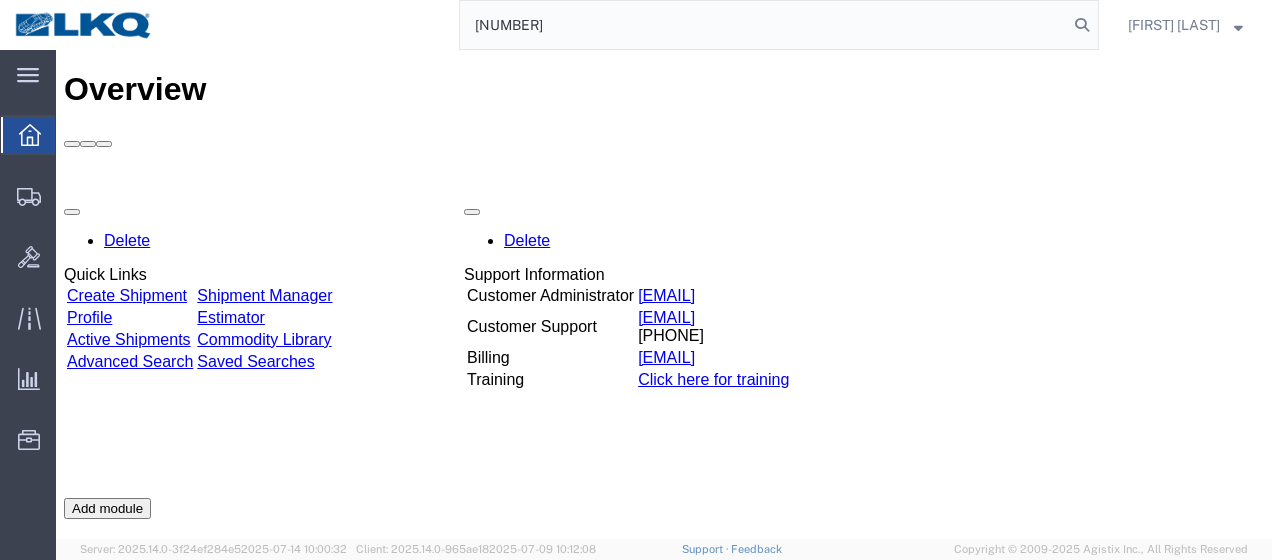 type on "[NUMBER]" 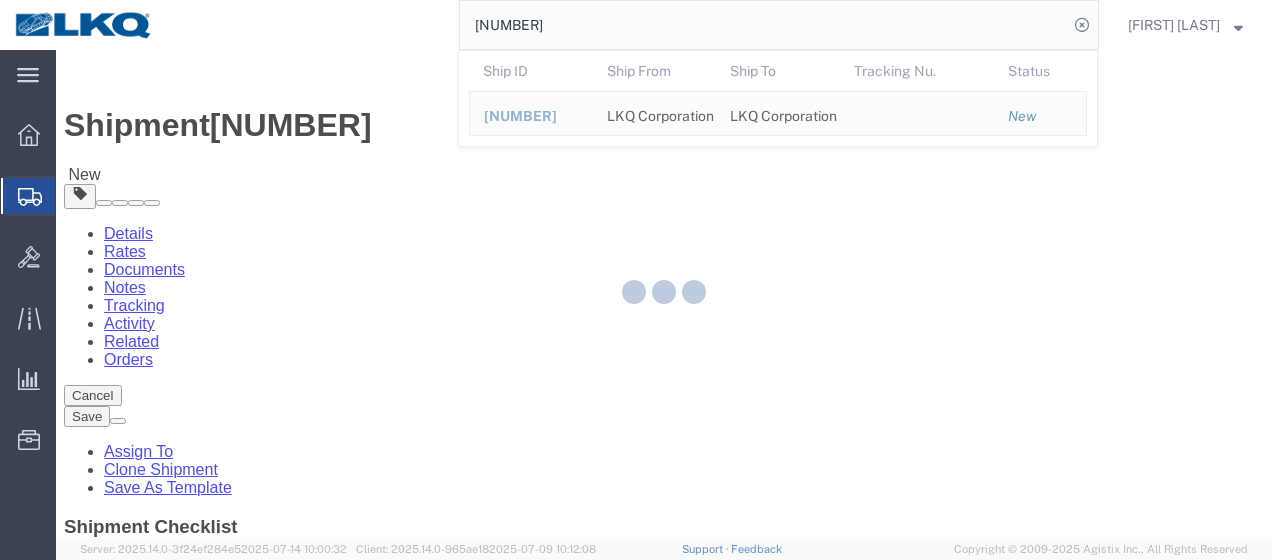 select on "27850" 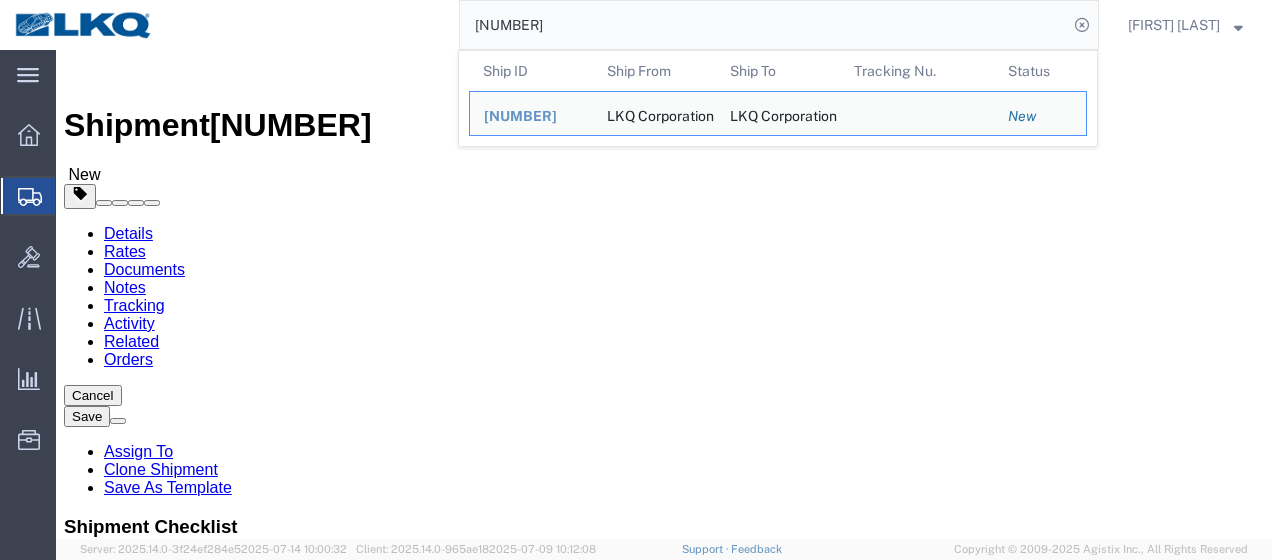 click on "Send To Bid" 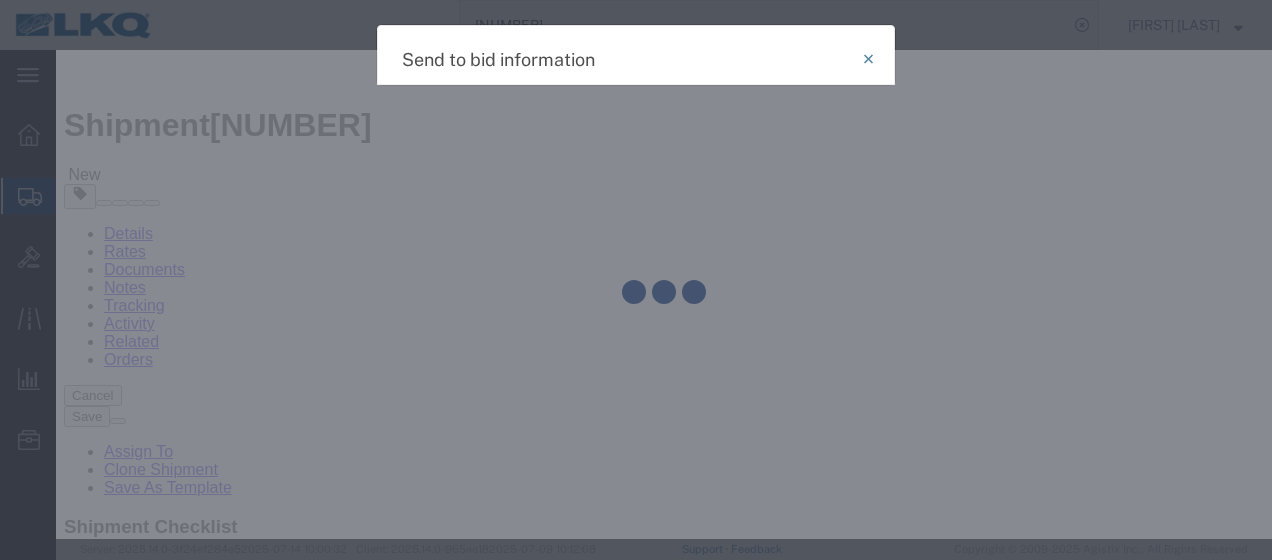 select on "TL" 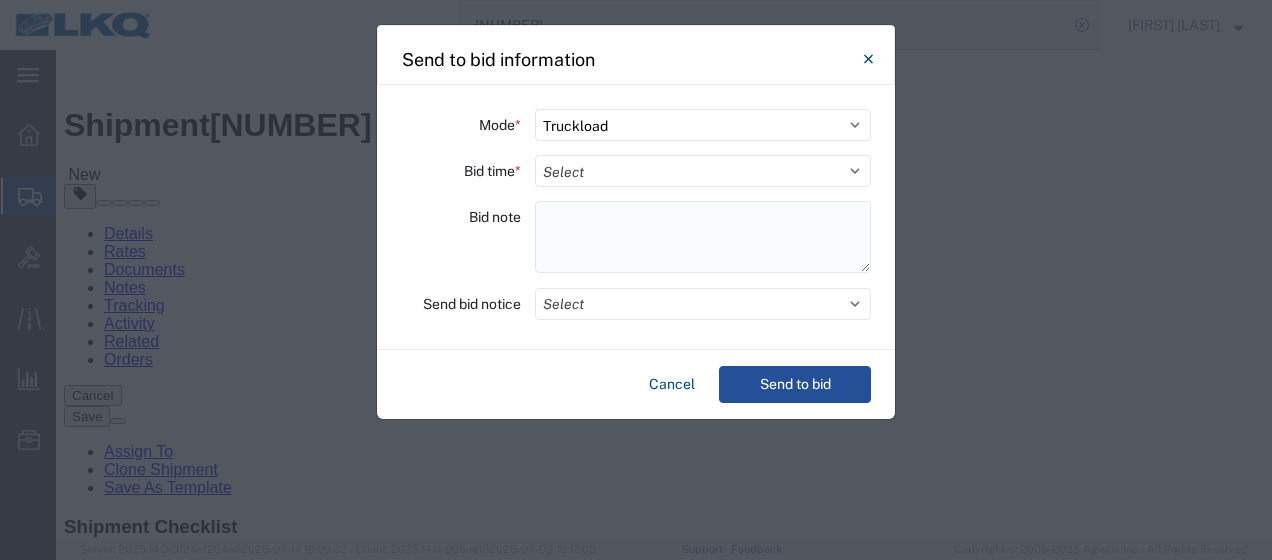 click 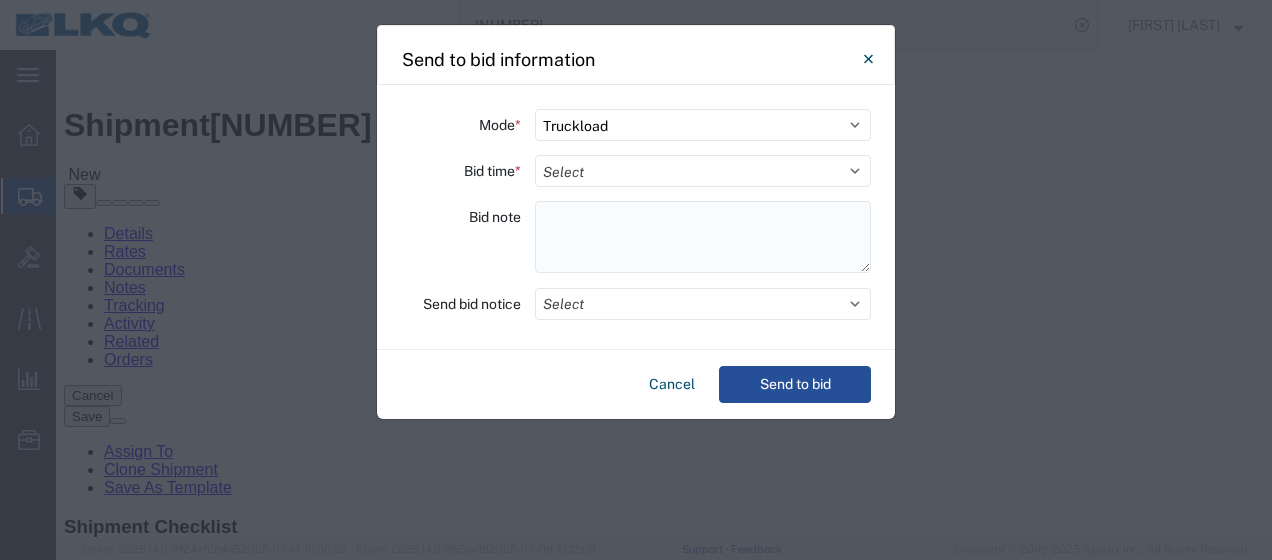 paste on "[NUMBER]-[CITY] [NUMBER] skids [NUMBER]" 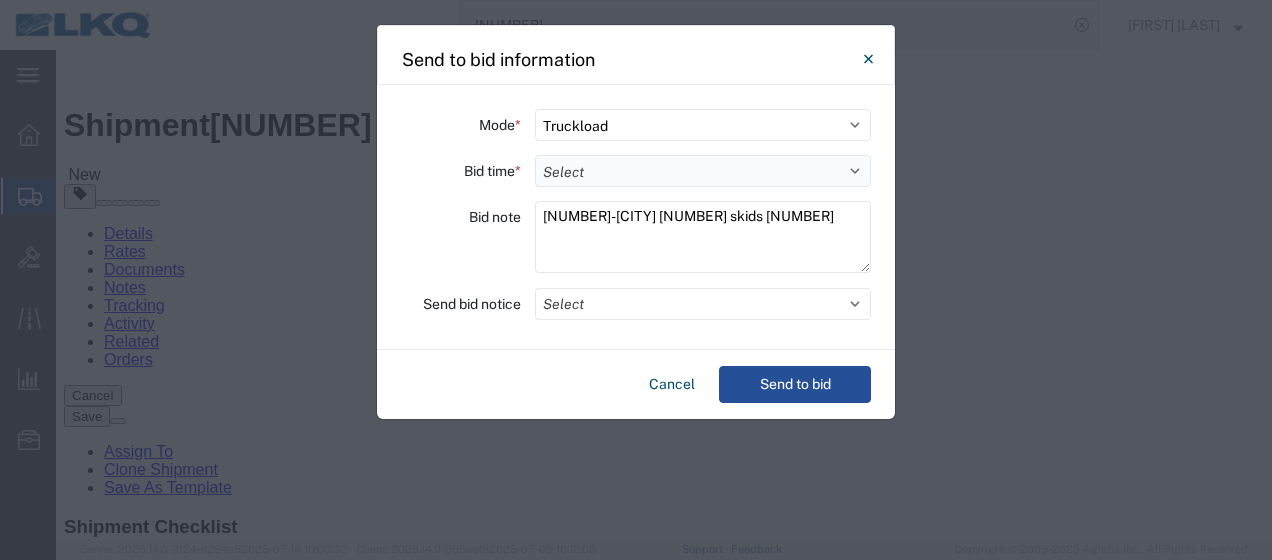 type on "[NUMBER]-[CITY] [NUMBER] skids [NUMBER]" 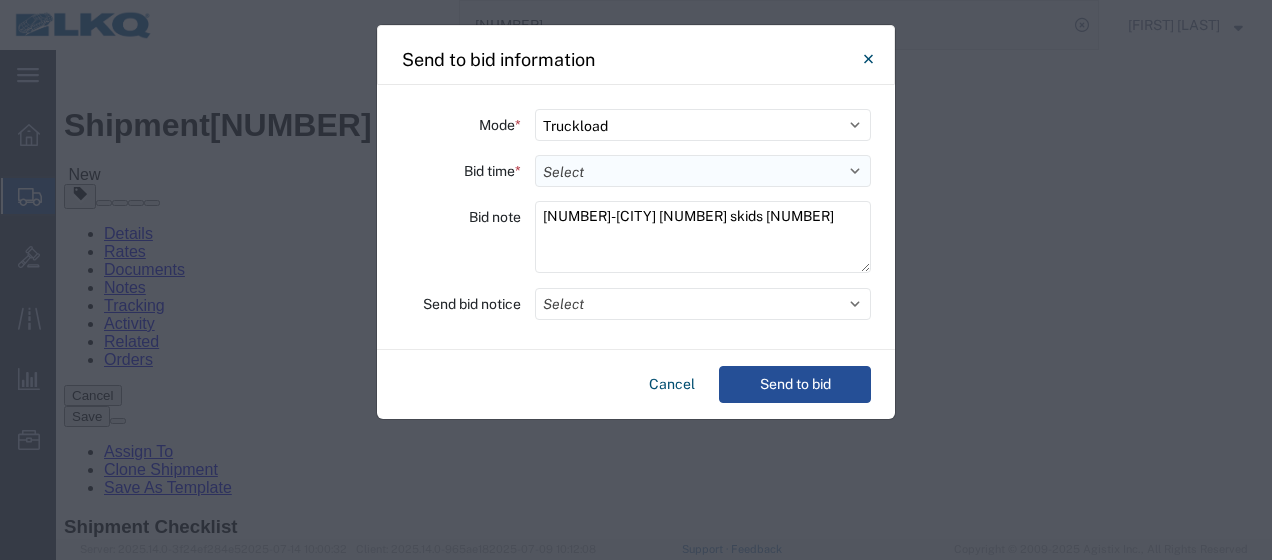 select on "8" 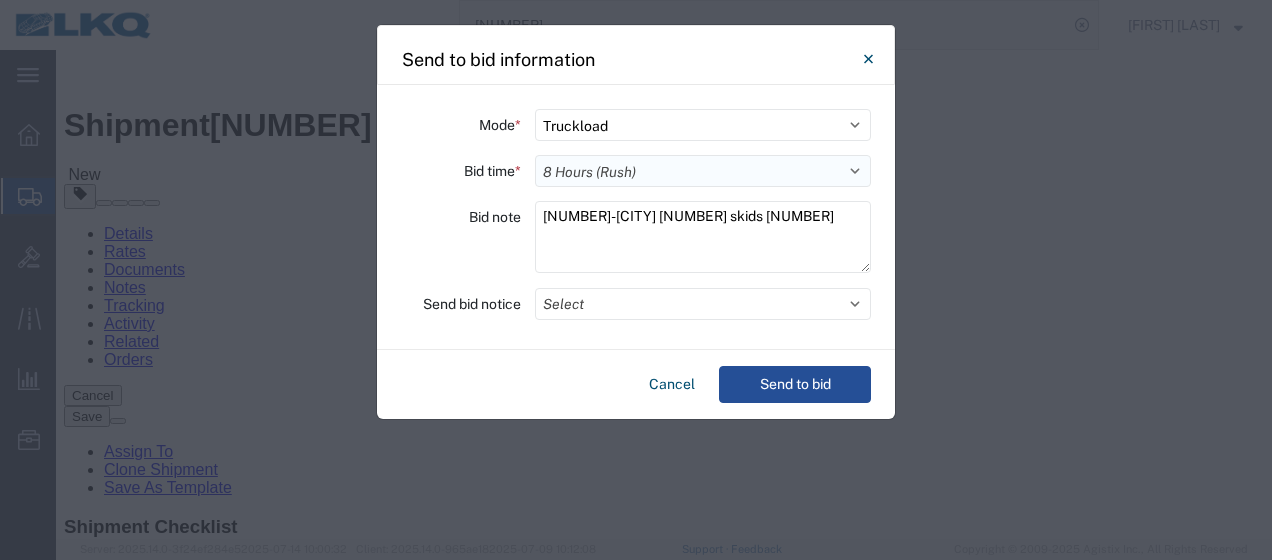 click on "Select 30 Min (Rush) 1 Hour (Rush) 2 Hours (Rush) 4 Hours (Rush) 8 Hours (Rush) 12 Hours (Rush) 16 Hours (Rush) 20 Hours (Rush) 24 Hours (Standard) 28 Hours (Extended) 32 Hours (Extended) 36 Hours (Extended) 2 Days (Extended) 3 Days (Extended) 4 Days (Extended) 5 Days (Extended) 6 Days (Extended) 7 Days (Extended)" 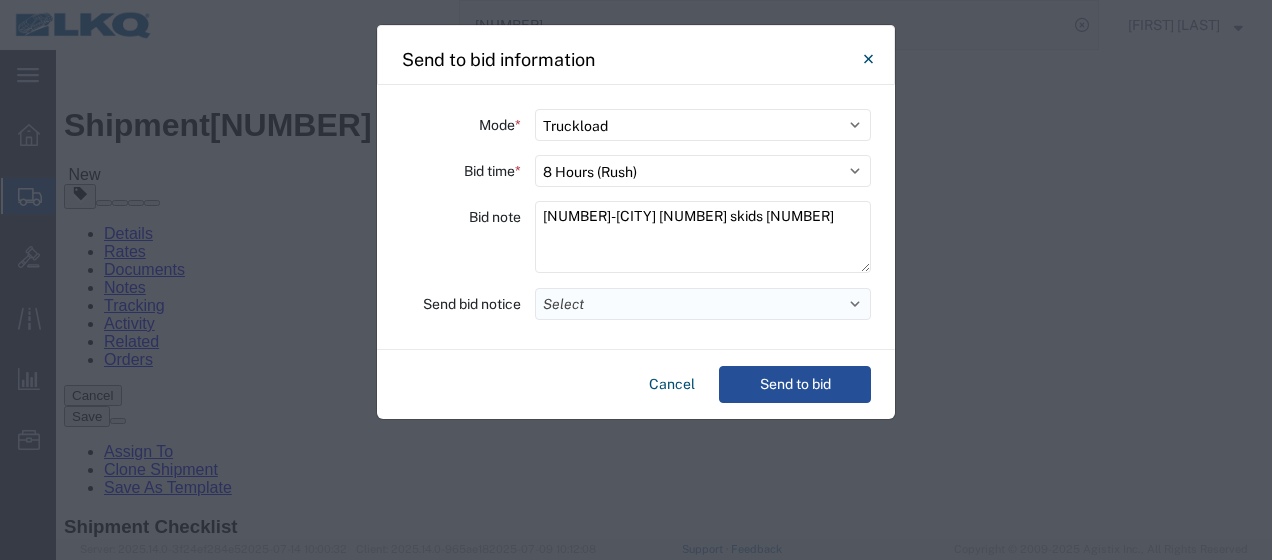 click on "Select" 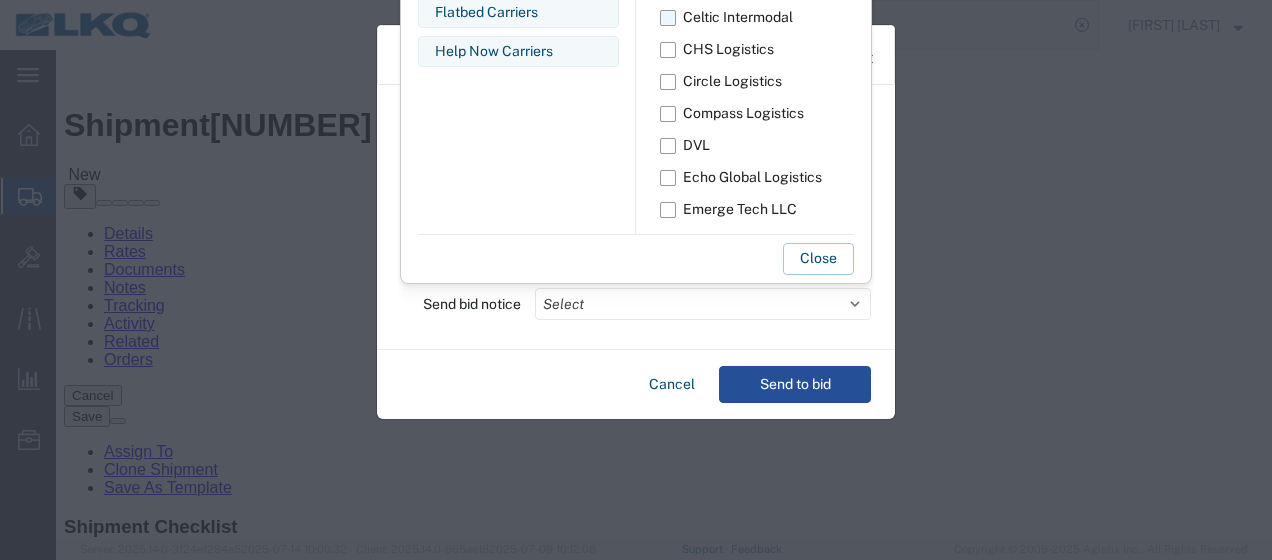 scroll, scrollTop: 500, scrollLeft: 0, axis: vertical 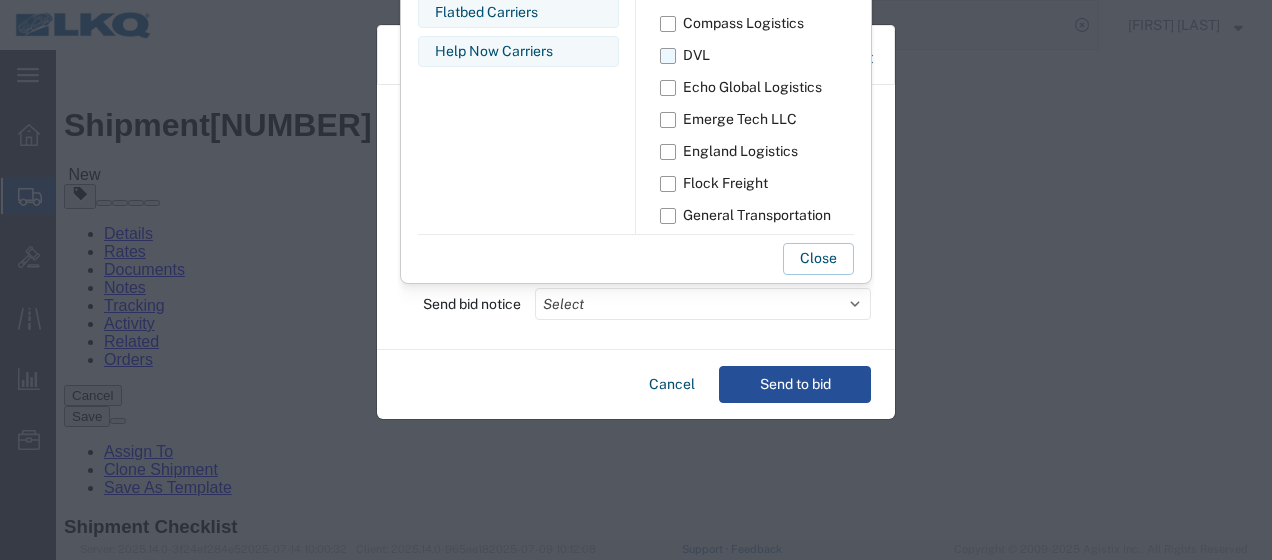 click on "DVL" 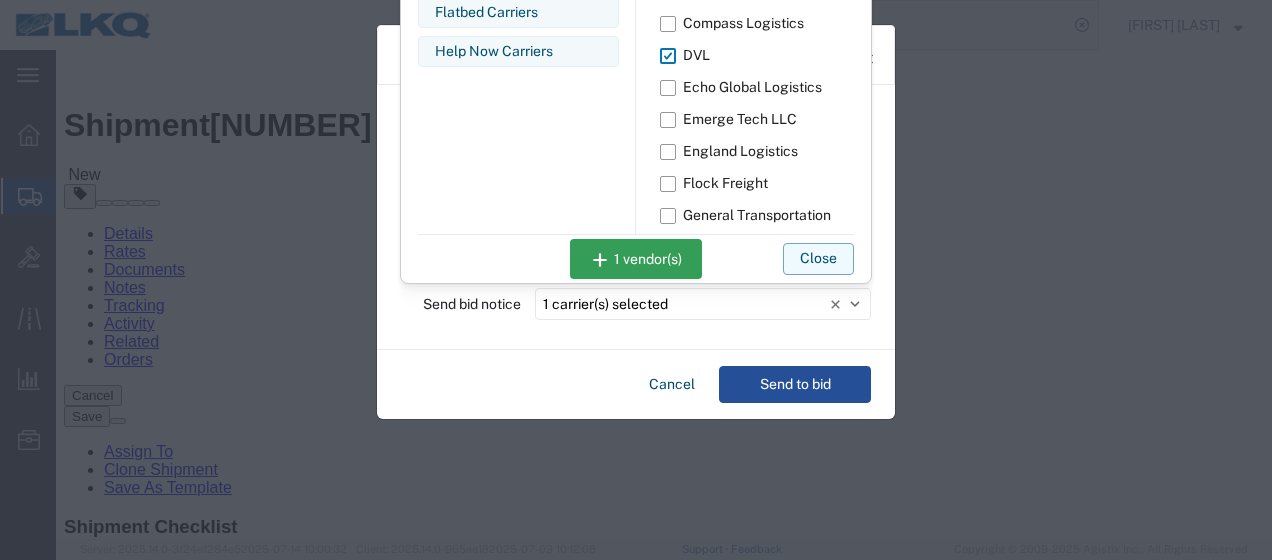 click on "Close" 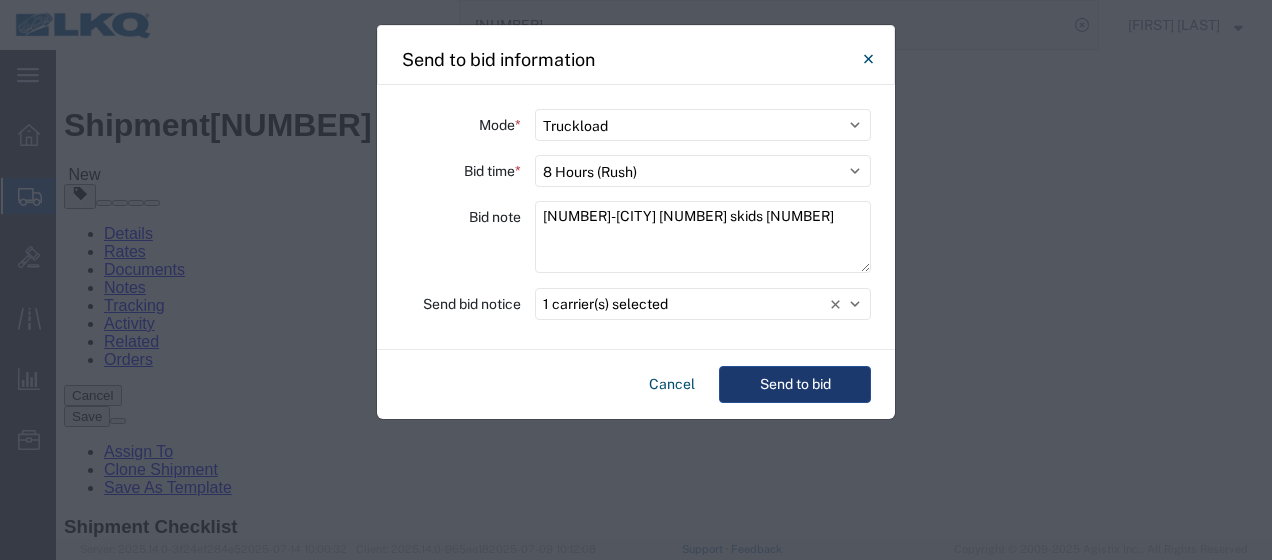 click on "Send to bid" 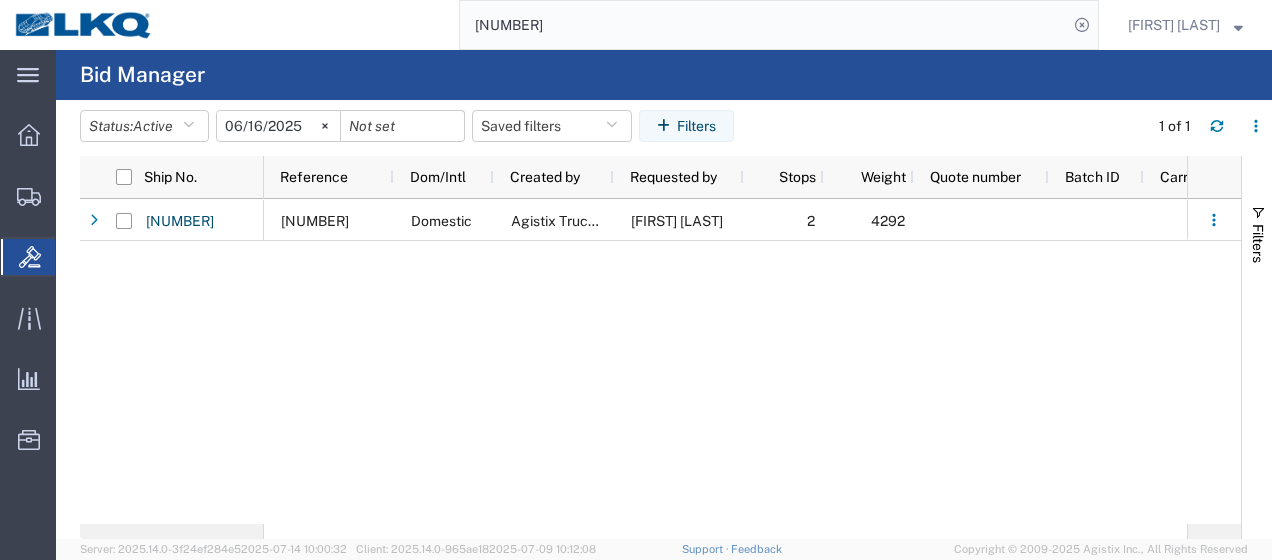 click on "[NUMBER]" 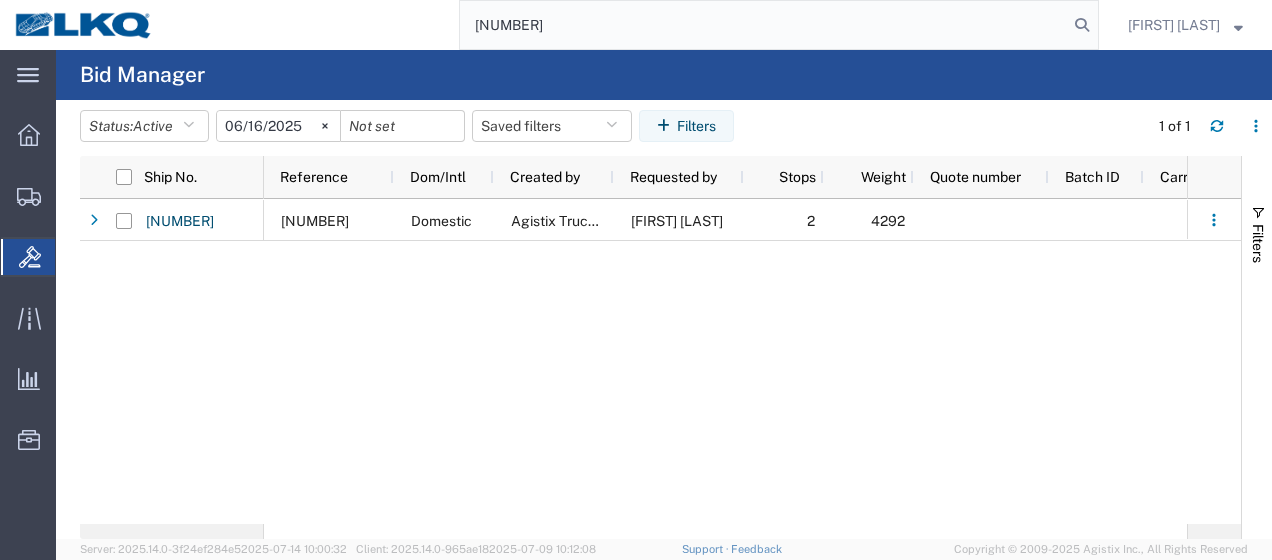 type on "[NUMBER]" 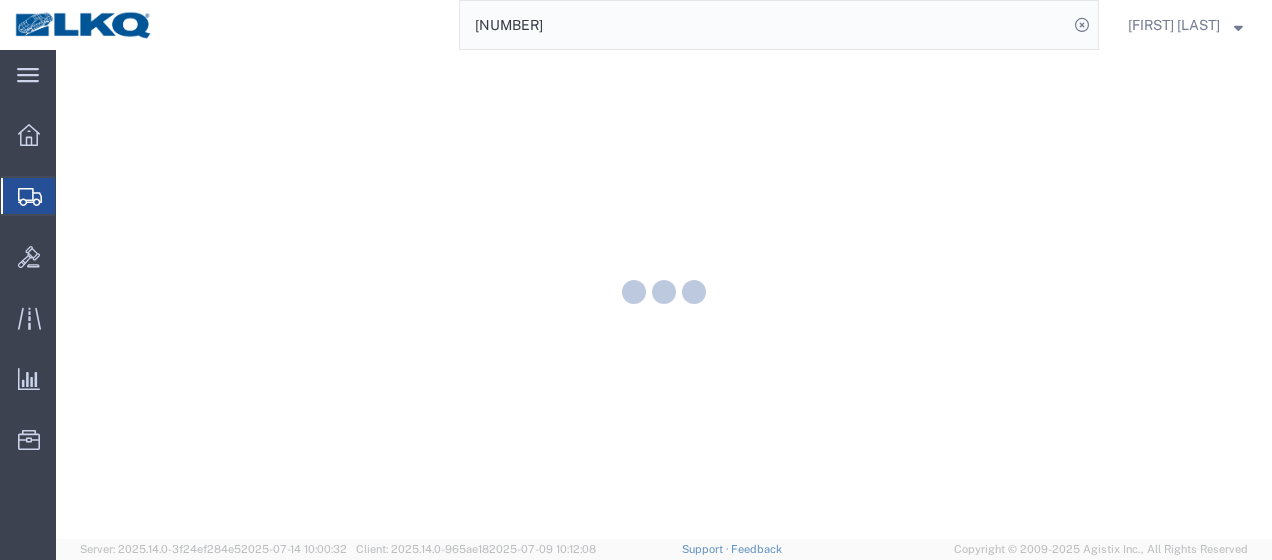 scroll, scrollTop: 0, scrollLeft: 0, axis: both 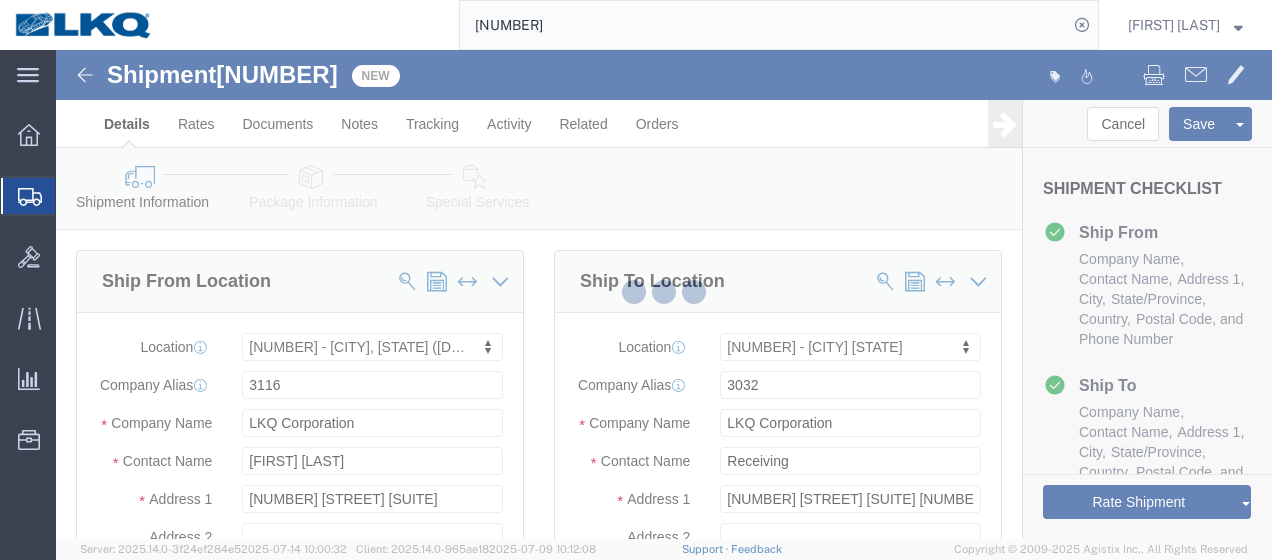select on "27850" 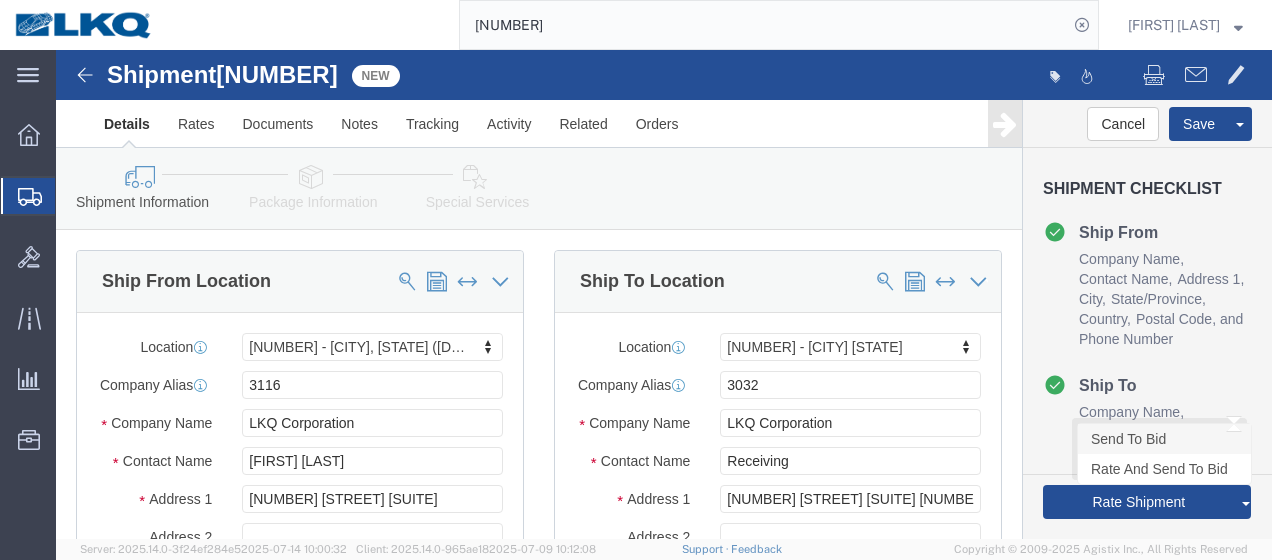 click on "Send To Bid" 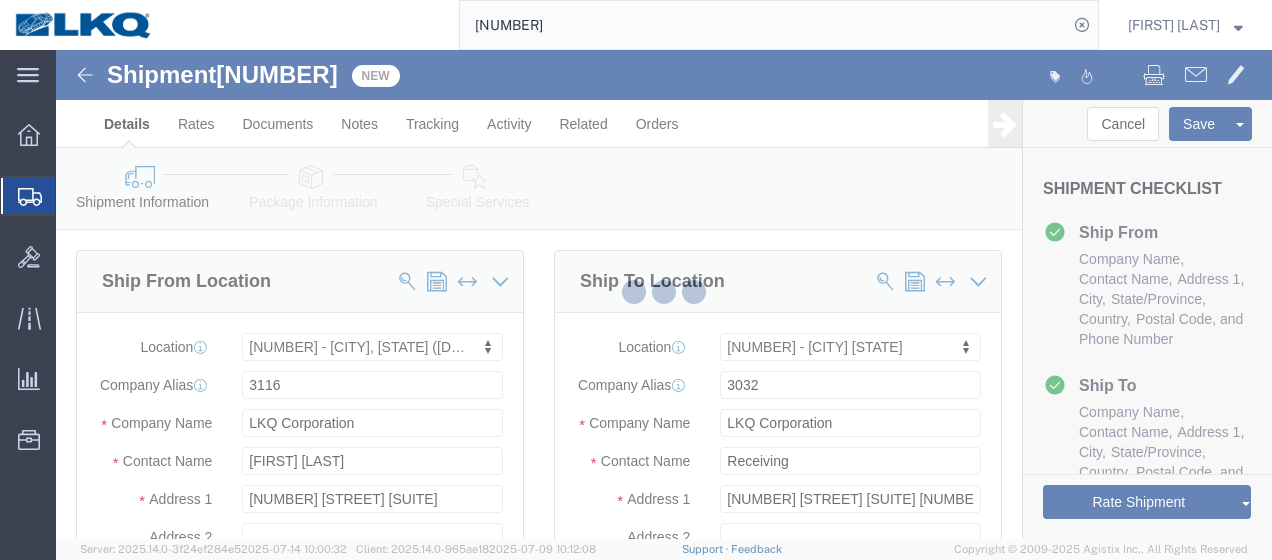 select on "TL" 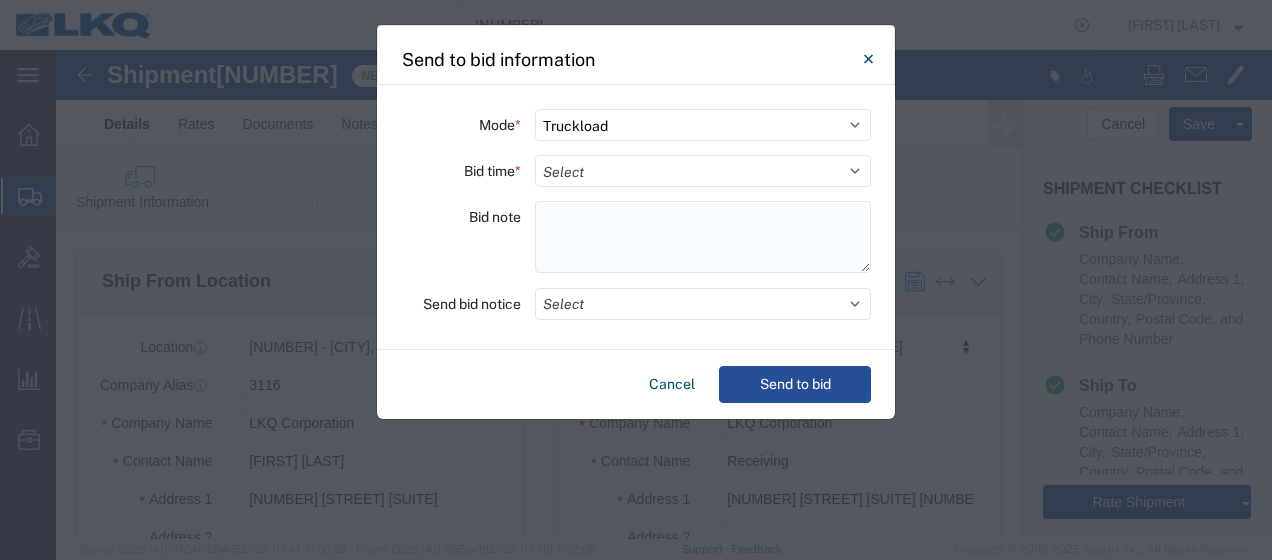 click 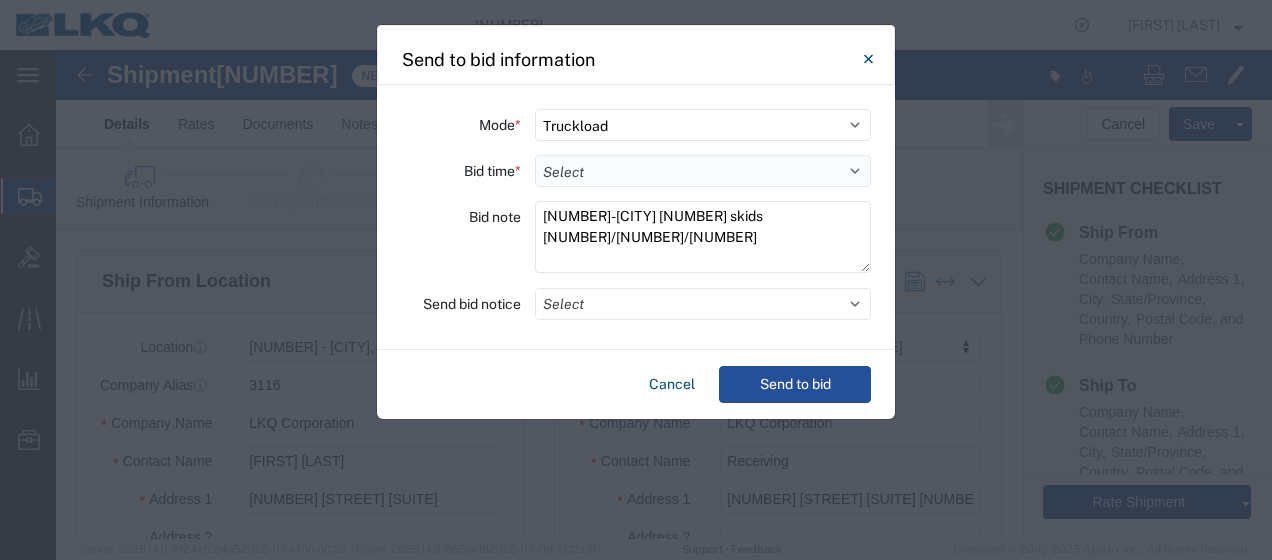type on "[NUMBER]-[CITY] [NUMBER] skids [NUMBER]/[NUMBER]/[NUMBER]" 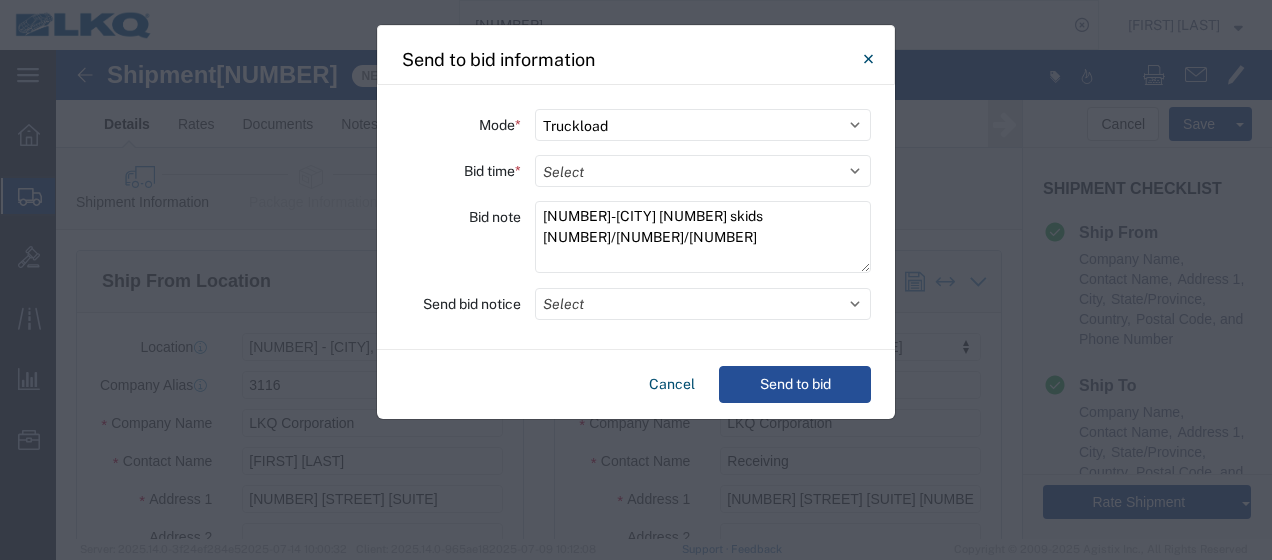 select on "8" 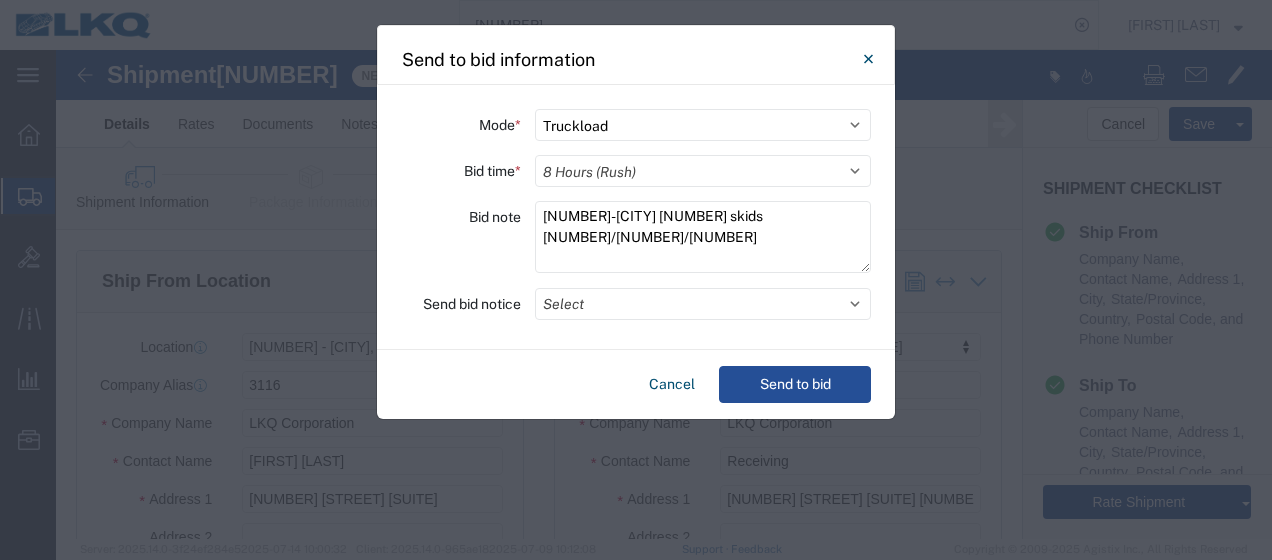 click on "Select 30 Min (Rush) 1 Hour (Rush) 2 Hours (Rush) 4 Hours (Rush) 8 Hours (Rush) 12 Hours (Rush) 16 Hours (Rush) 20 Hours (Rush) 24 Hours (Standard) 28 Hours (Extended) 32 Hours (Extended) 36 Hours (Extended) 2 Days (Extended) 3 Days (Extended) 4 Days (Extended) 5 Days (Extended) 6 Days (Extended) 7 Days (Extended)" 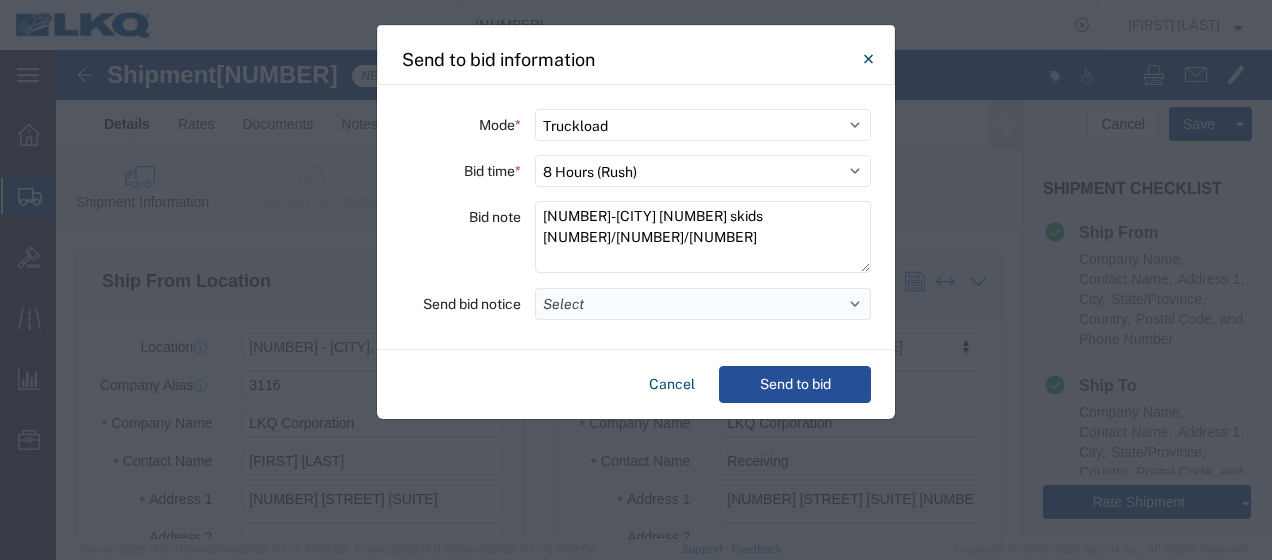 click on "Select" 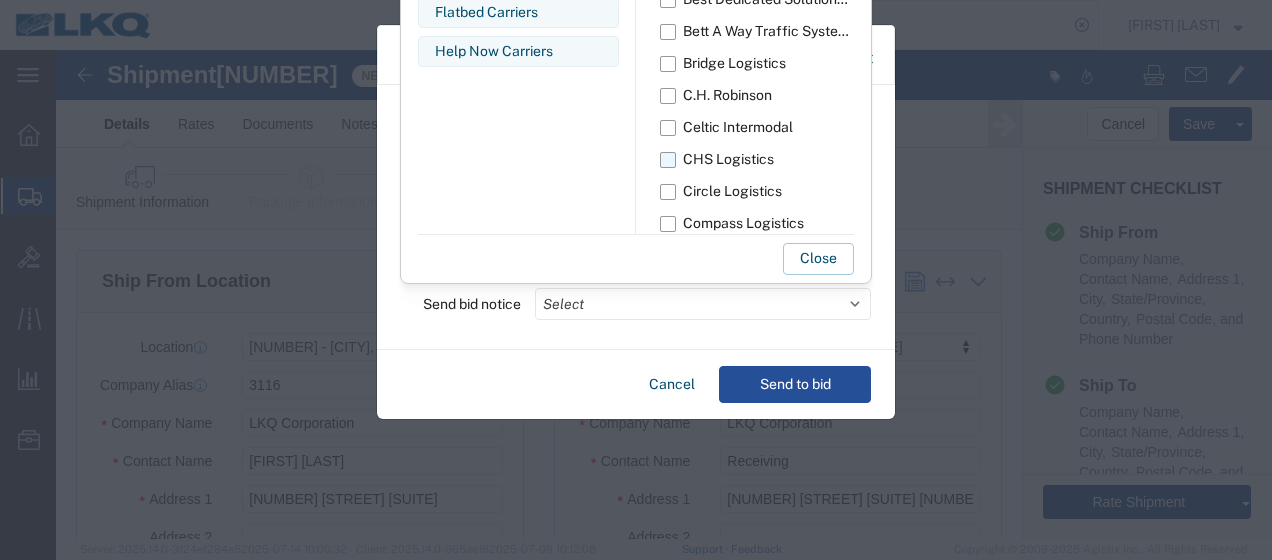 scroll, scrollTop: 400, scrollLeft: 0, axis: vertical 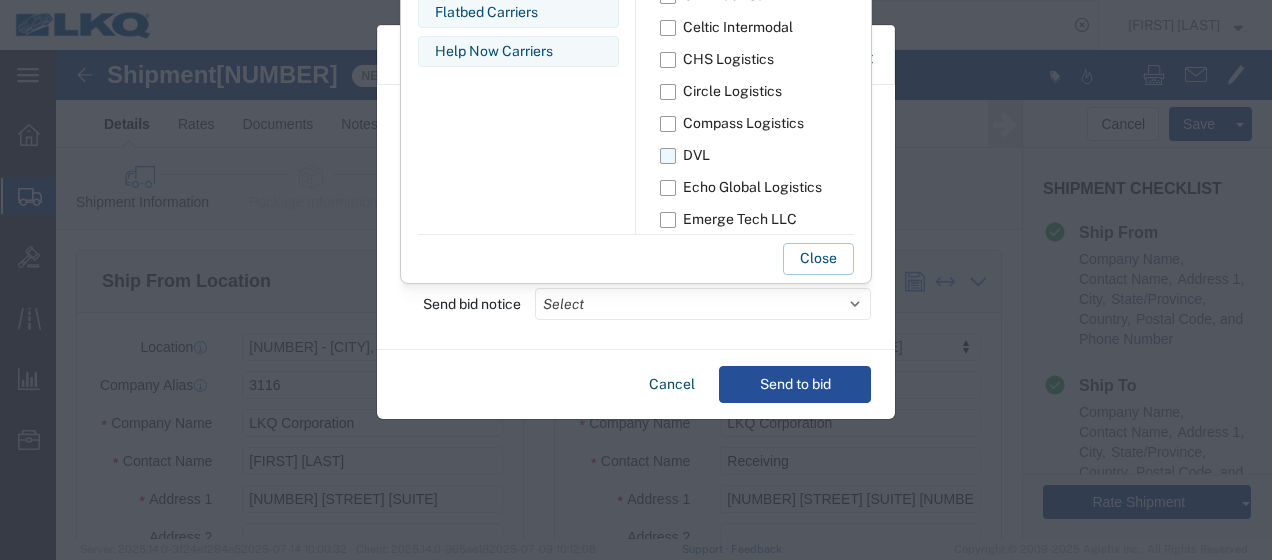 click on "DVL" 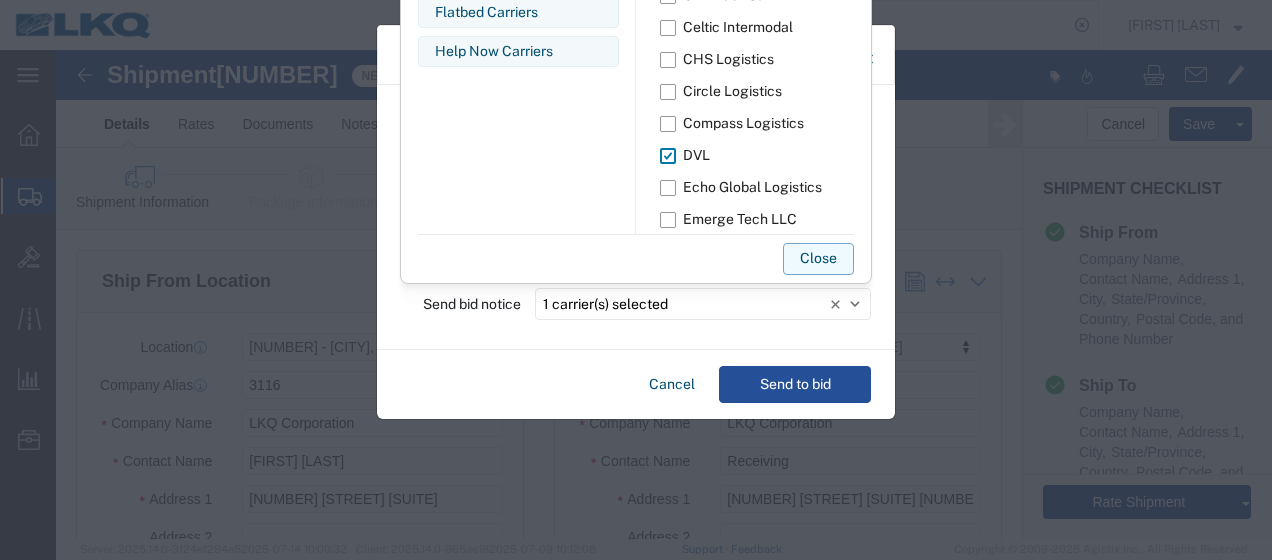 click on "Close" 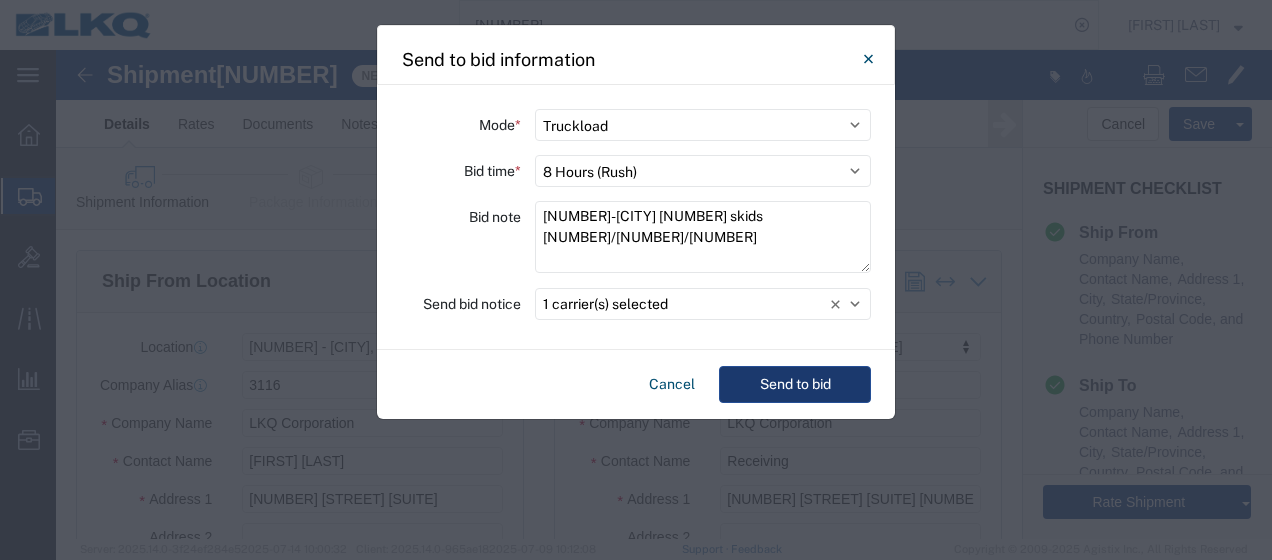 click on "Send to bid" 